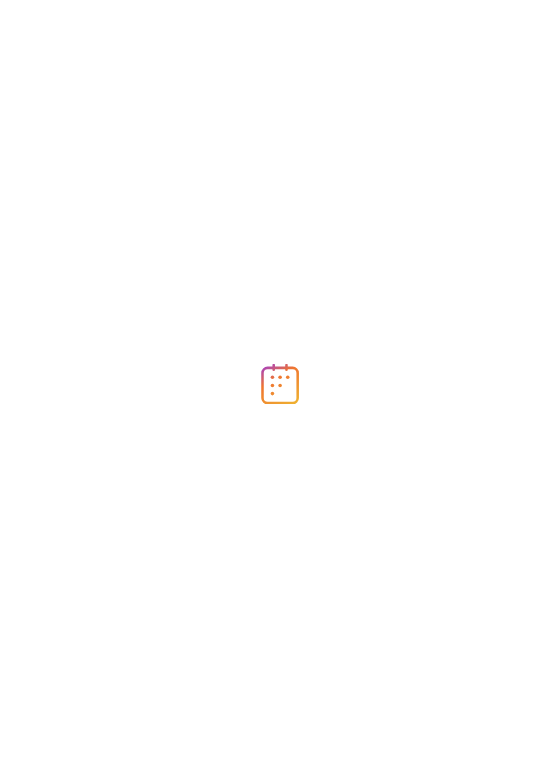 scroll, scrollTop: 0, scrollLeft: 0, axis: both 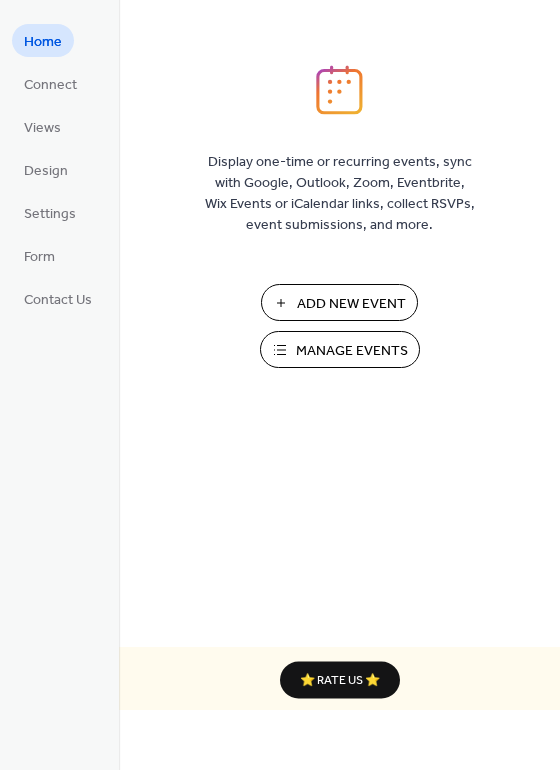 click on "Manage Events" at bounding box center (352, 351) 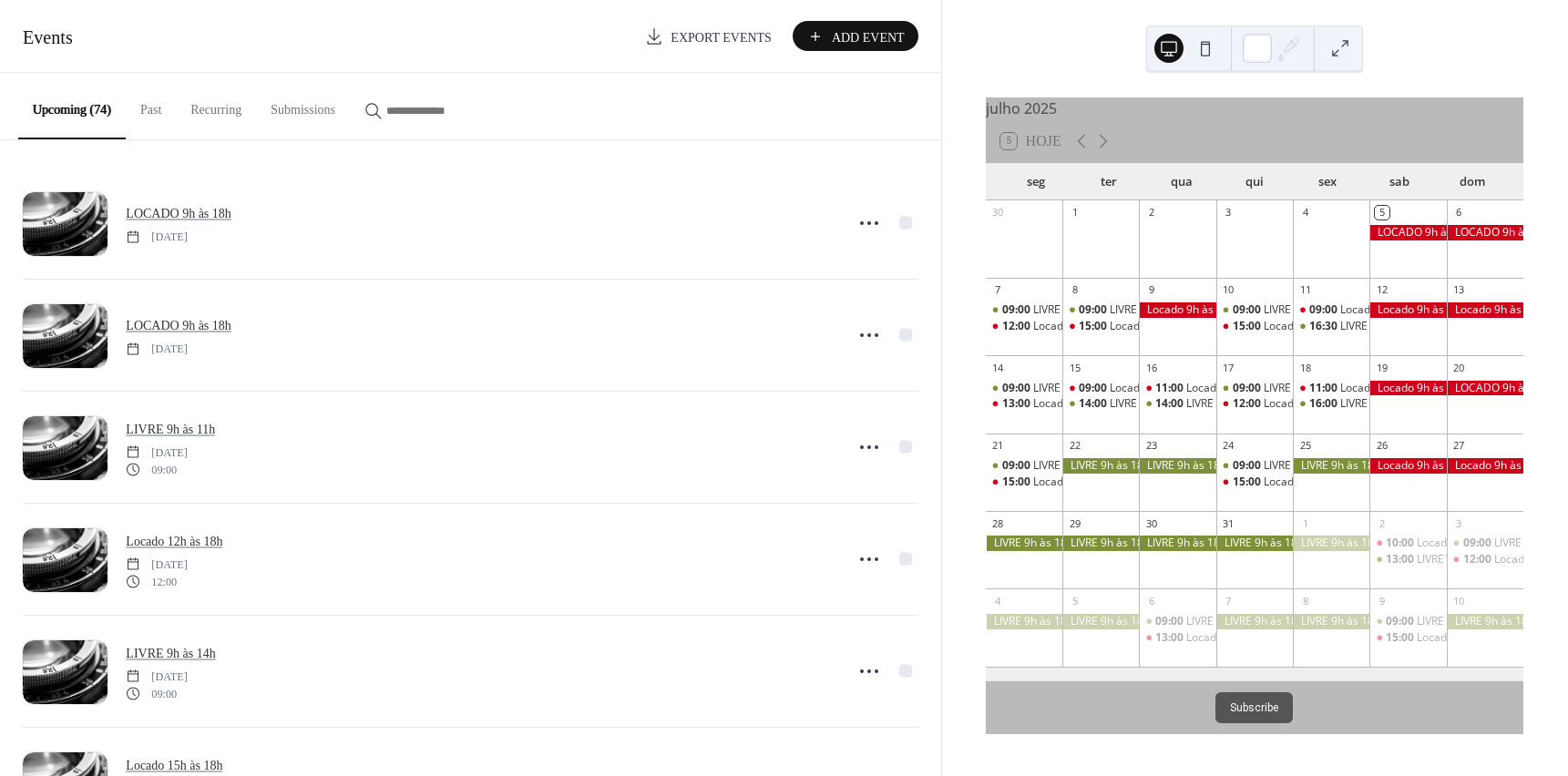 scroll, scrollTop: 0, scrollLeft: 0, axis: both 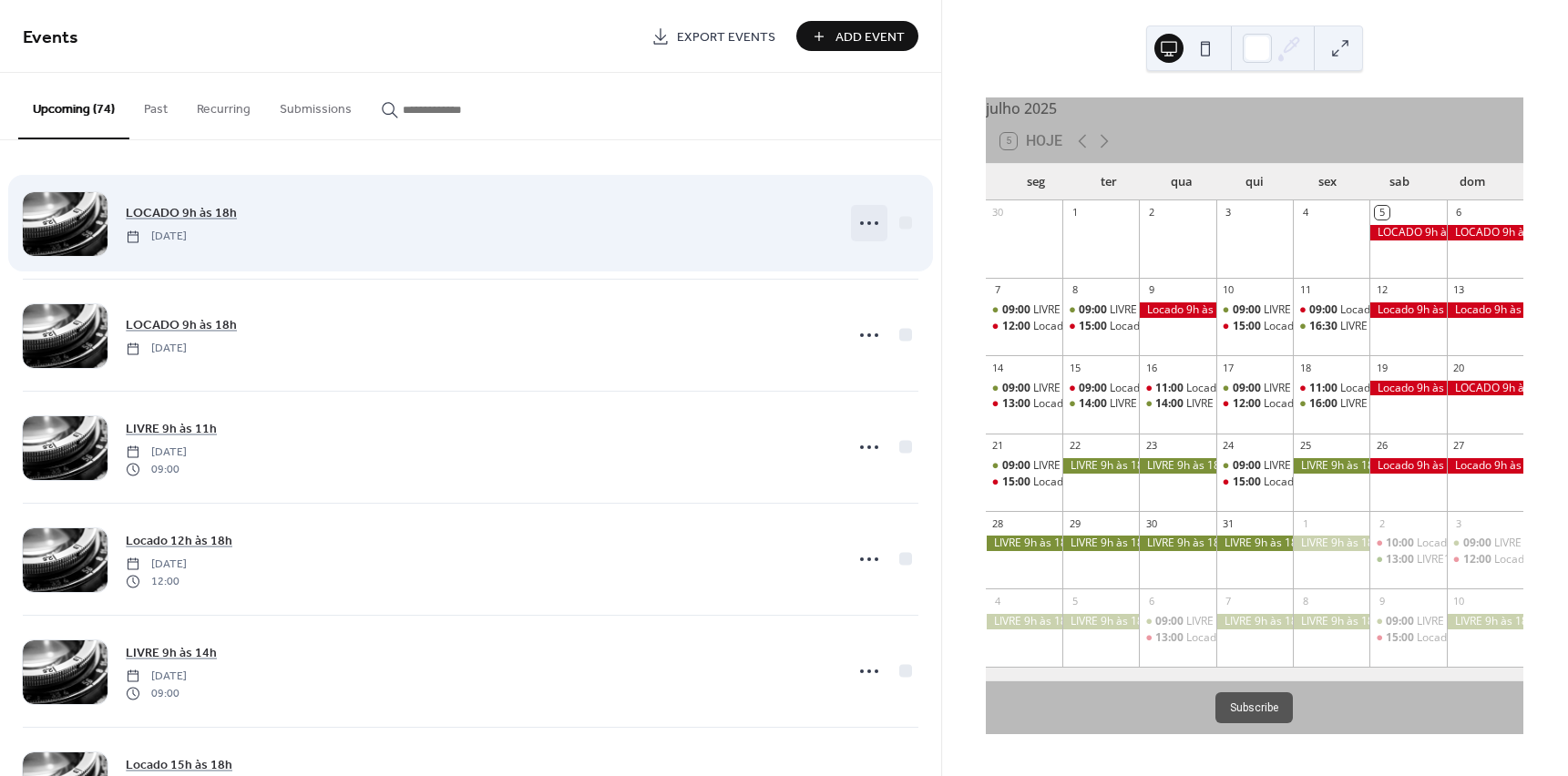 click 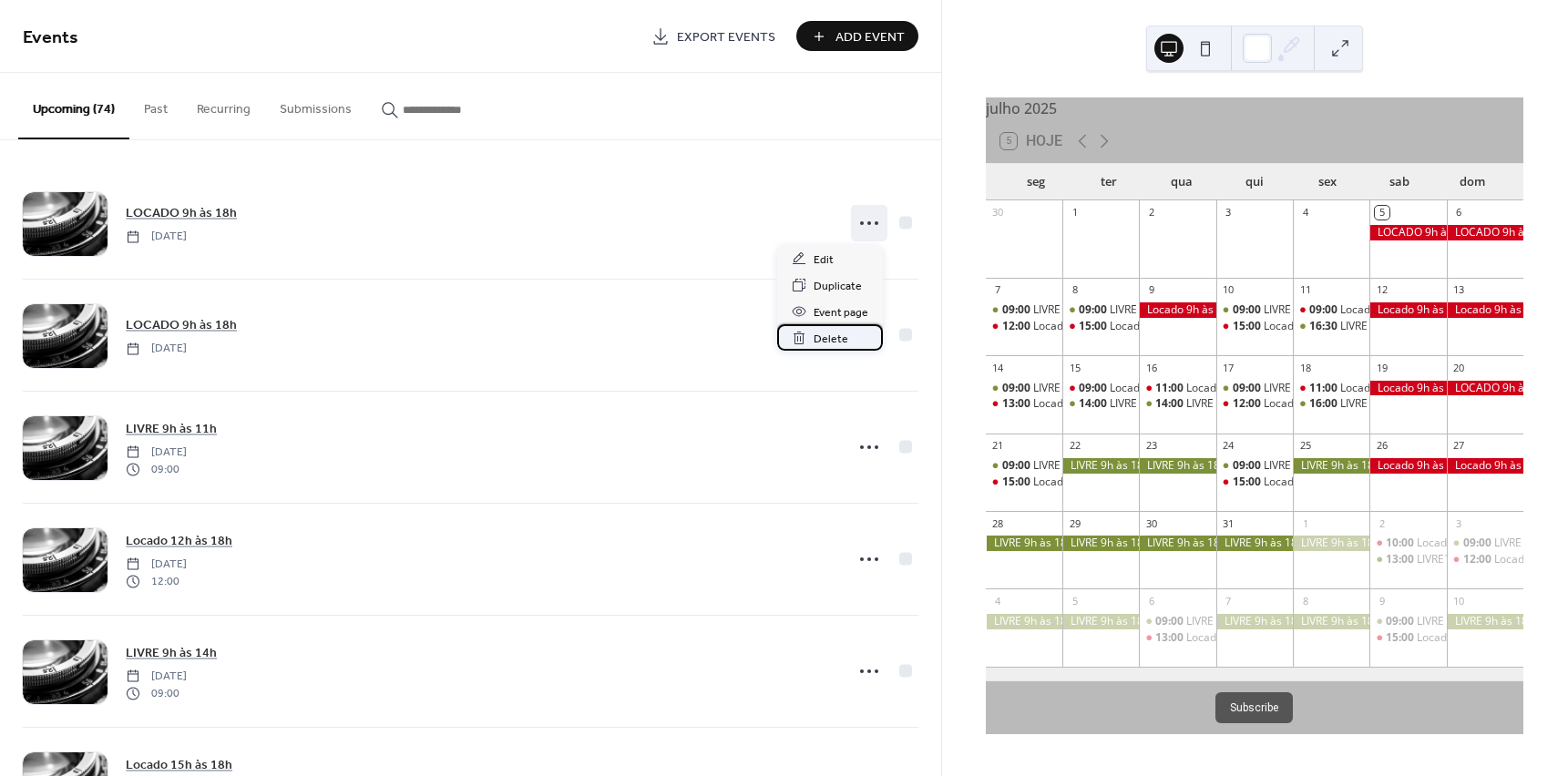 click on "Delete" at bounding box center [831, 339] 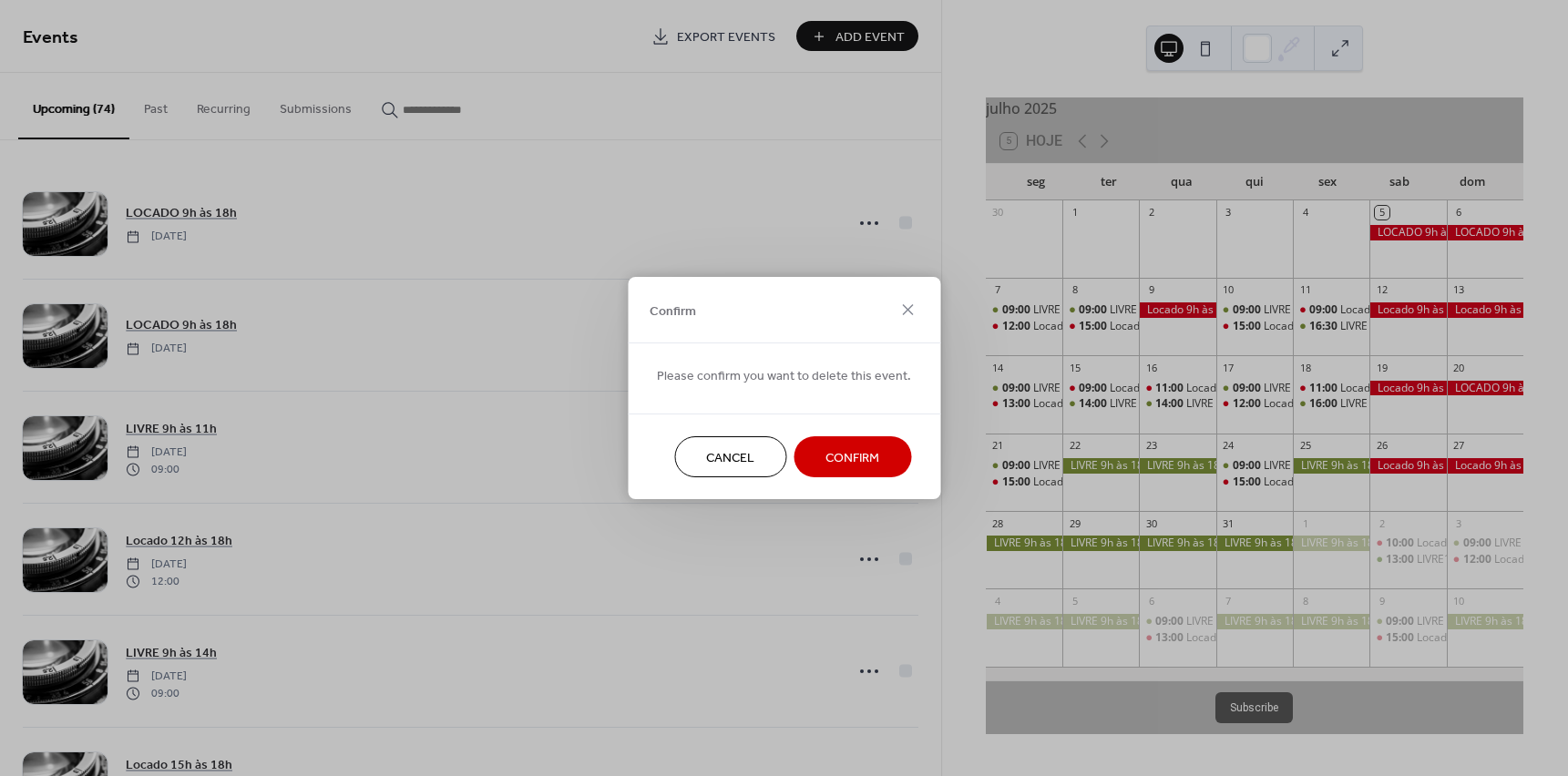 click on "Confirm" at bounding box center (852, 458) 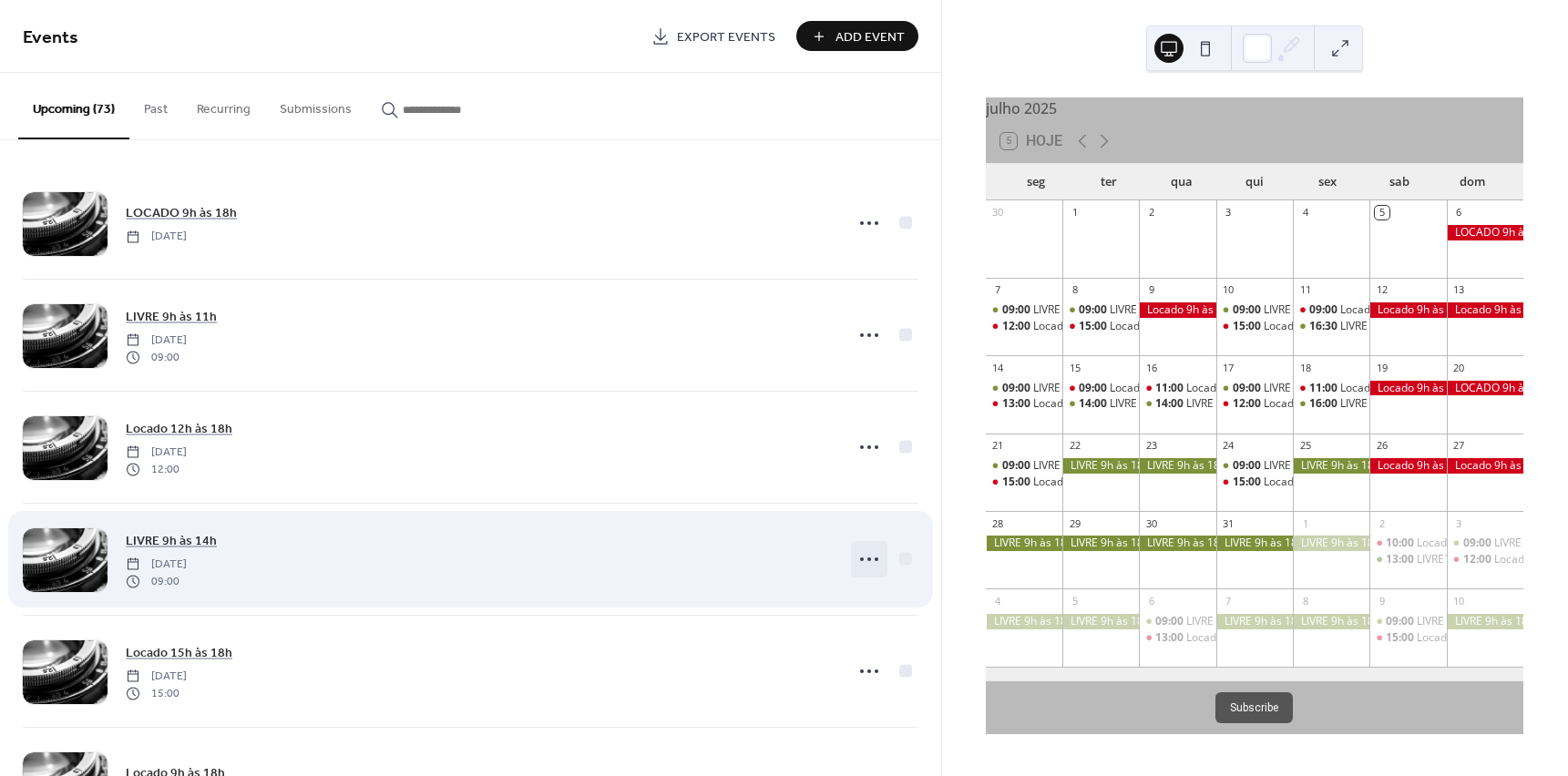 click 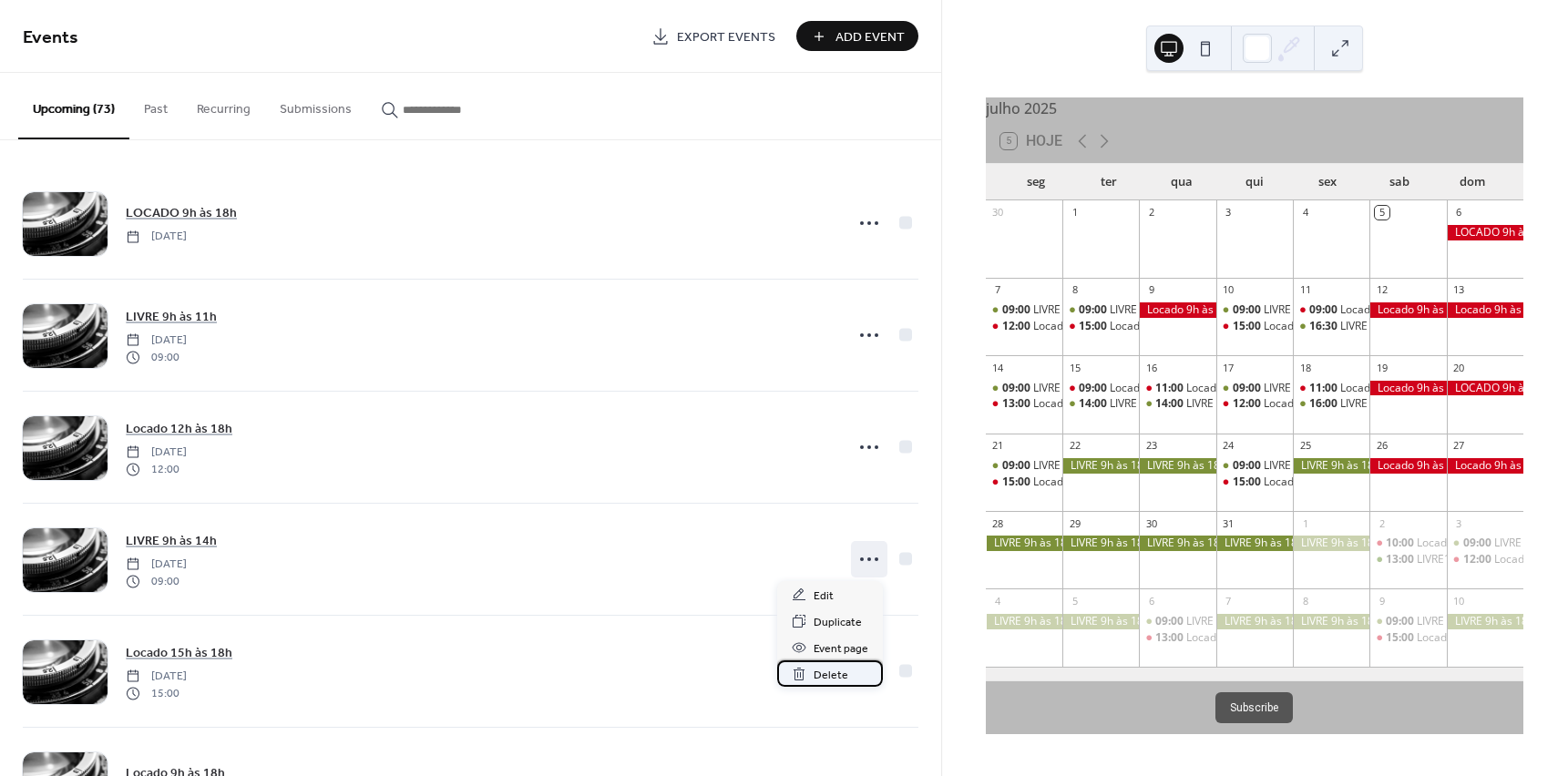 click on "Delete" at bounding box center (831, 675) 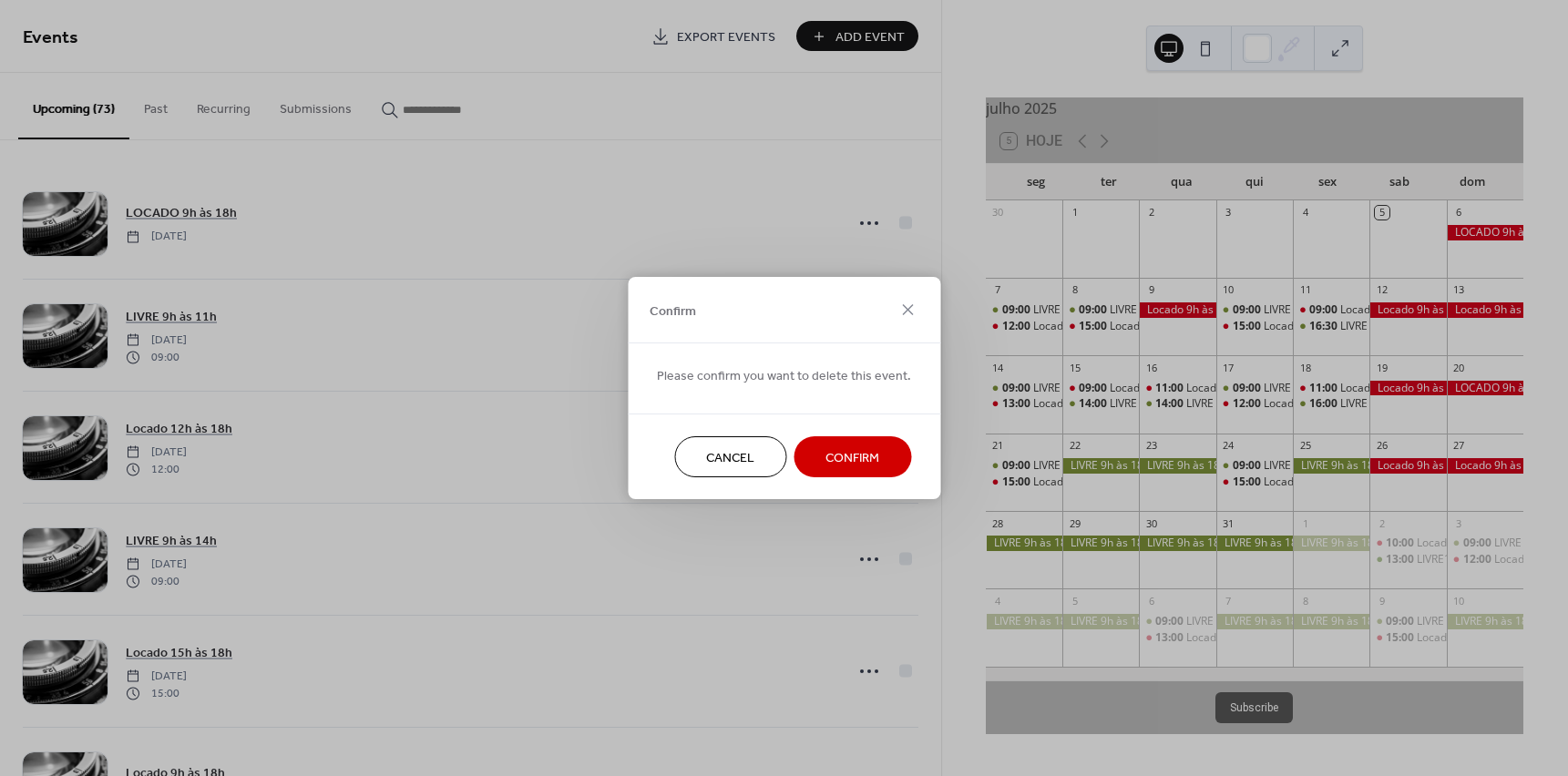 click on "Confirm" at bounding box center [852, 458] 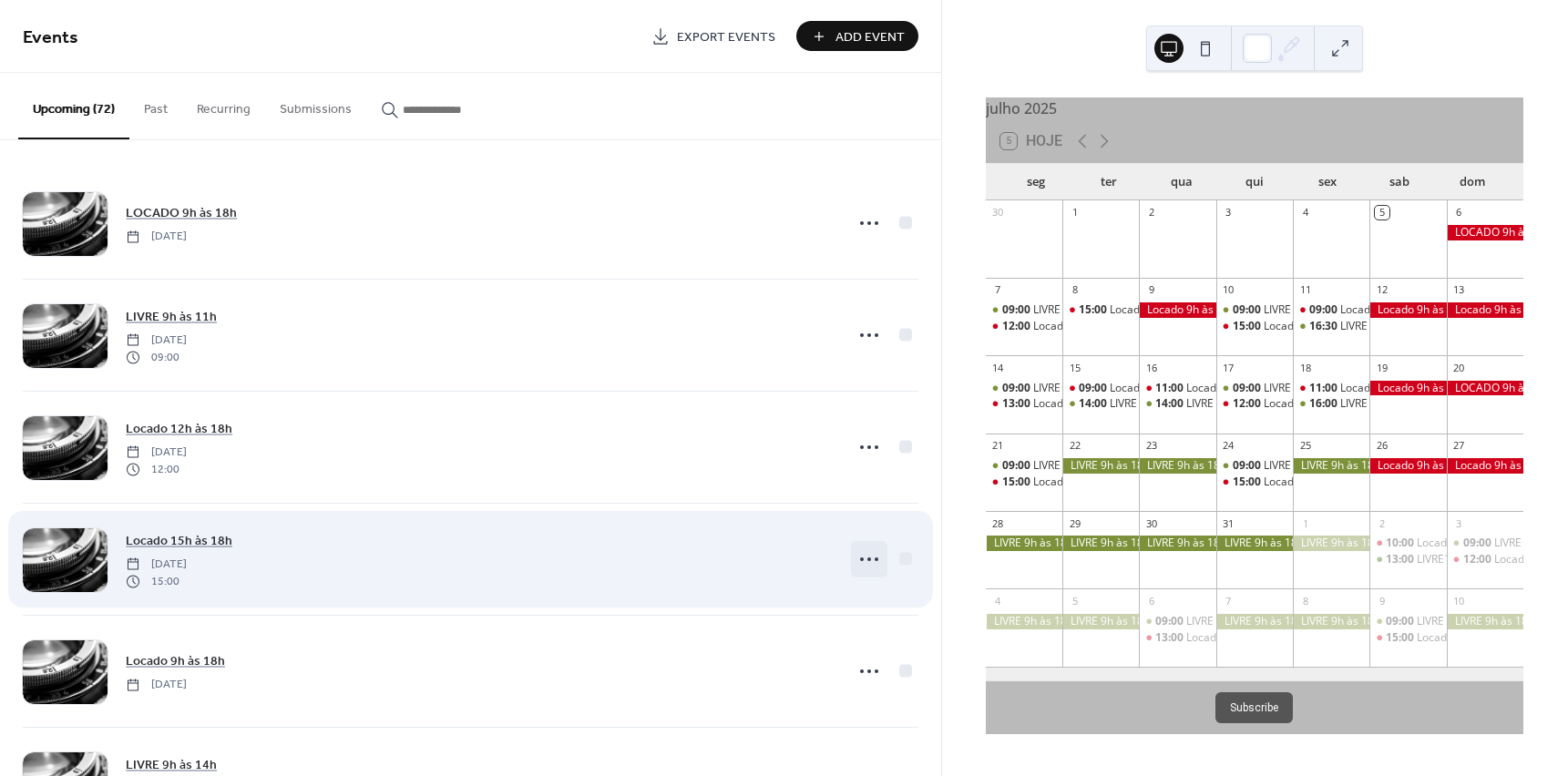 click 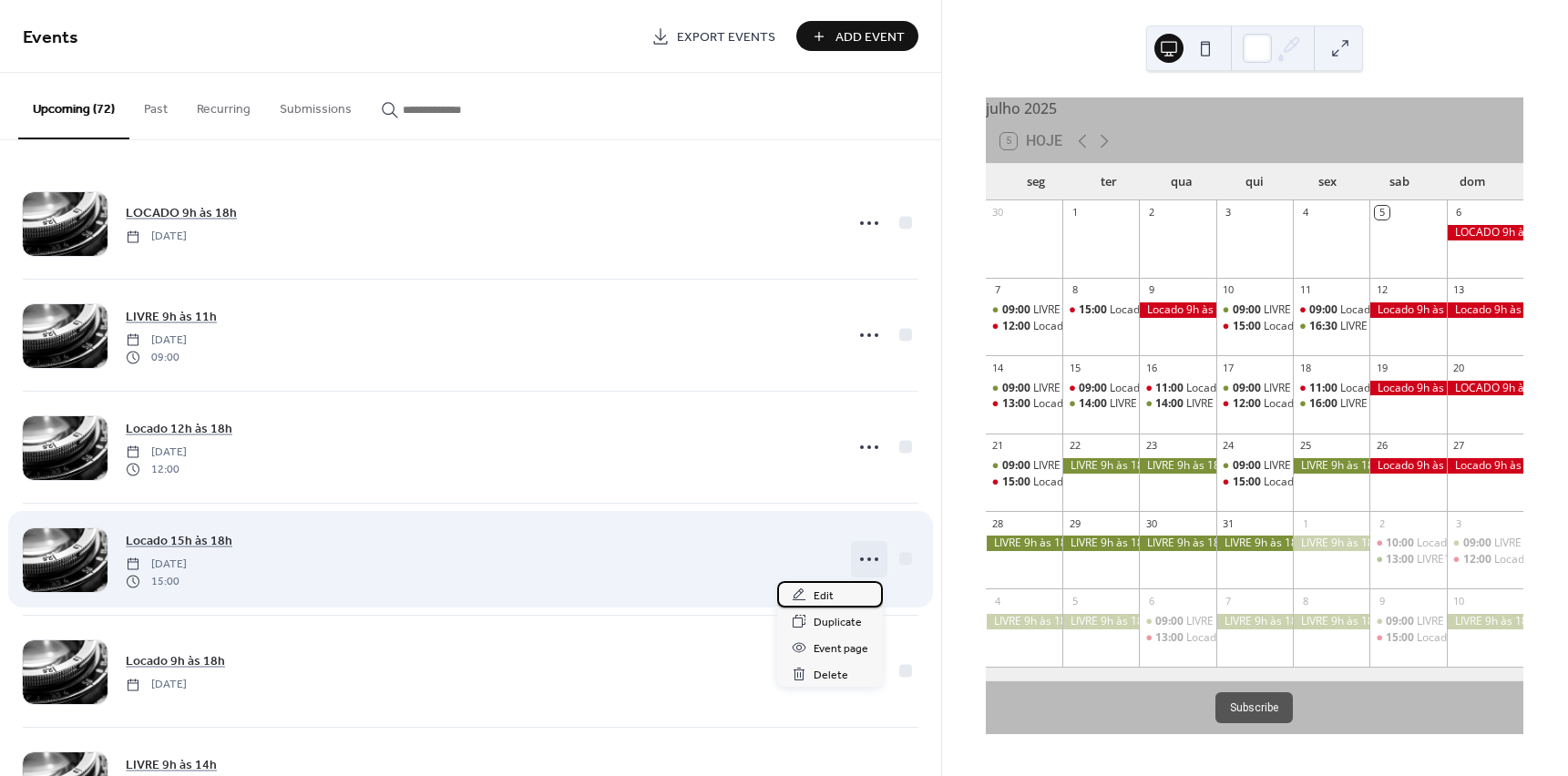 click on "Edit" at bounding box center (824, 596) 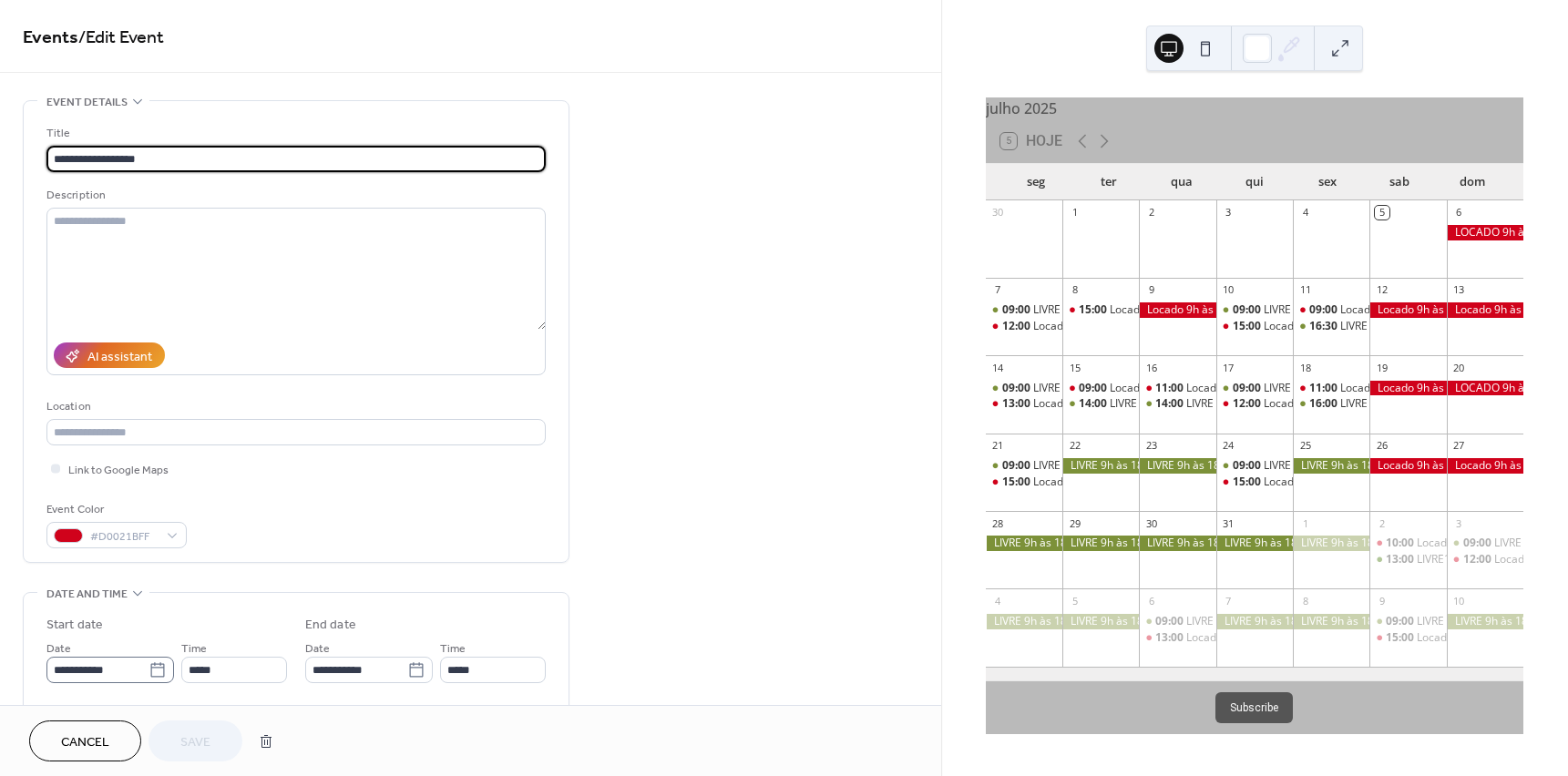 scroll, scrollTop: 1, scrollLeft: 0, axis: vertical 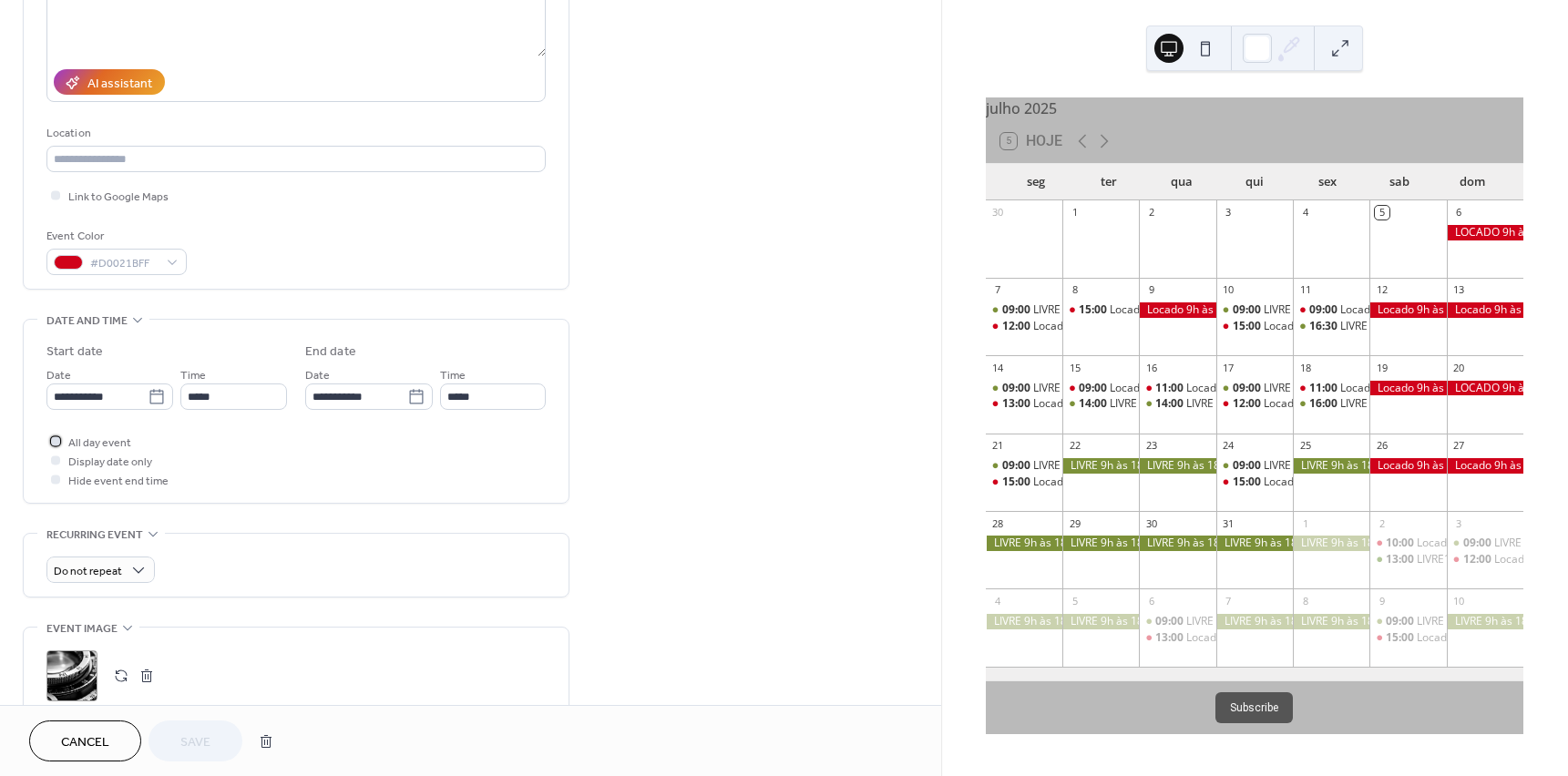 click at bounding box center (56, 441) 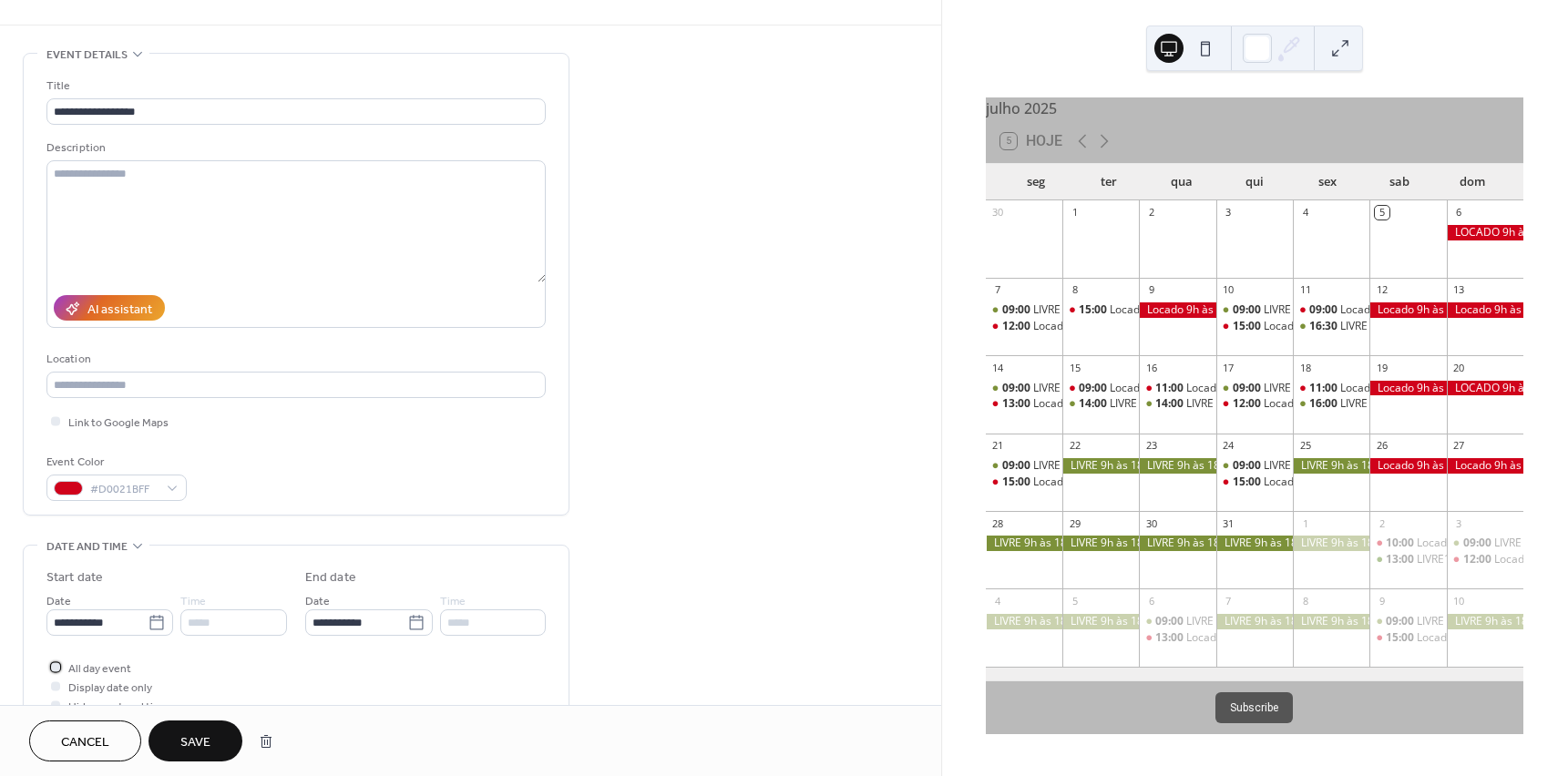 scroll, scrollTop: 0, scrollLeft: 0, axis: both 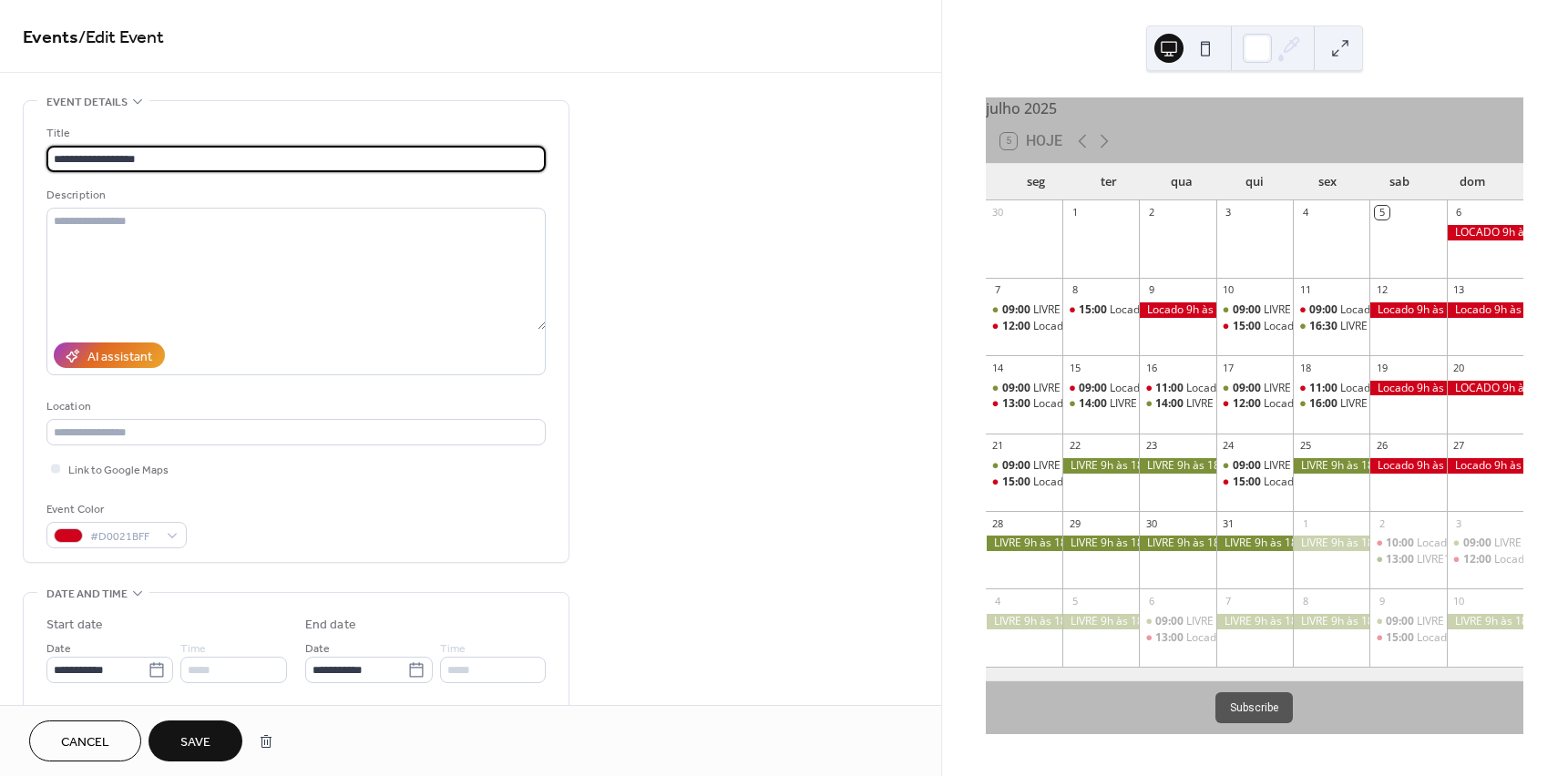 drag, startPoint x: 102, startPoint y: 158, endPoint x: 93, endPoint y: 156, distance: 9.219544 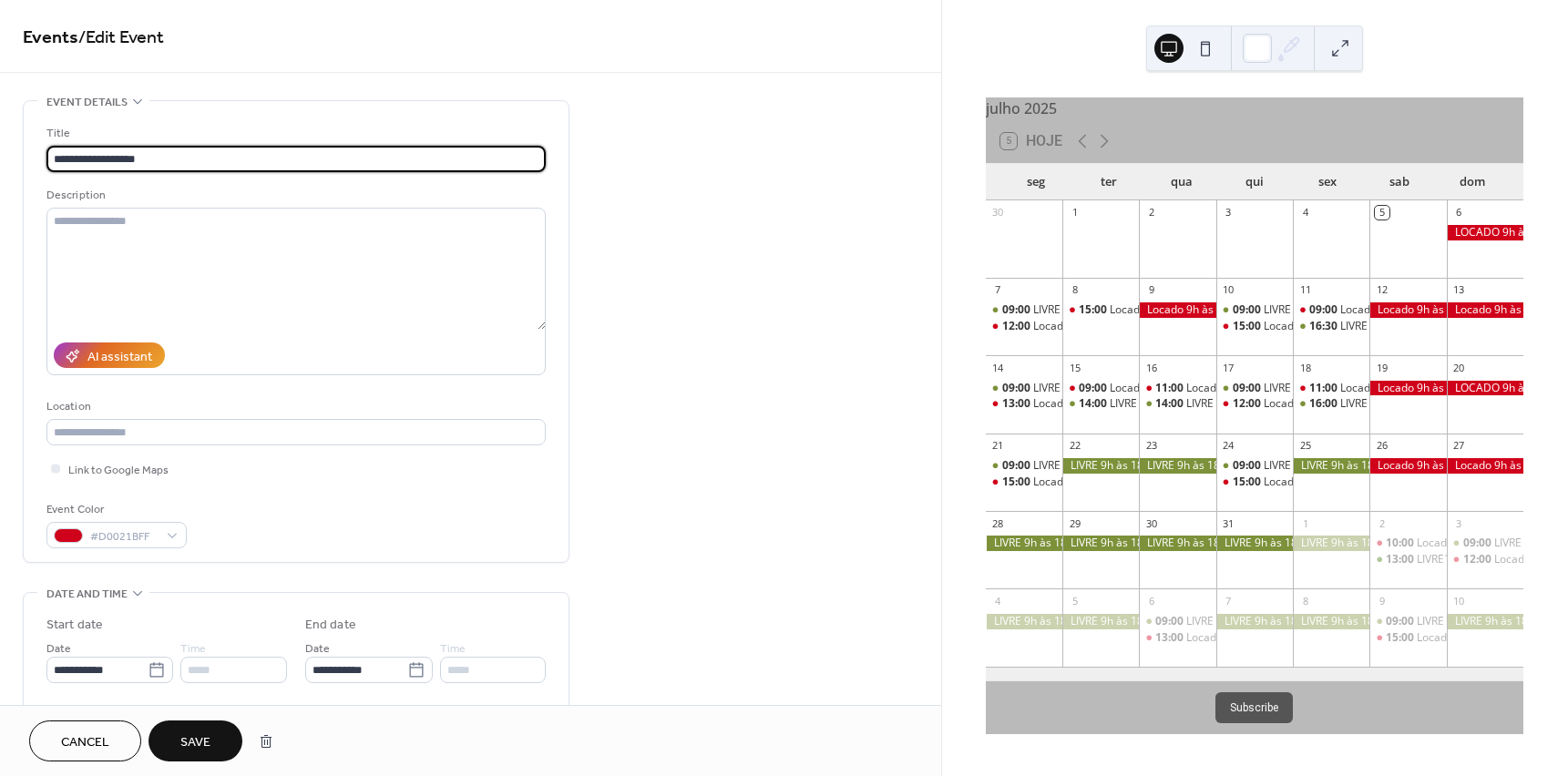 click on "**********" at bounding box center [296, 158] 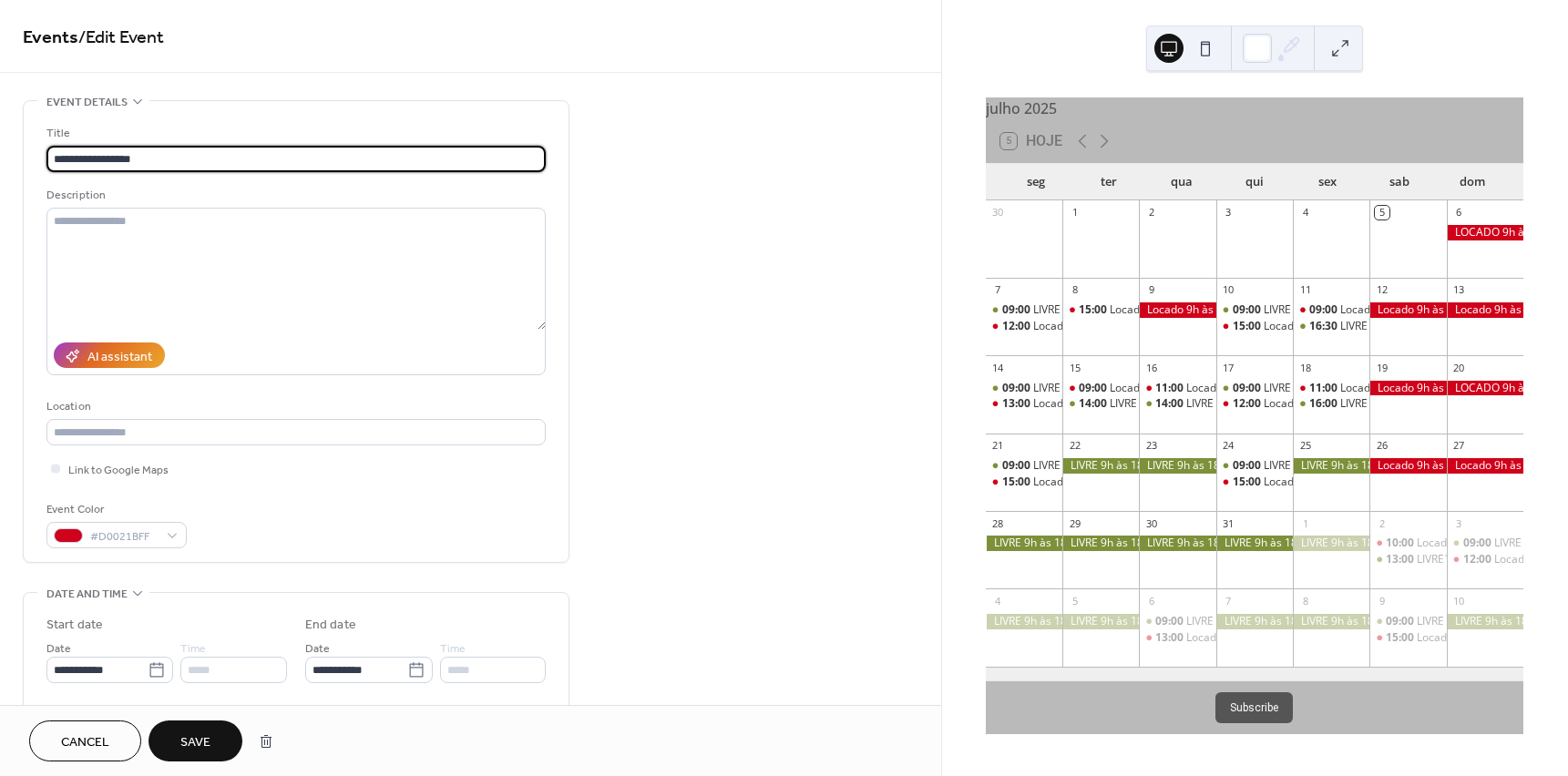 type on "**********" 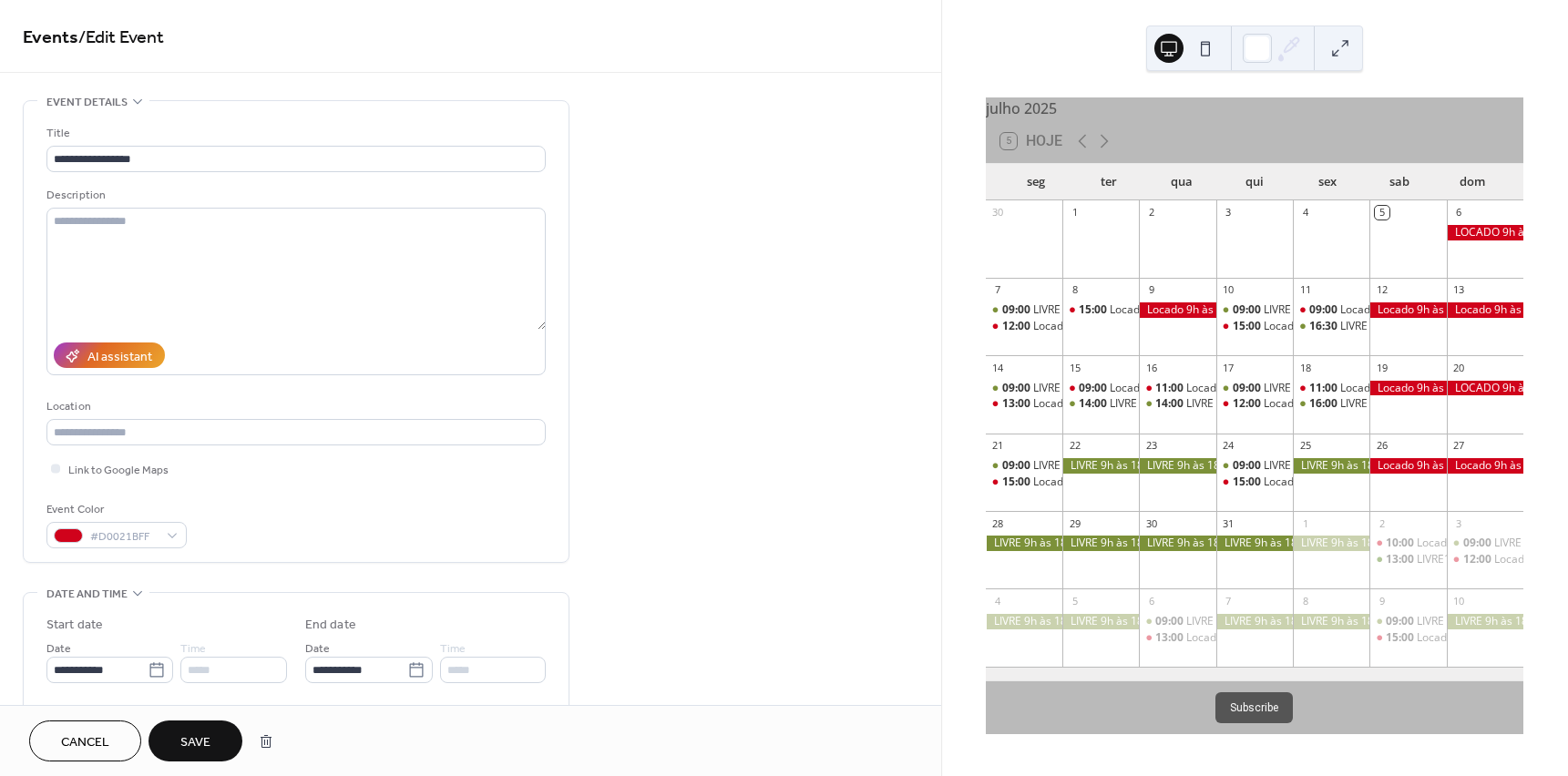 click on "Save" at bounding box center (195, 740) 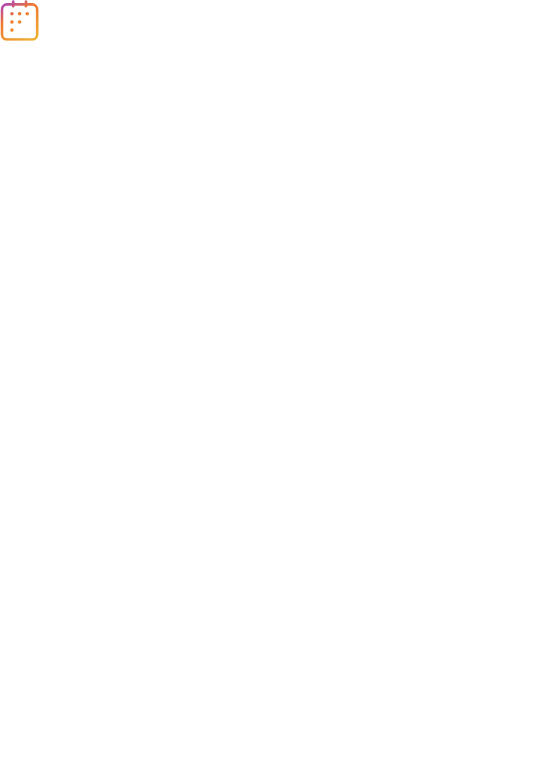 scroll, scrollTop: 0, scrollLeft: 0, axis: both 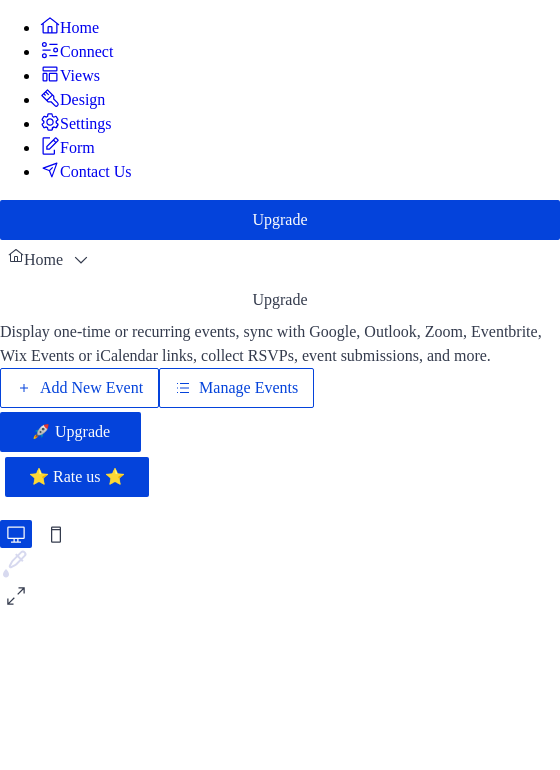 click on "Manage Events" at bounding box center [248, 388] 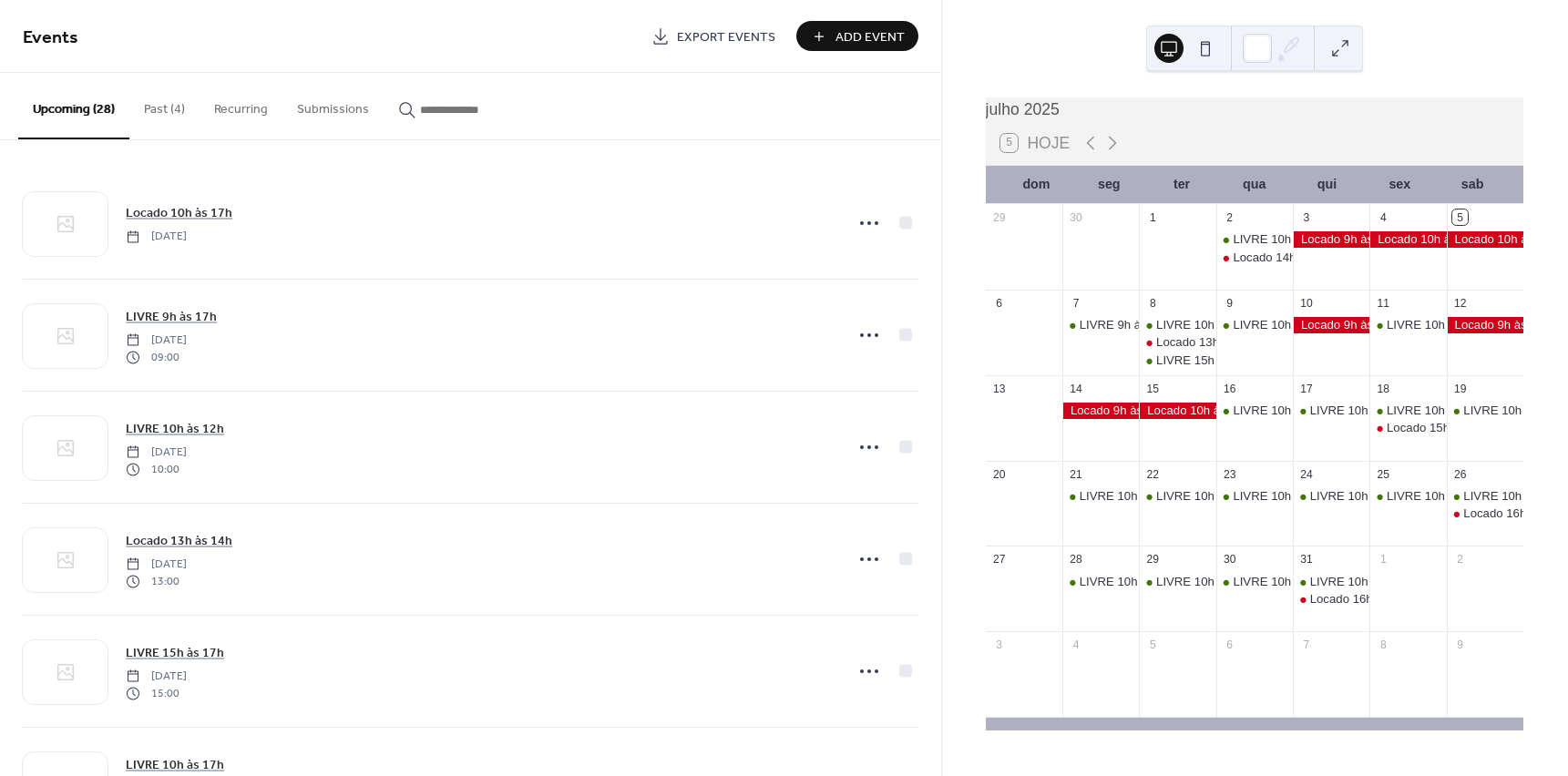 scroll, scrollTop: 0, scrollLeft: 0, axis: both 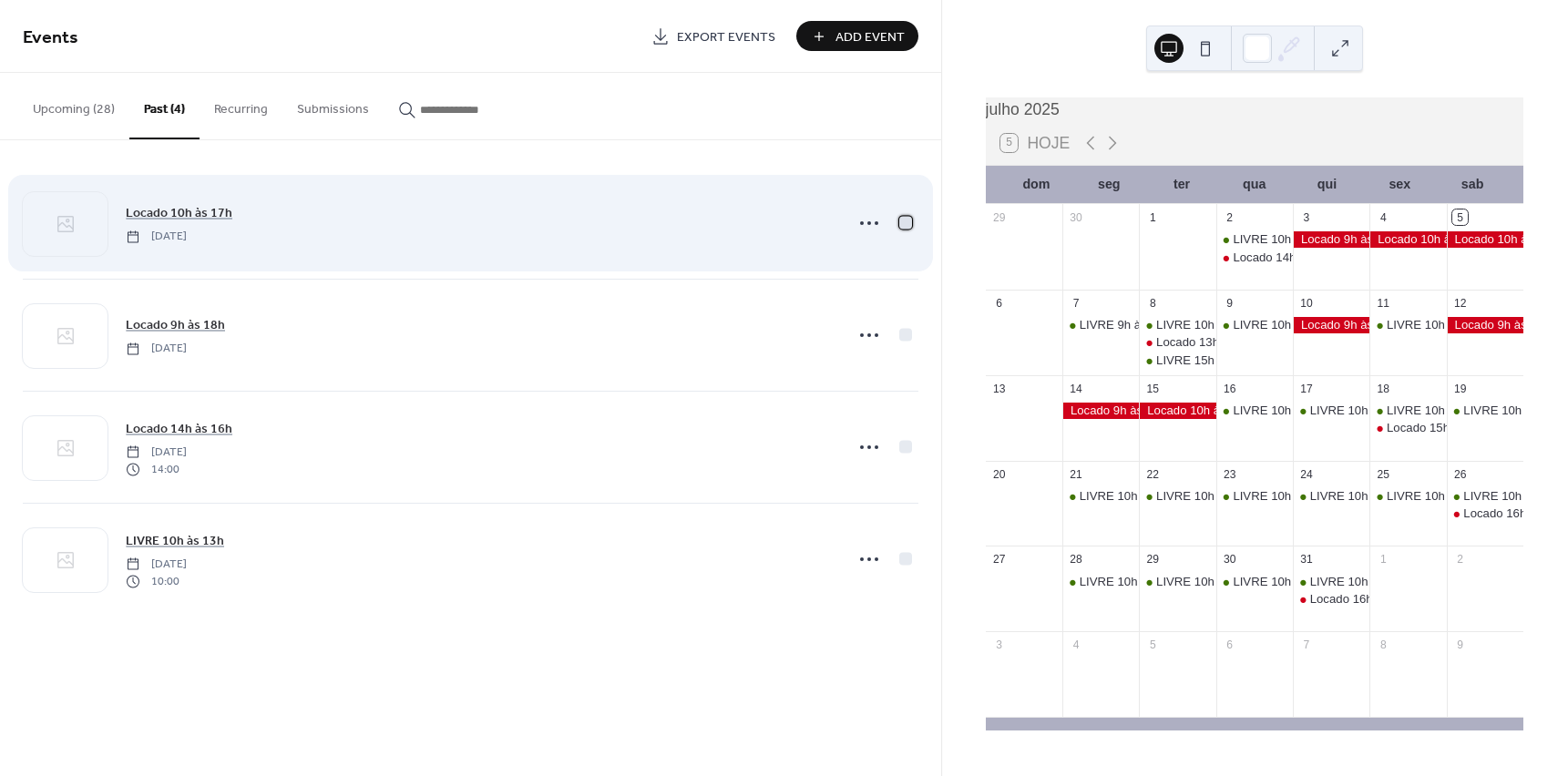 click at bounding box center (906, 222) 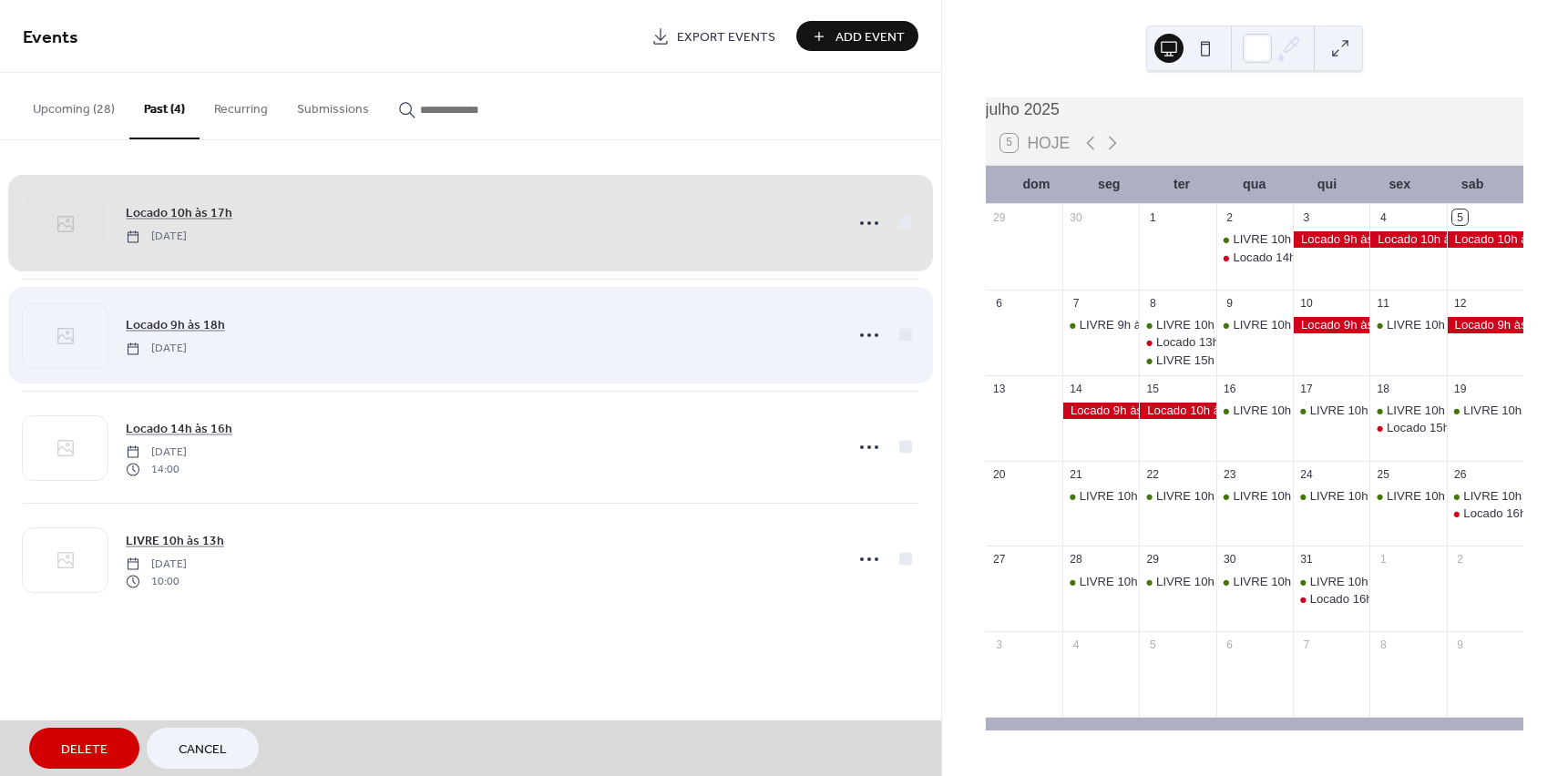 click on "Locado 9h às 18h  Thursday, July 3, 2025" at bounding box center [470, 334] 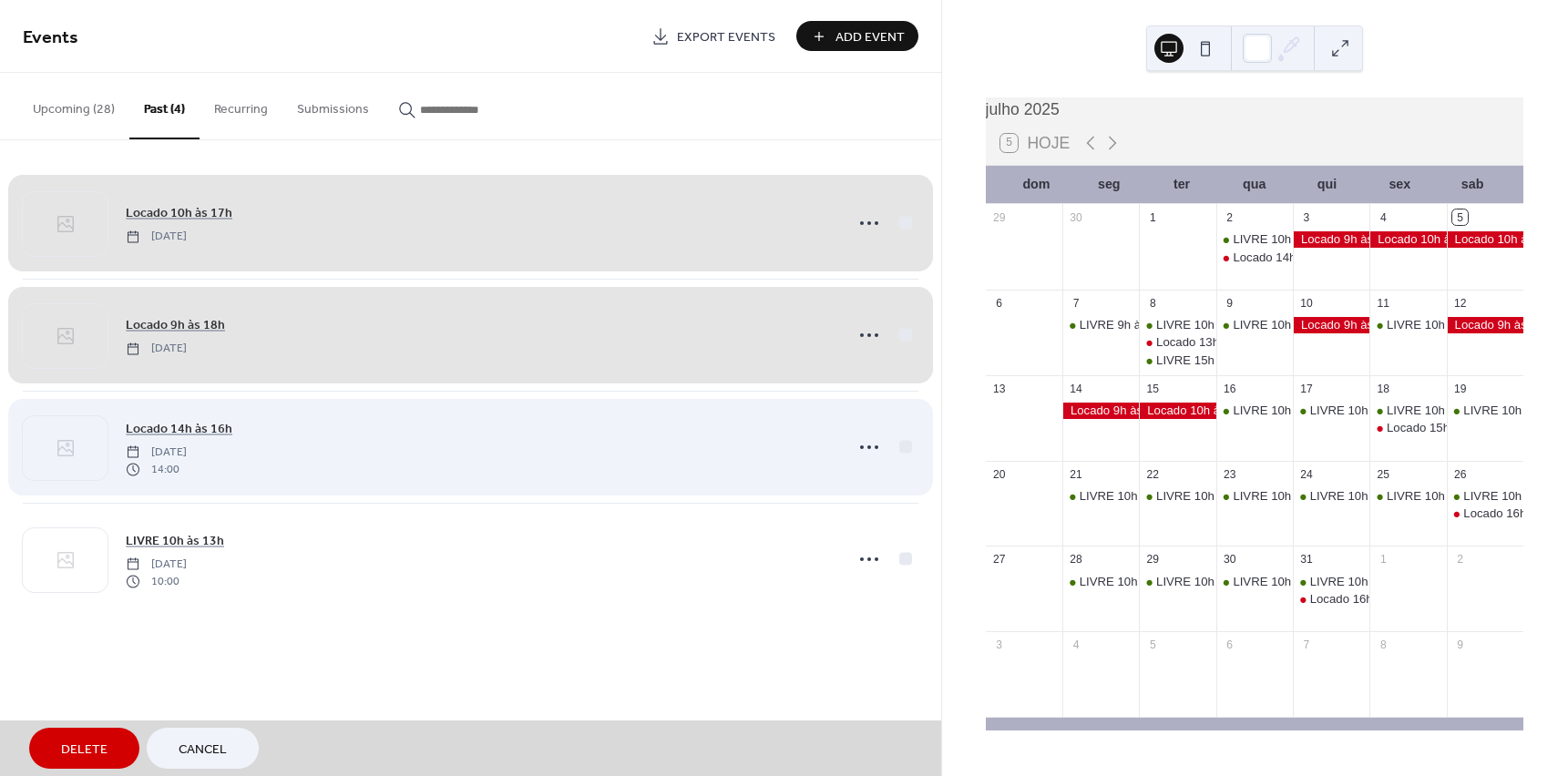 click on "Locado 14h às 16h  Wednesday, July 2, 2025 14:00" at bounding box center [470, 446] 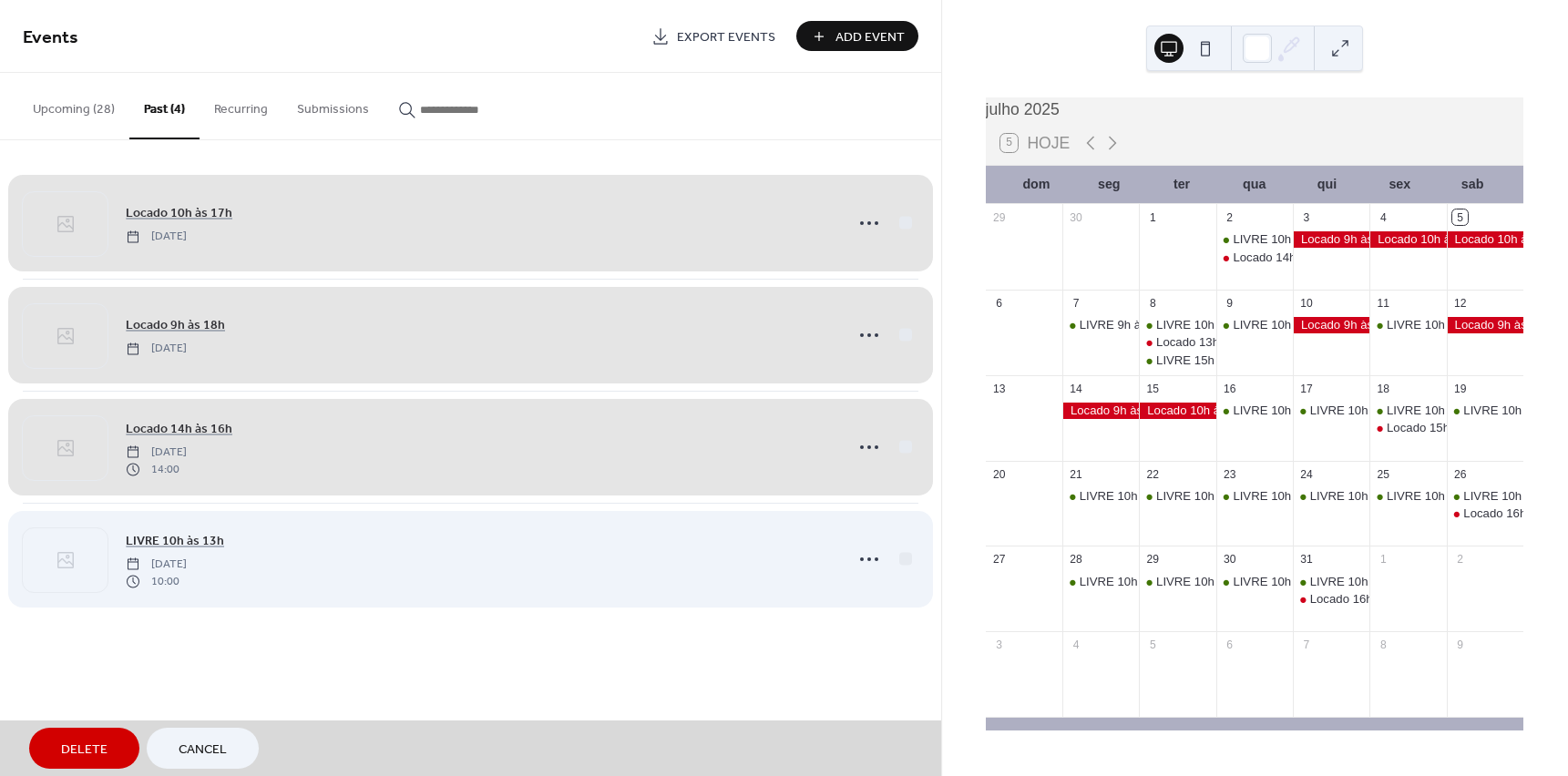 click on "LIVRE 10h às 13h Wednesday, July 2, 2025 10:00" at bounding box center [470, 558] 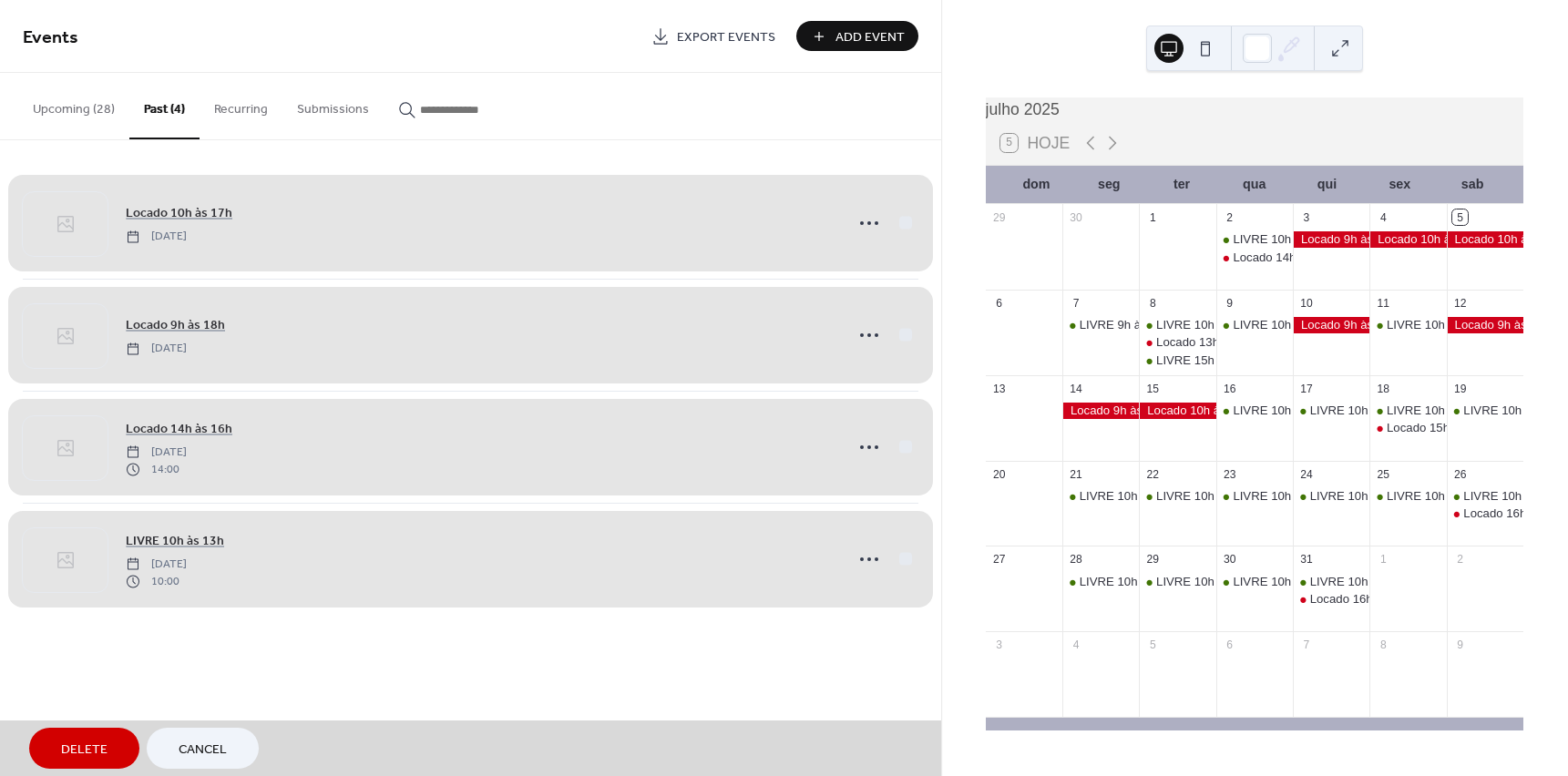 click on "Delete" at bounding box center (84, 750) 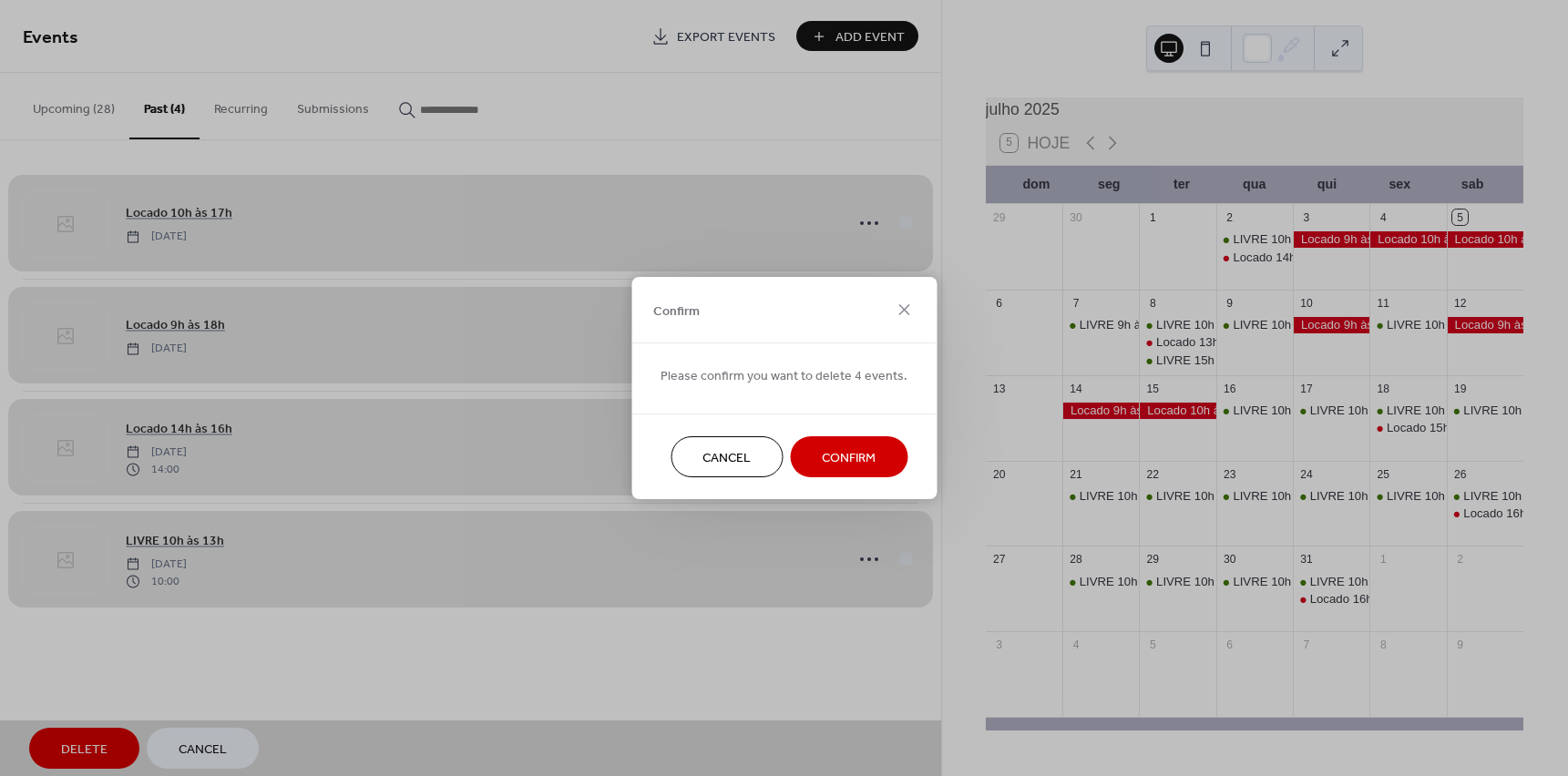 click on "Confirm" at bounding box center (848, 458) 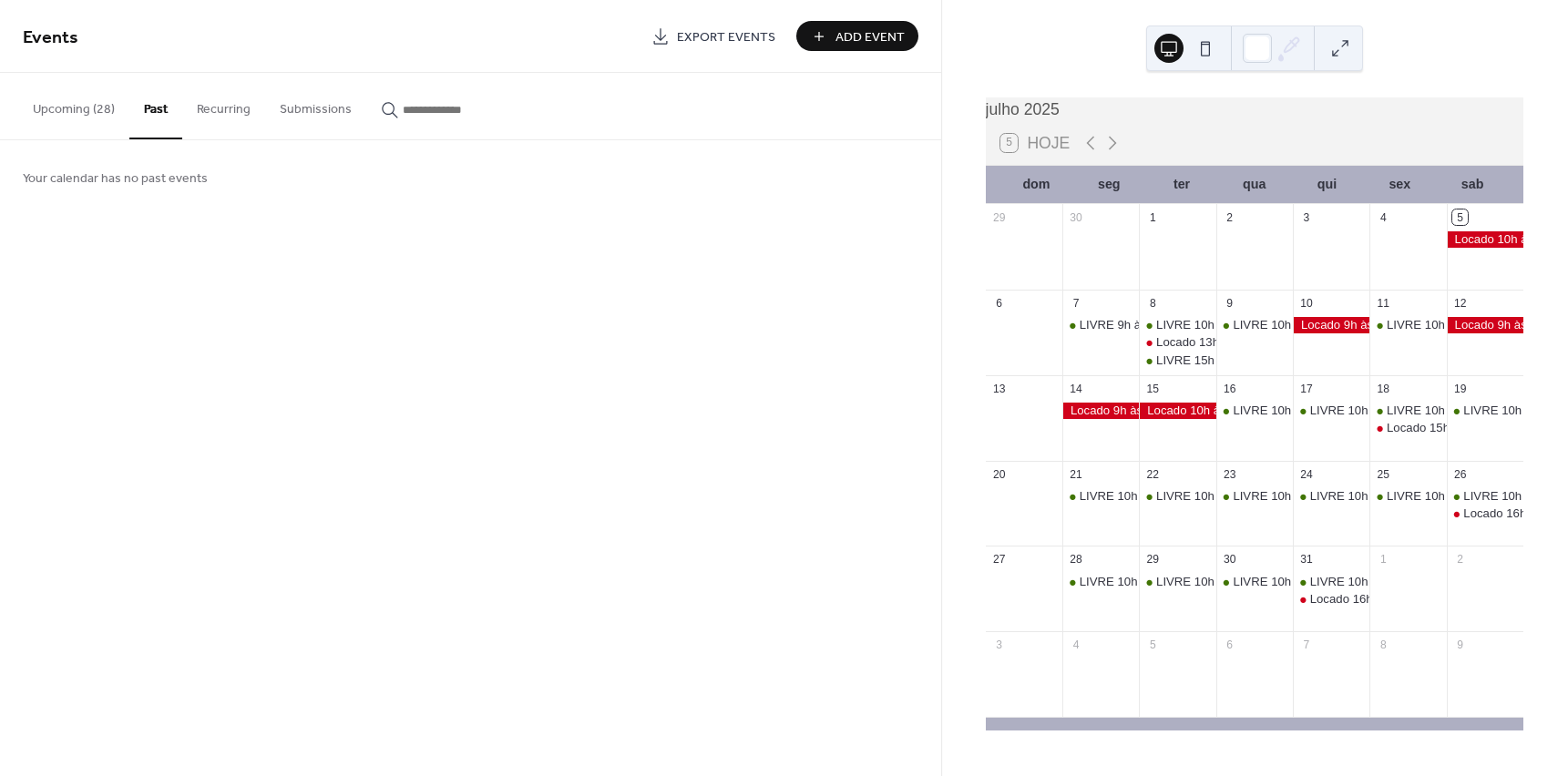 click on "Upcoming  (28)" at bounding box center [74, 105] 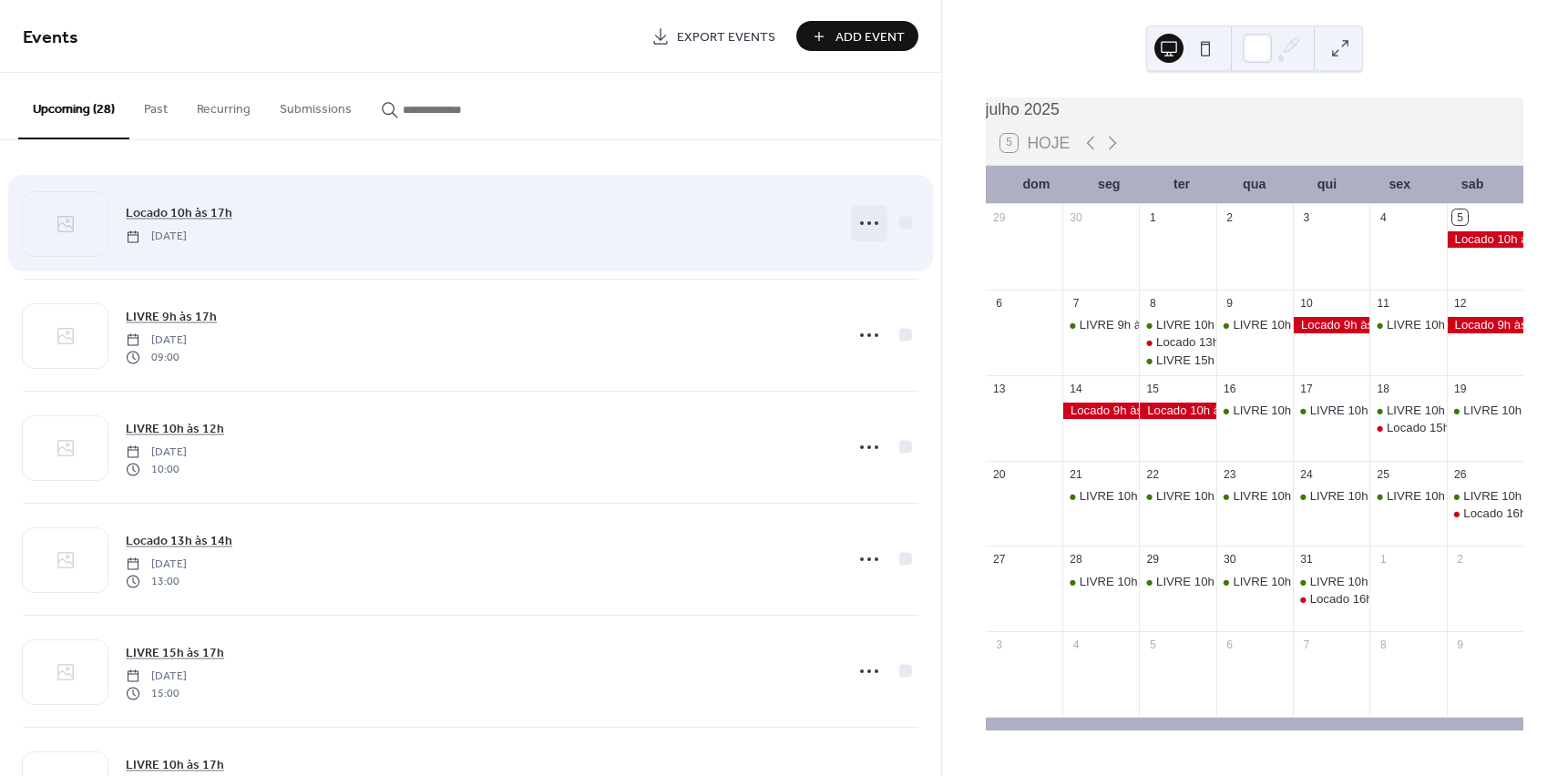 click 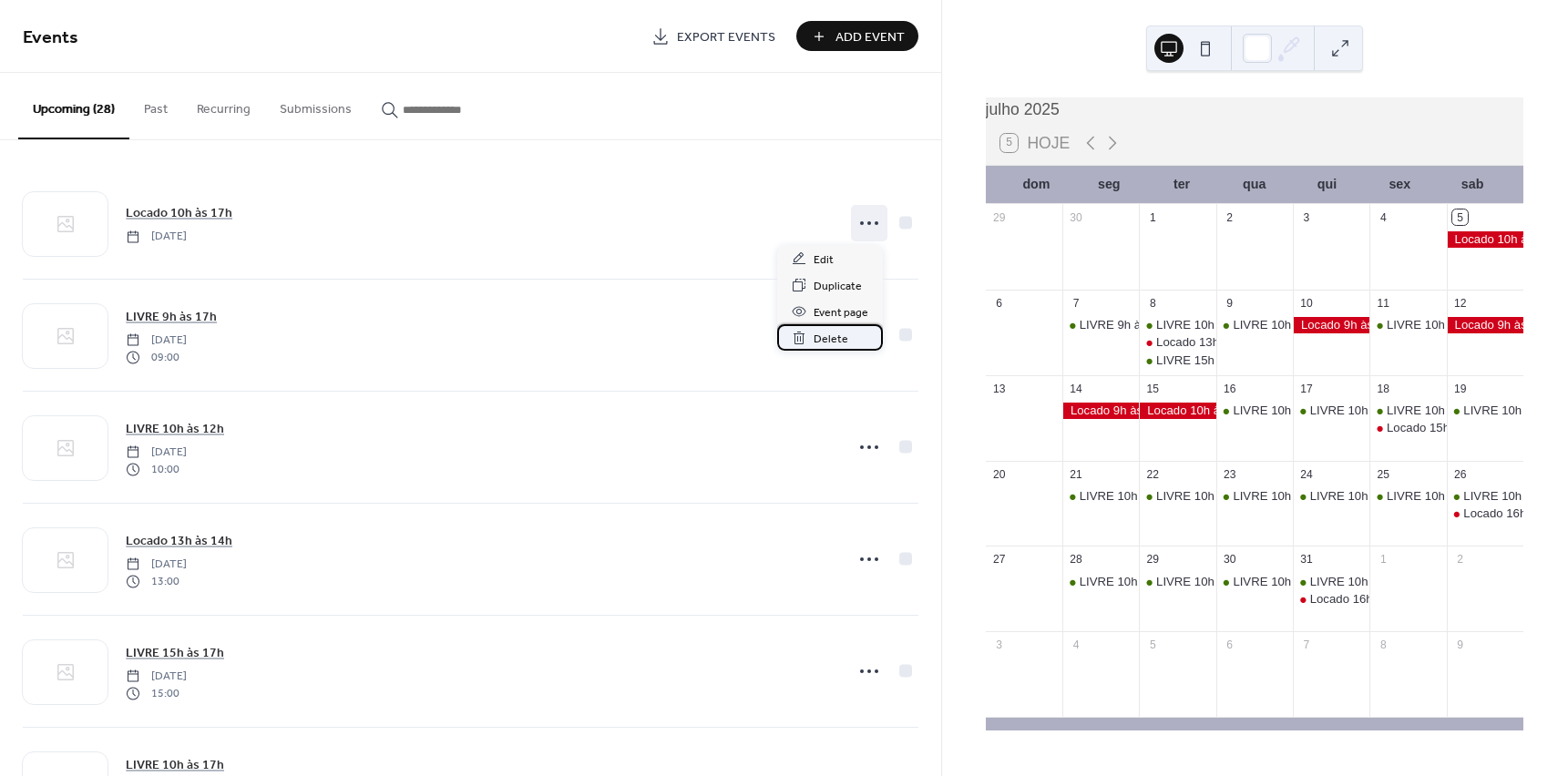 click on "Delete" at bounding box center [831, 339] 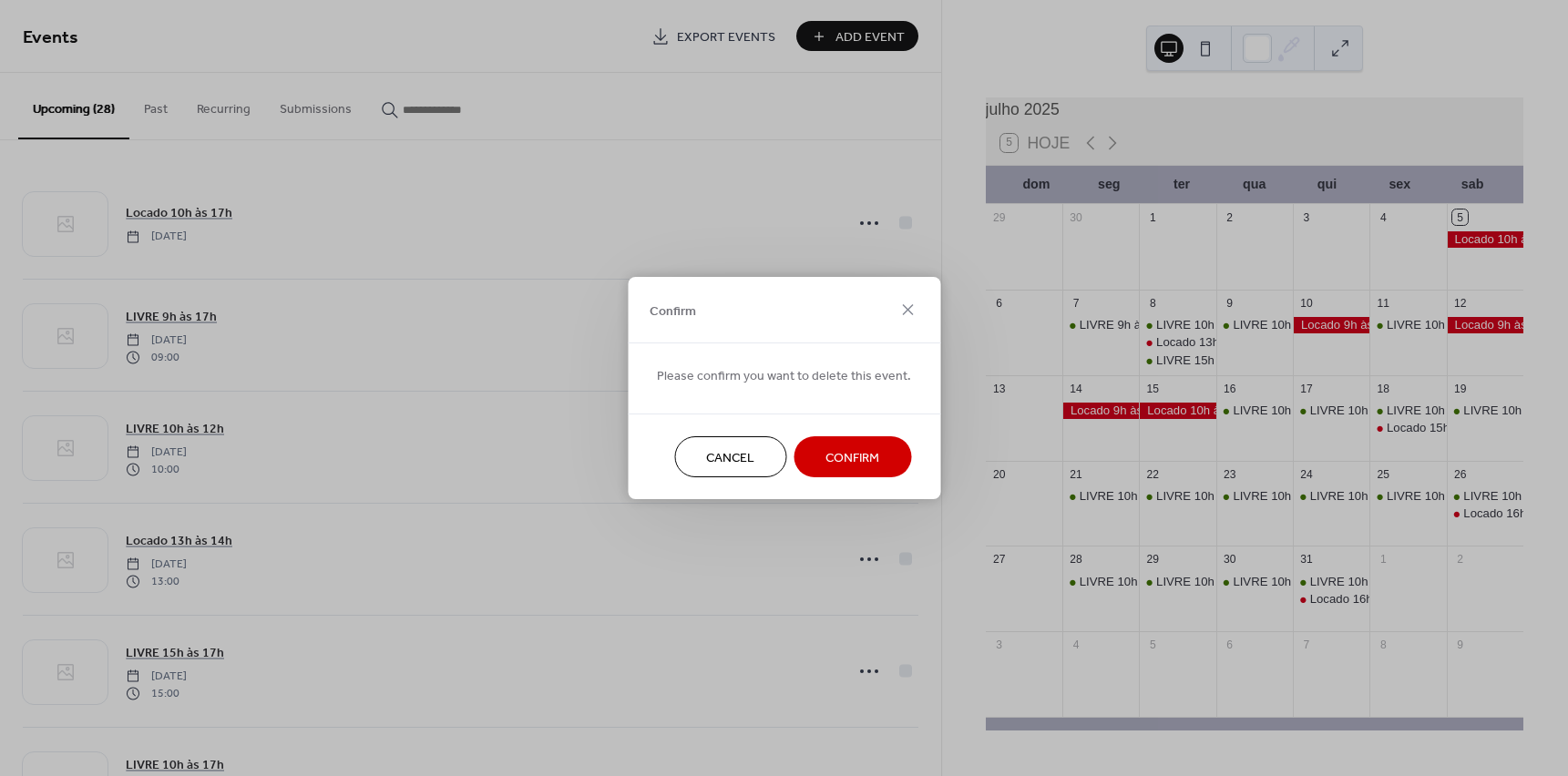 click on "Confirm" at bounding box center (852, 458) 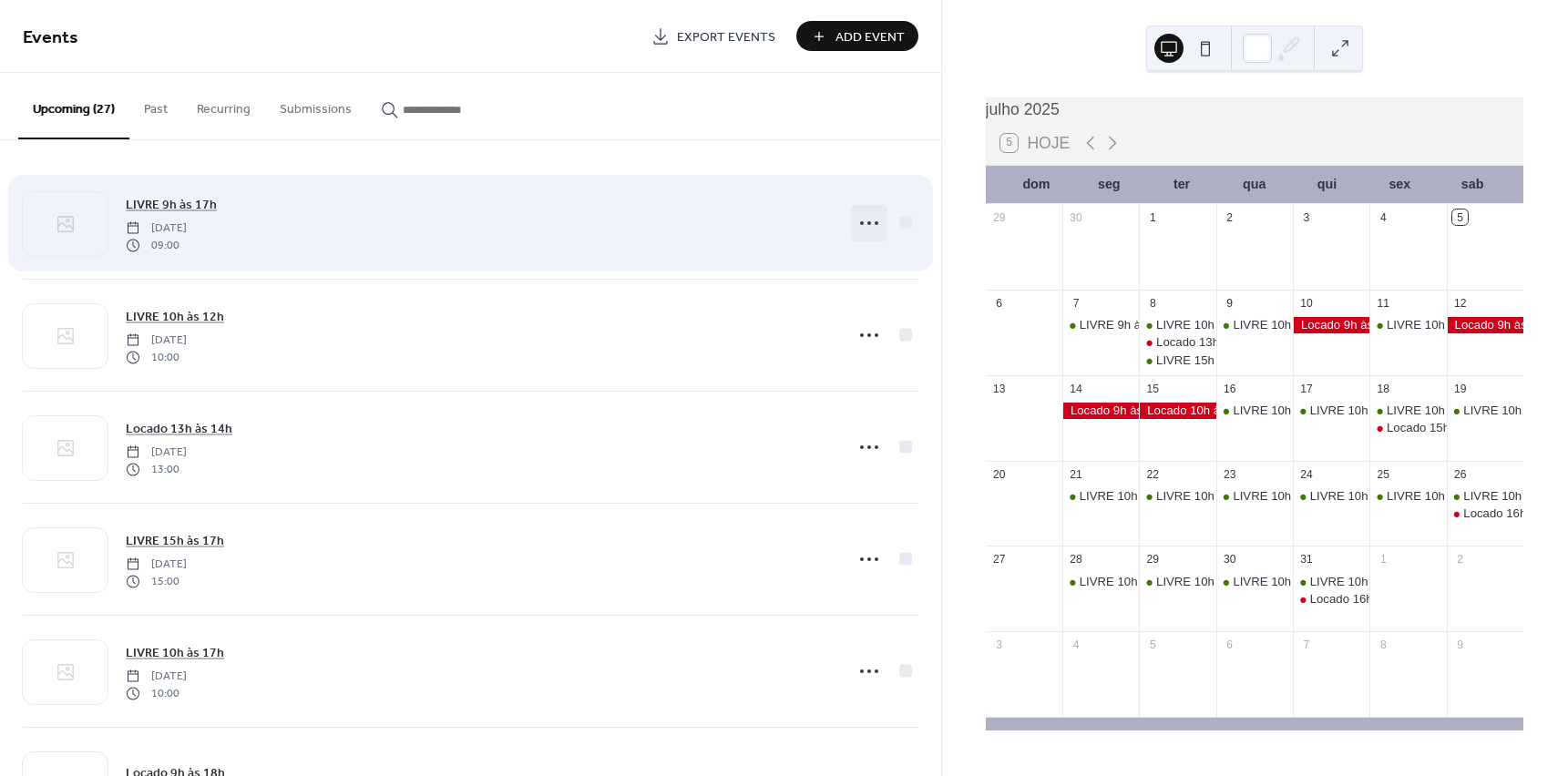 click 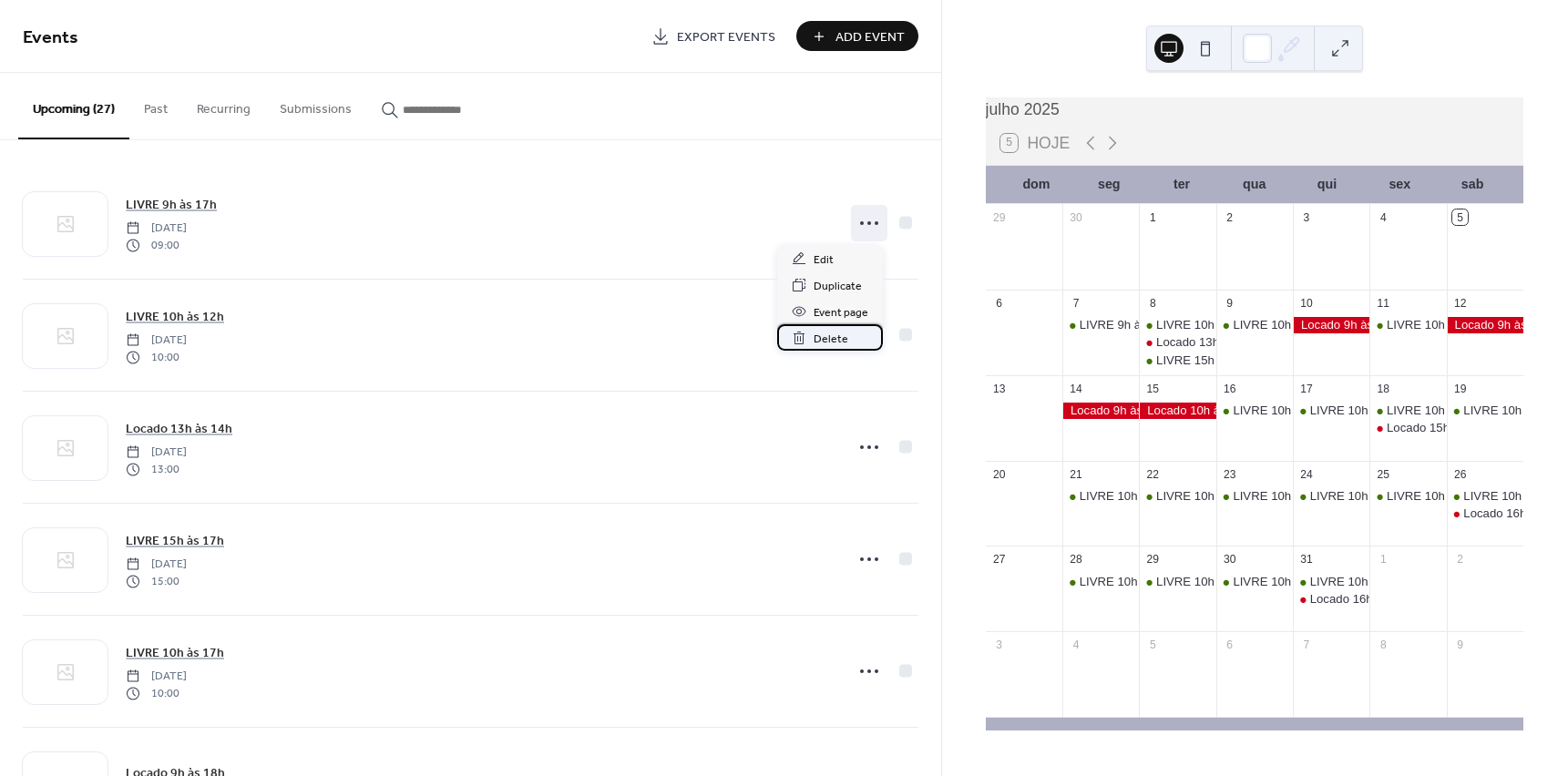 click on "Delete" at bounding box center (831, 339) 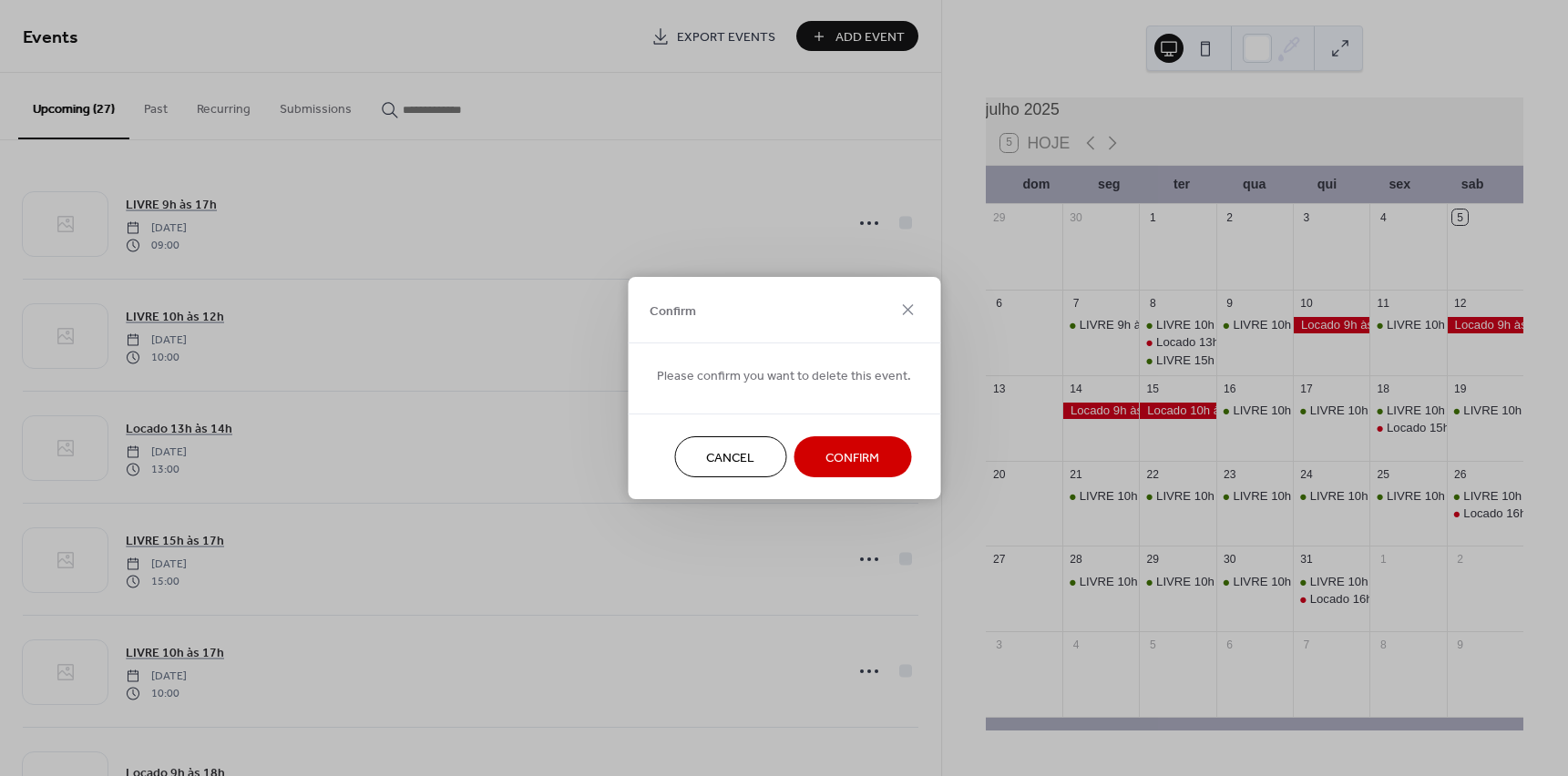 click on "Confirm" at bounding box center (852, 456) 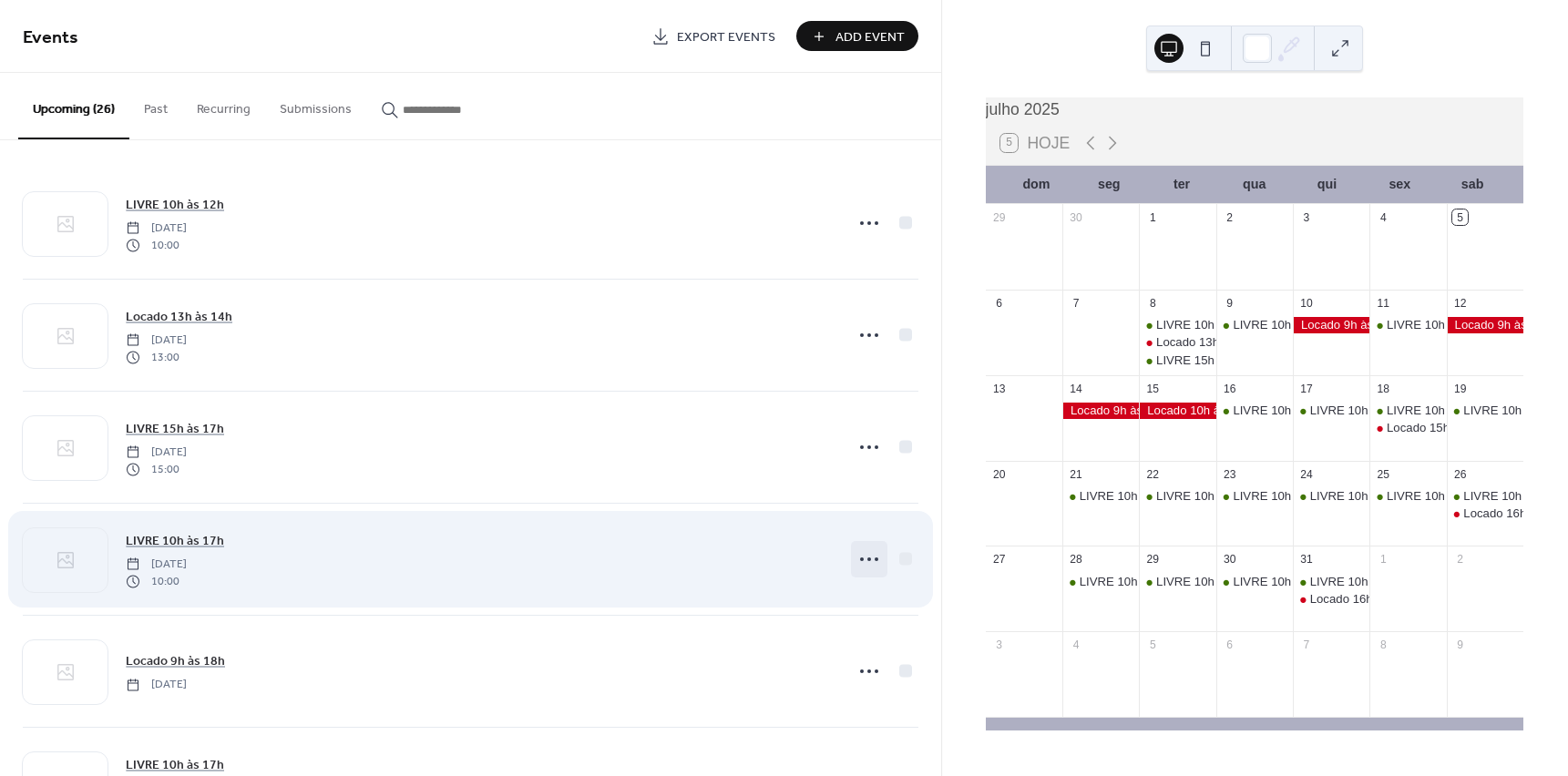 click 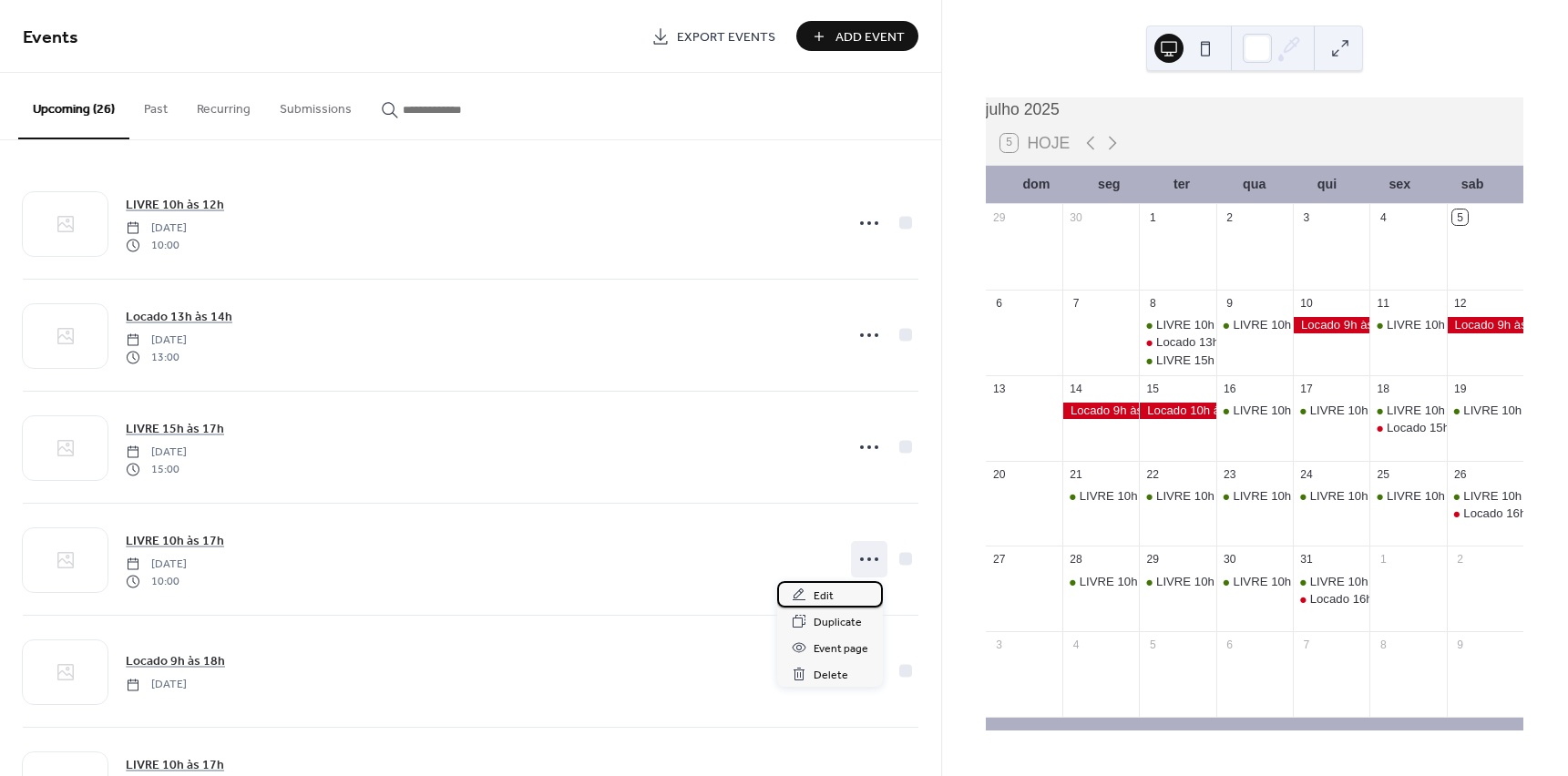 click on "Edit" at bounding box center (824, 596) 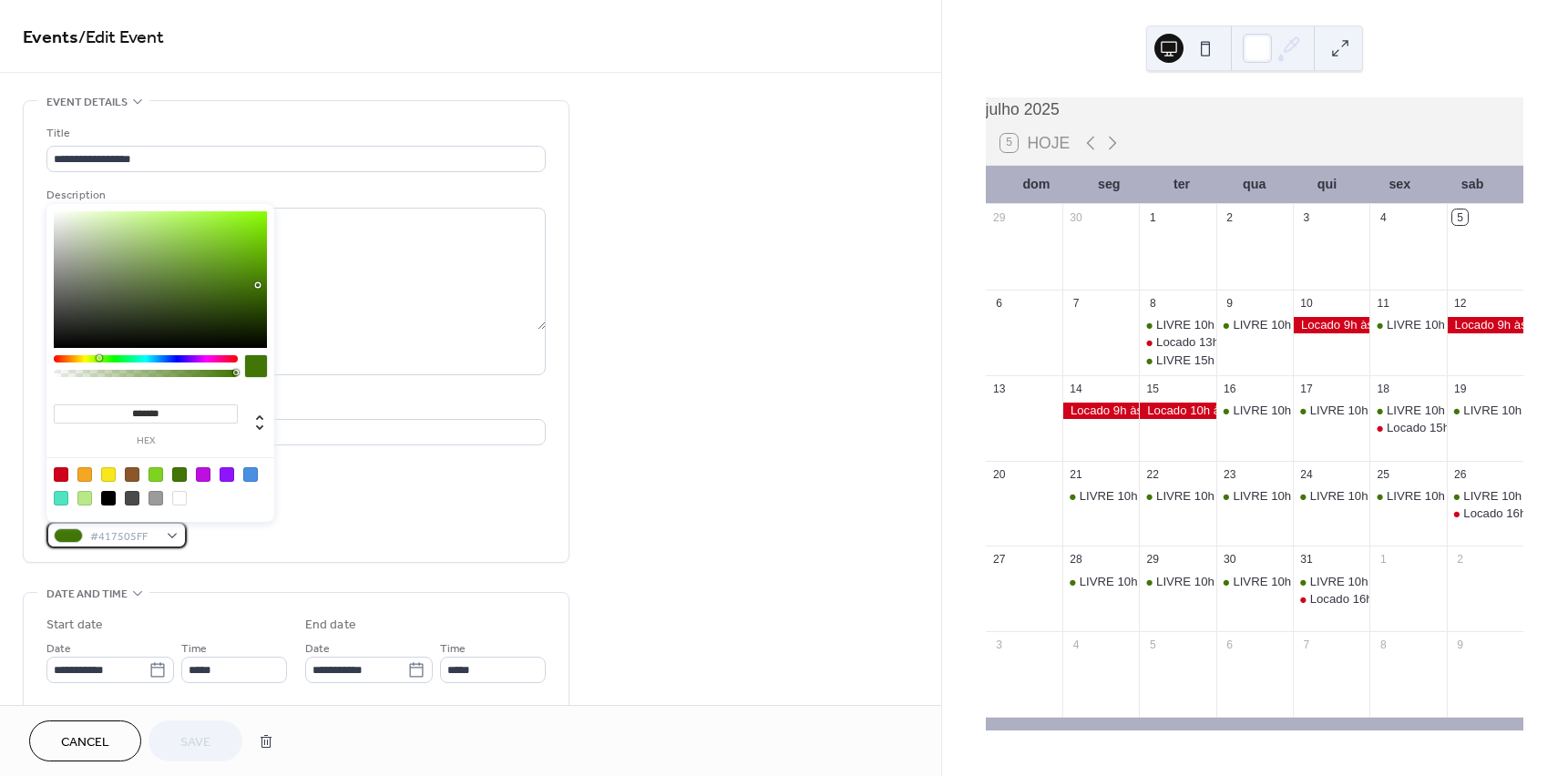 click on "#417505FF" at bounding box center (117, 535) 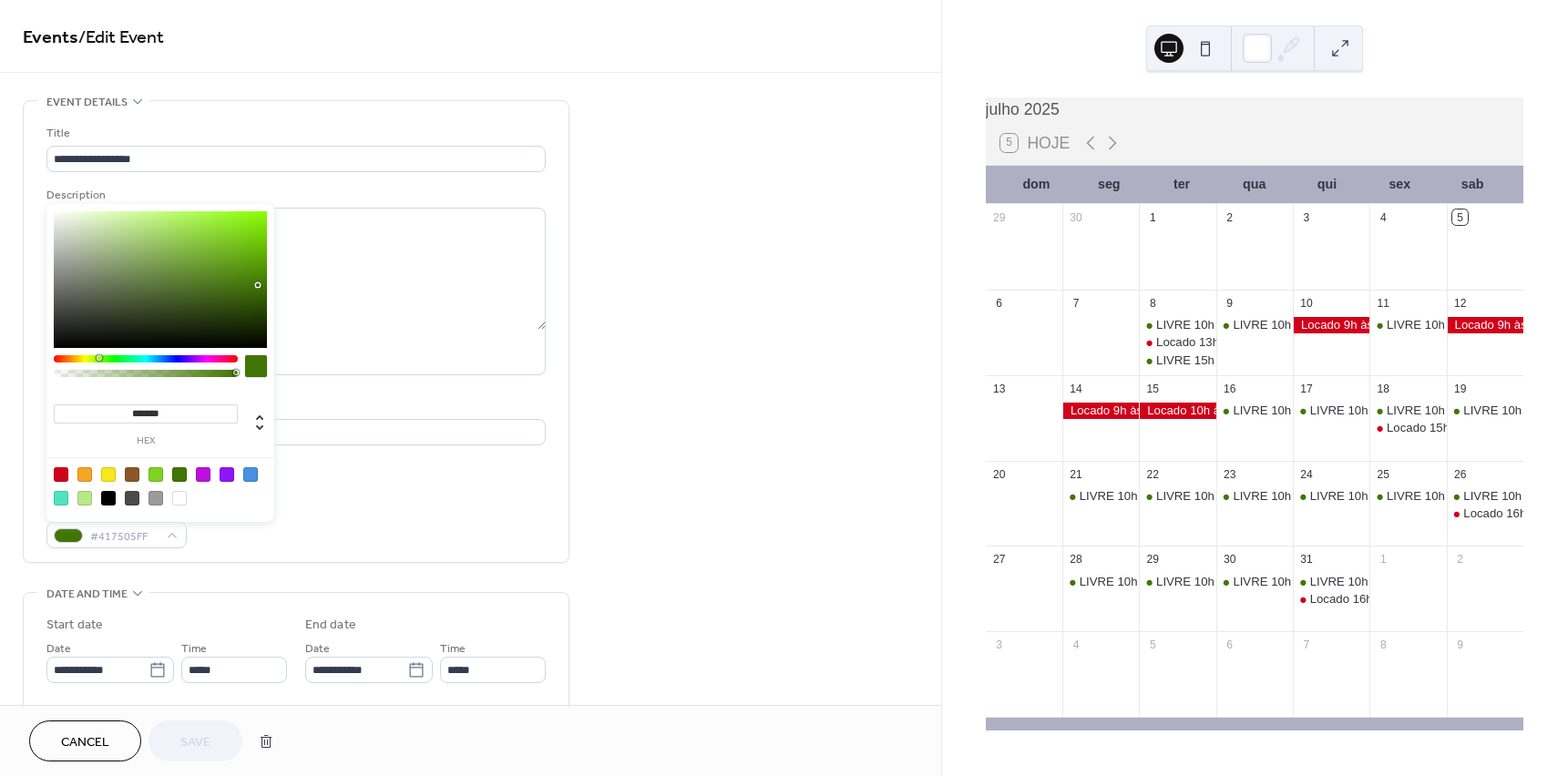 click at bounding box center (61, 475) 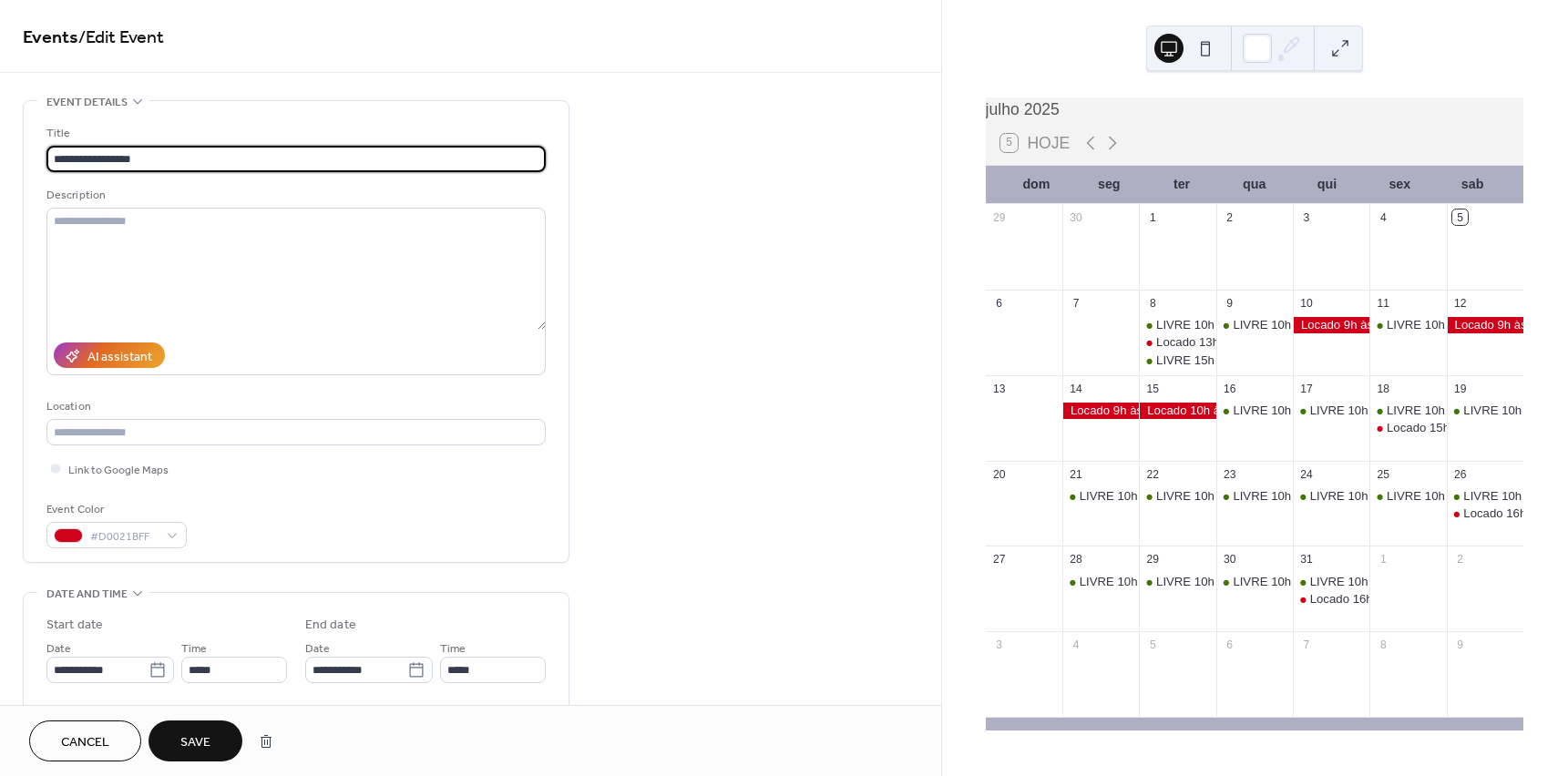drag, startPoint x: 82, startPoint y: 155, endPoint x: 11, endPoint y: 165, distance: 71.70077 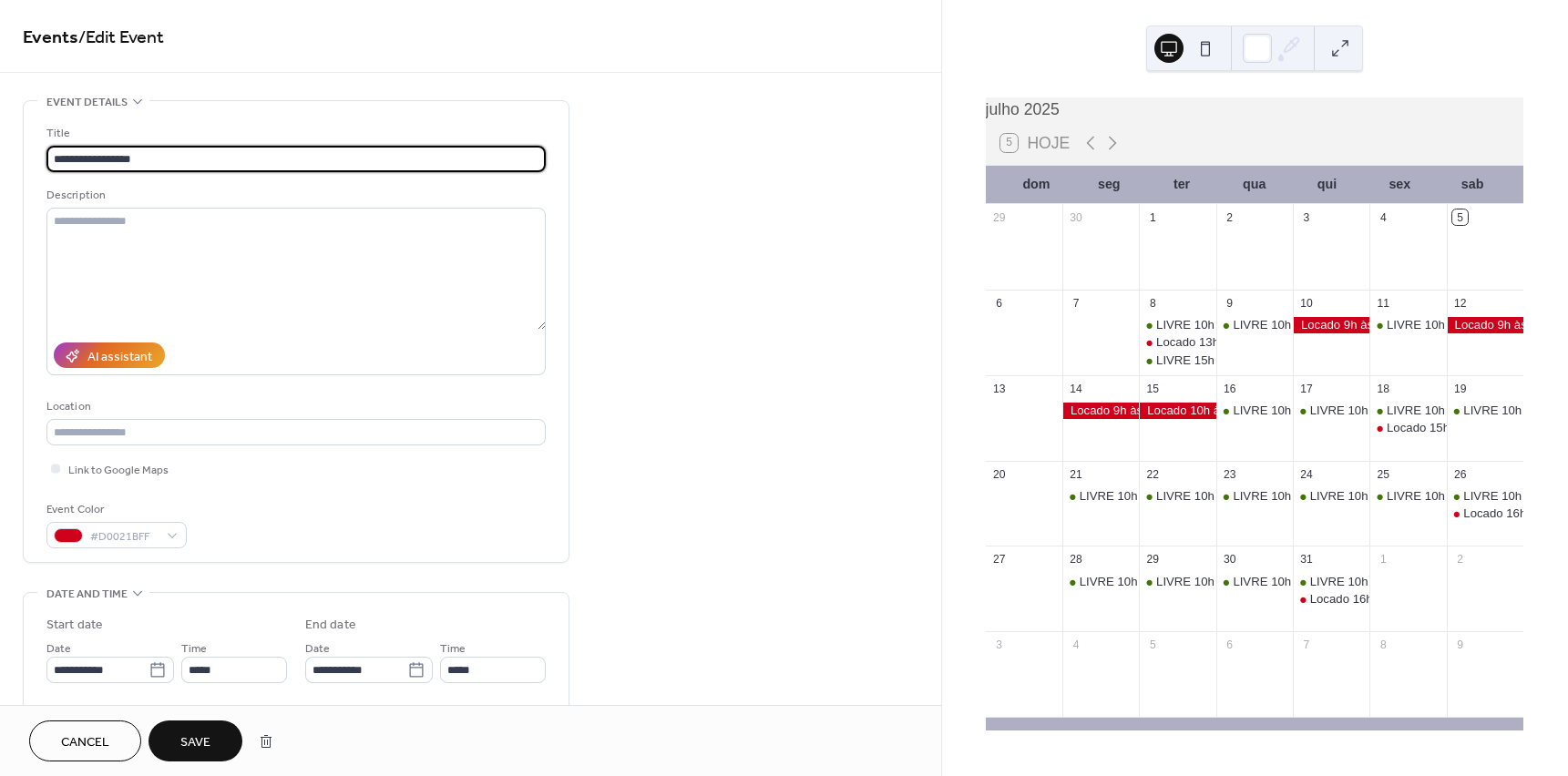 click on "**********" at bounding box center [470, 655] 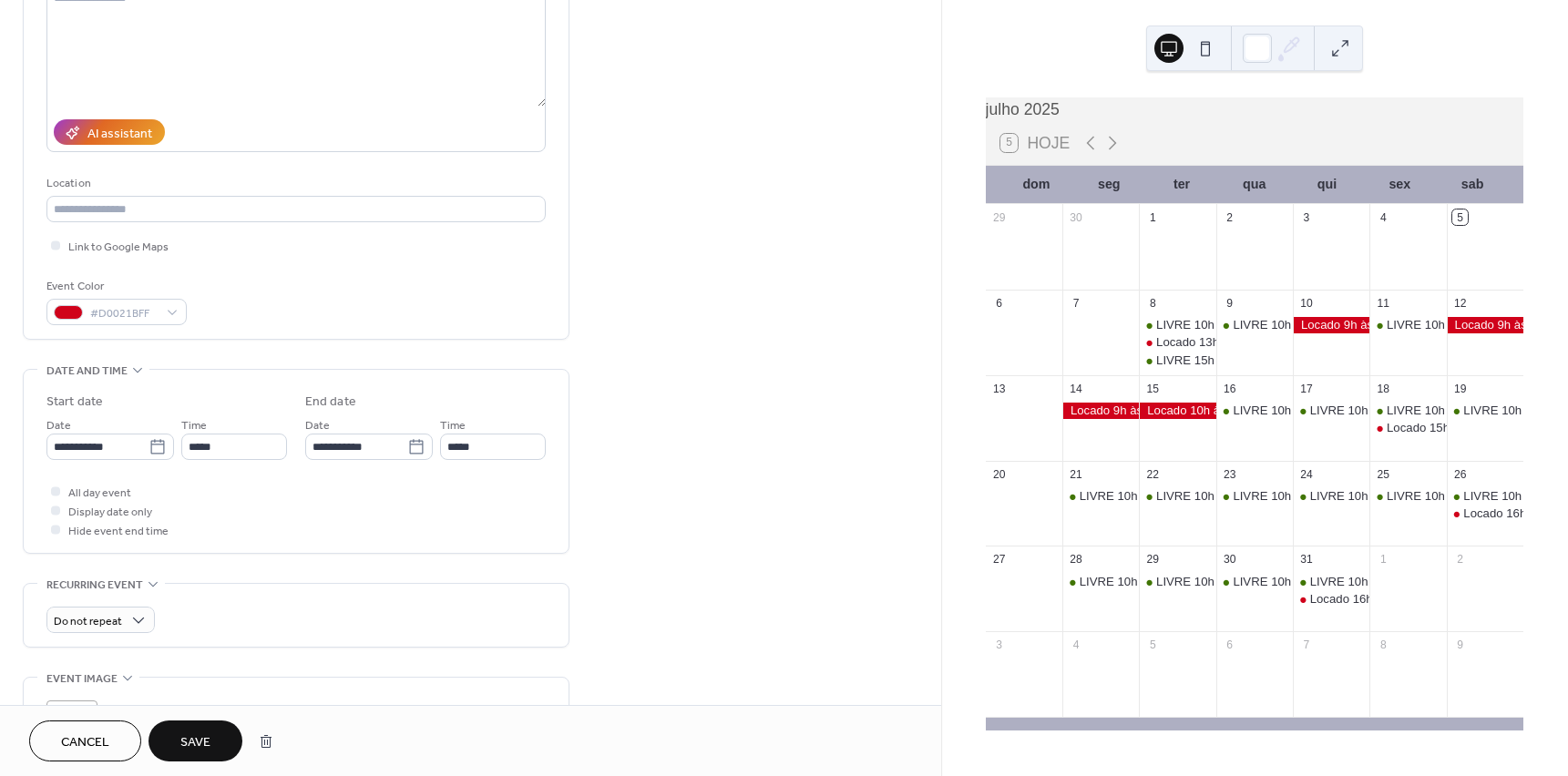 scroll, scrollTop: 364, scrollLeft: 0, axis: vertical 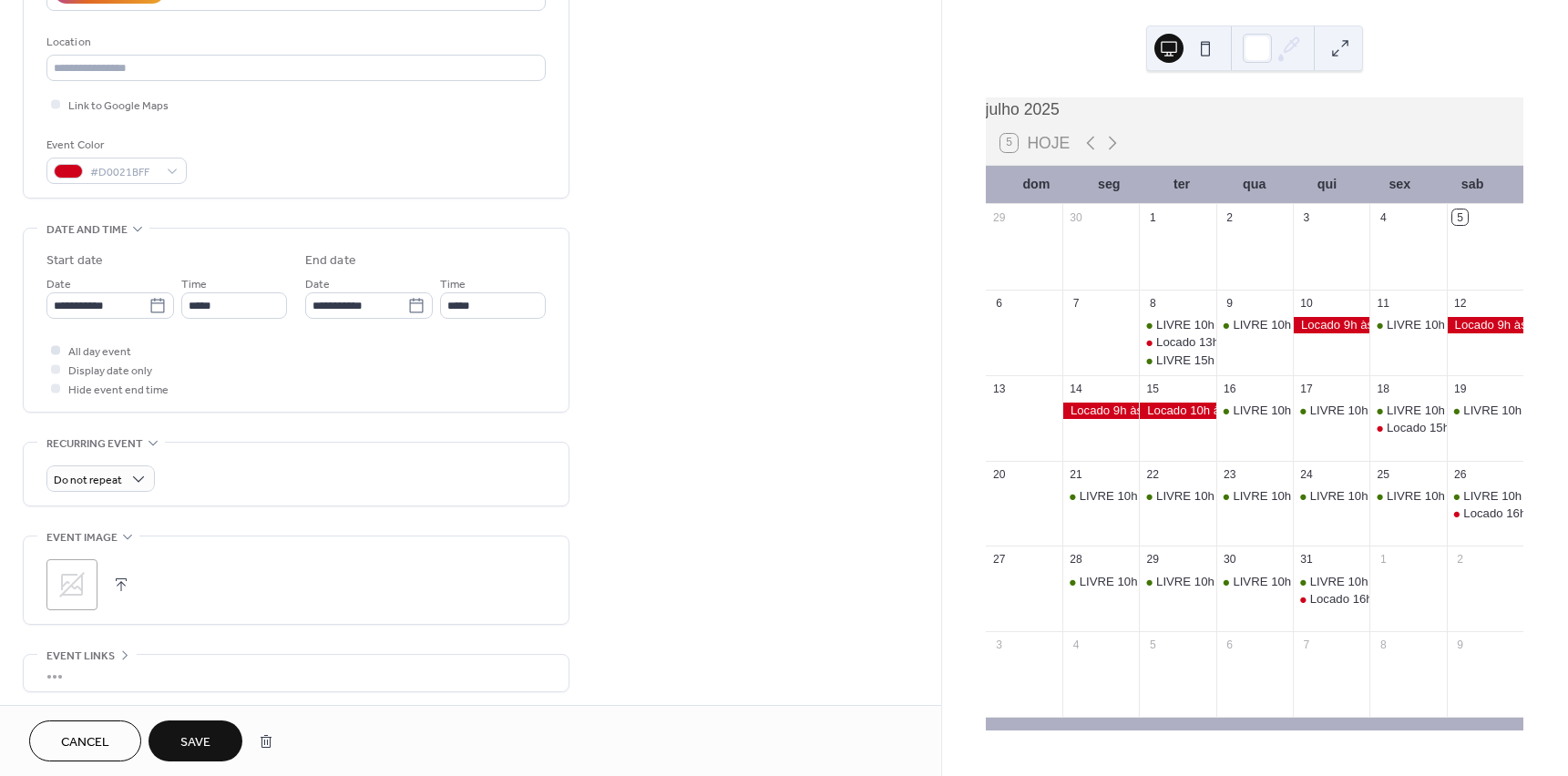 type on "**********" 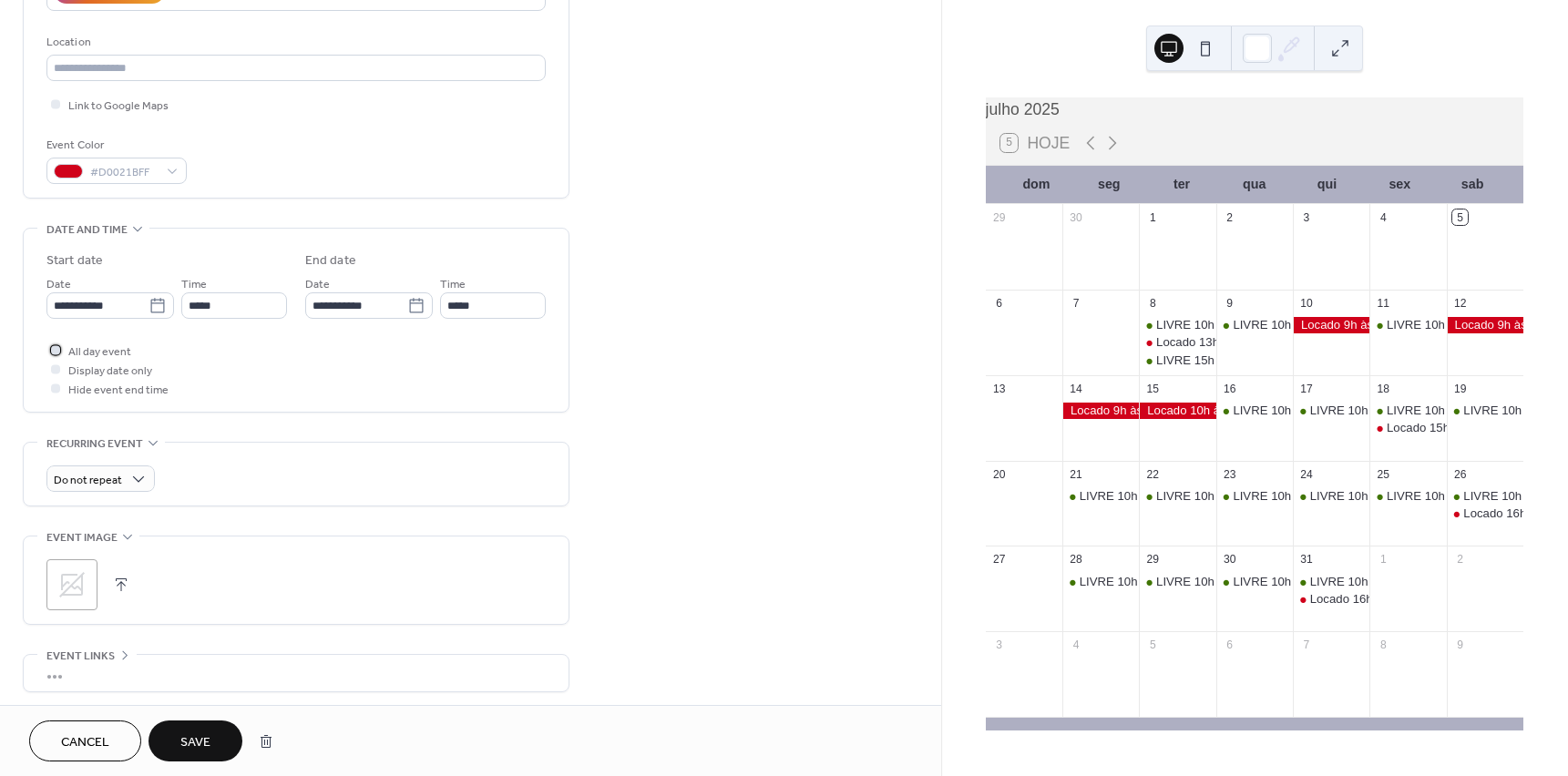 click at bounding box center [56, 350] 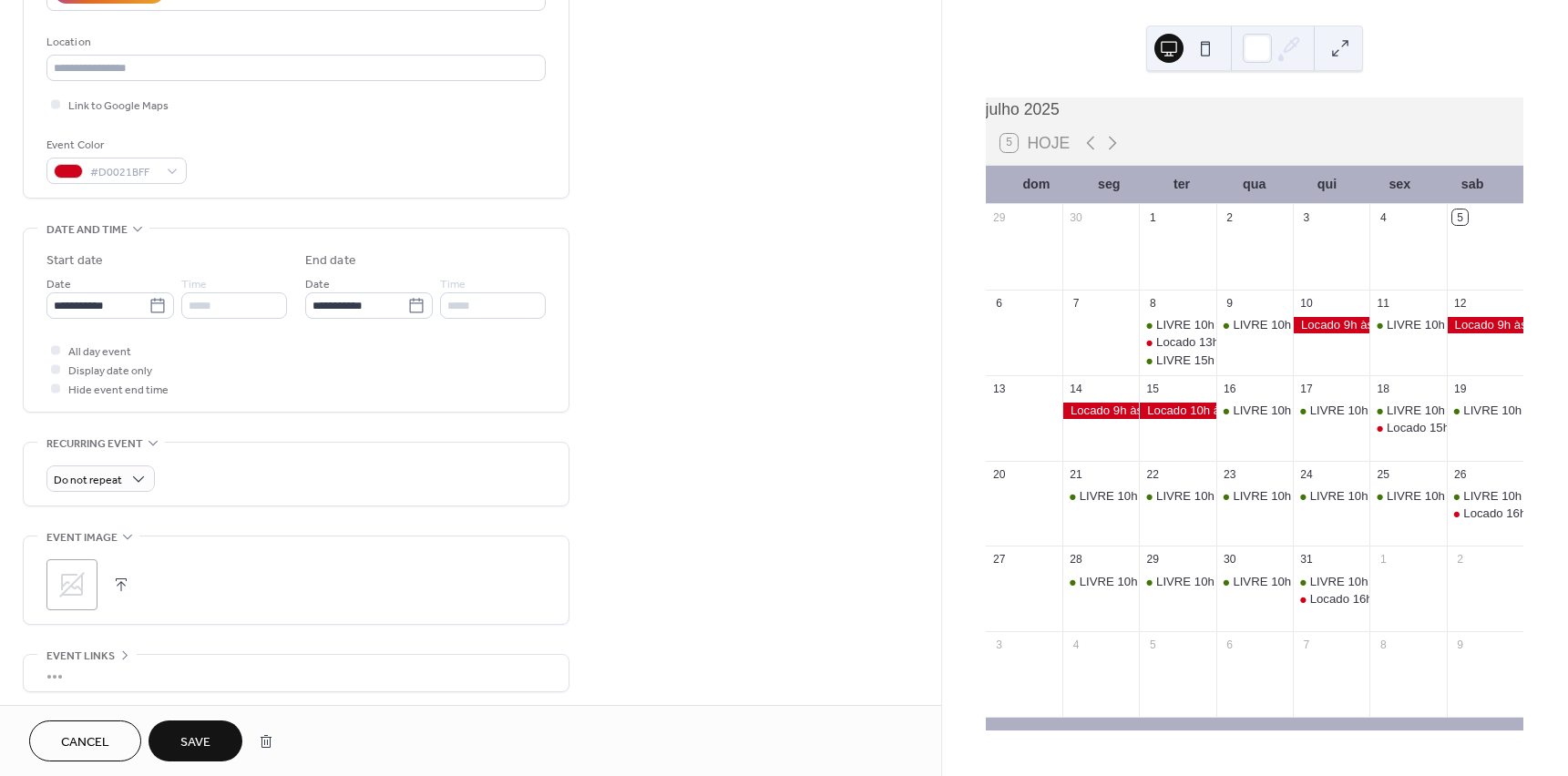 click on "Save" at bounding box center [195, 740] 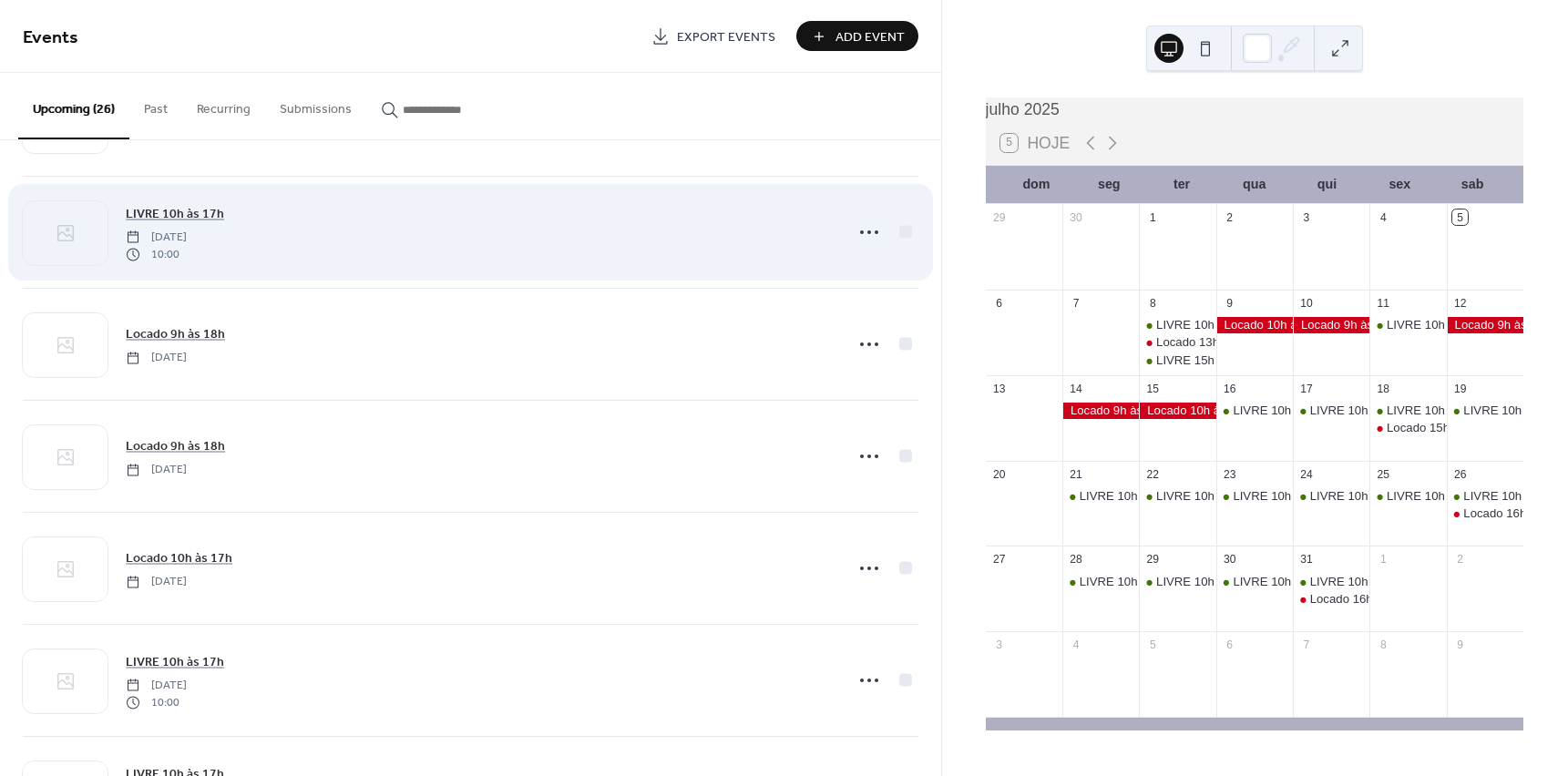 scroll, scrollTop: 729, scrollLeft: 0, axis: vertical 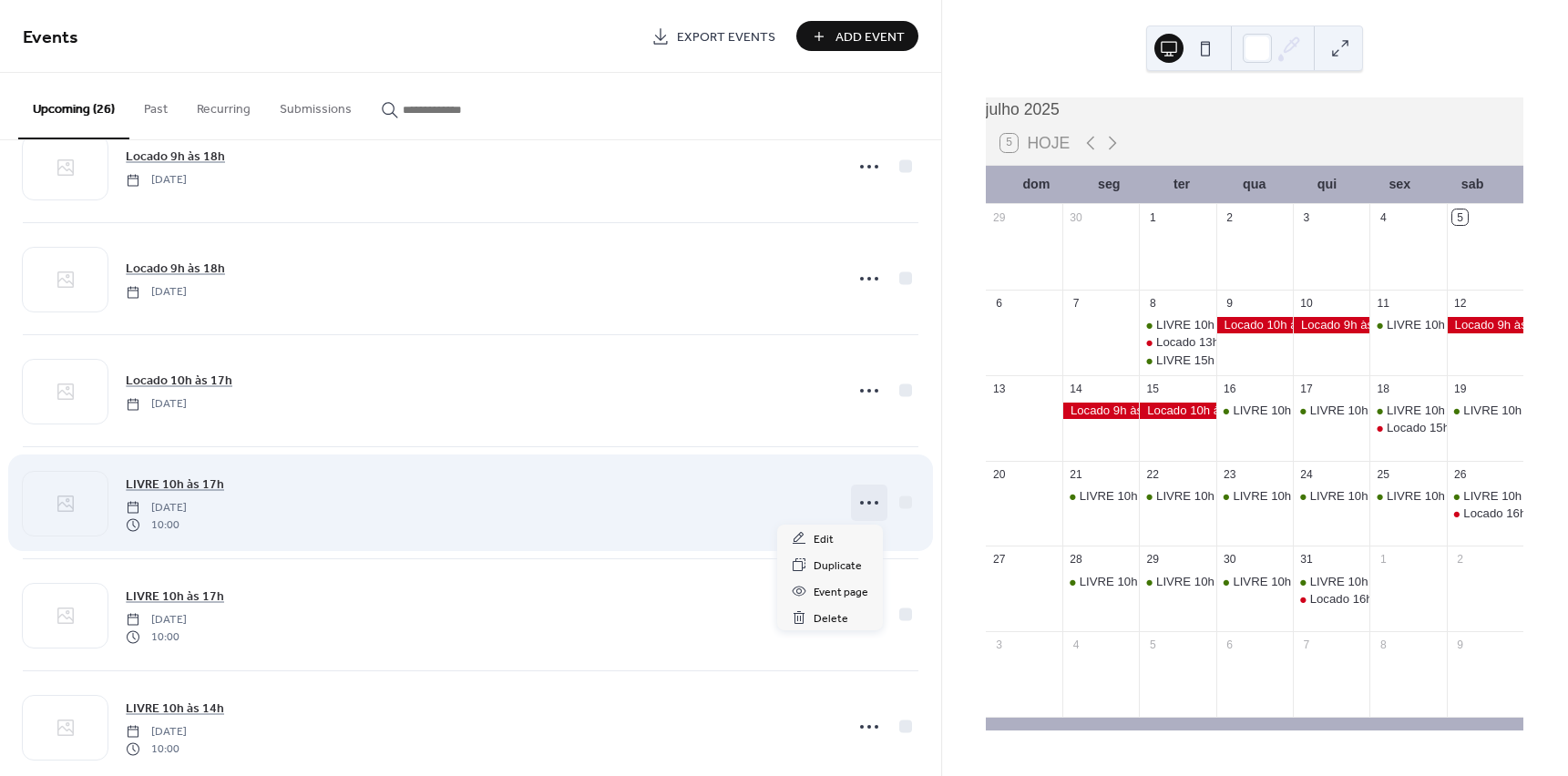 click 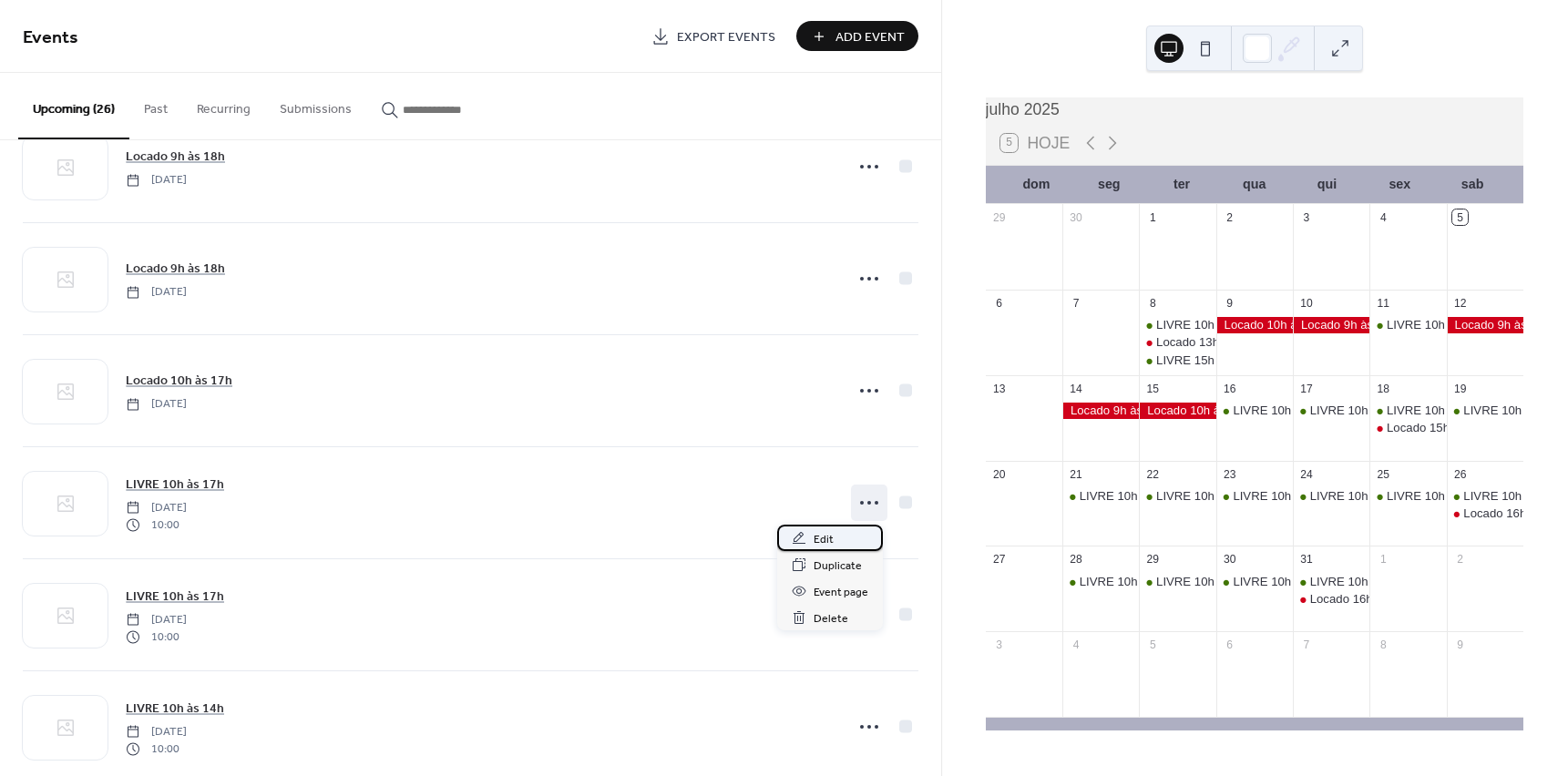 click on "Edit" at bounding box center (830, 537) 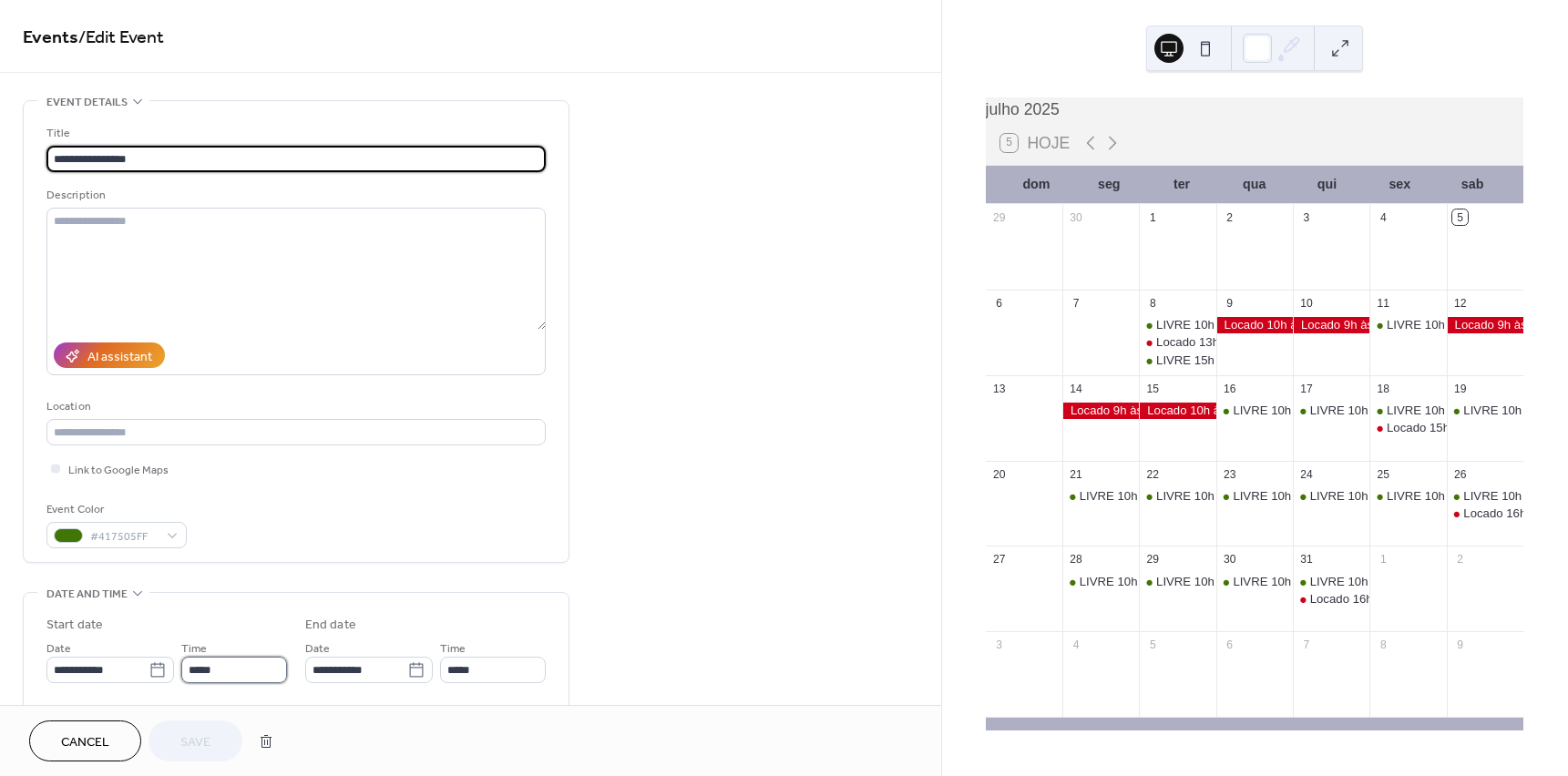 click on "*****" at bounding box center [234, 669] 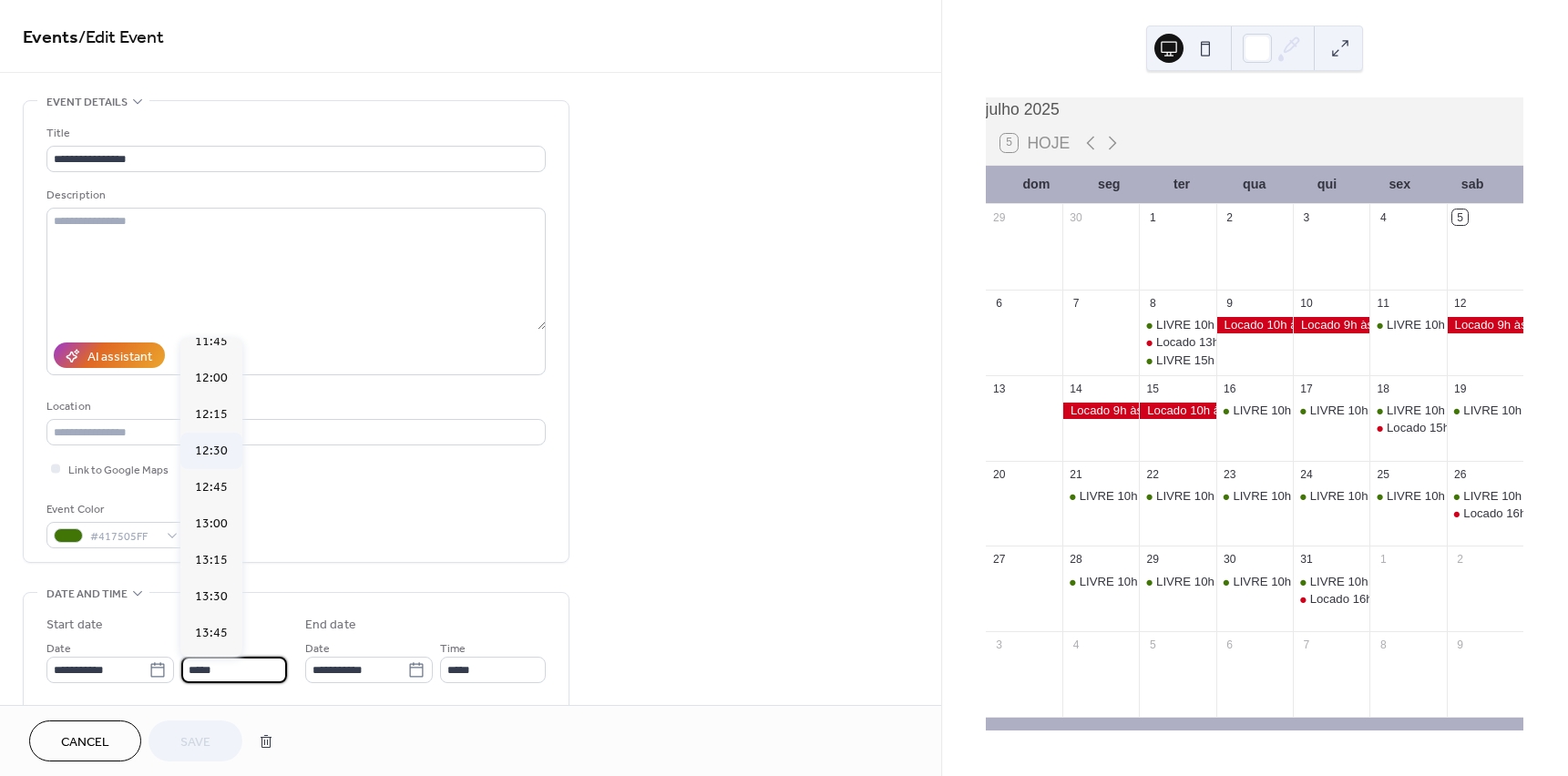 scroll, scrollTop: 1767, scrollLeft: 0, axis: vertical 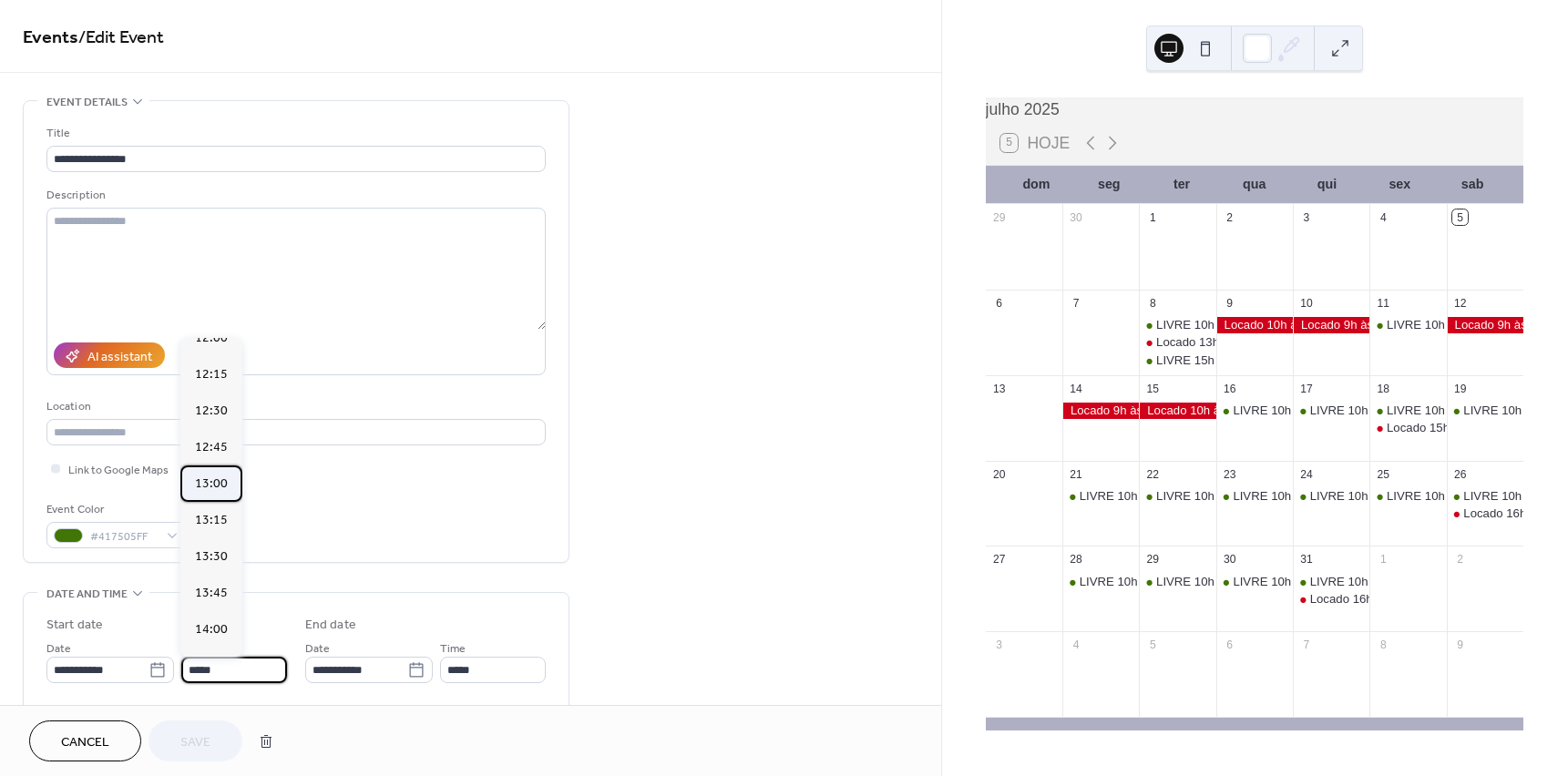 click on "13:00" at bounding box center (211, 484) 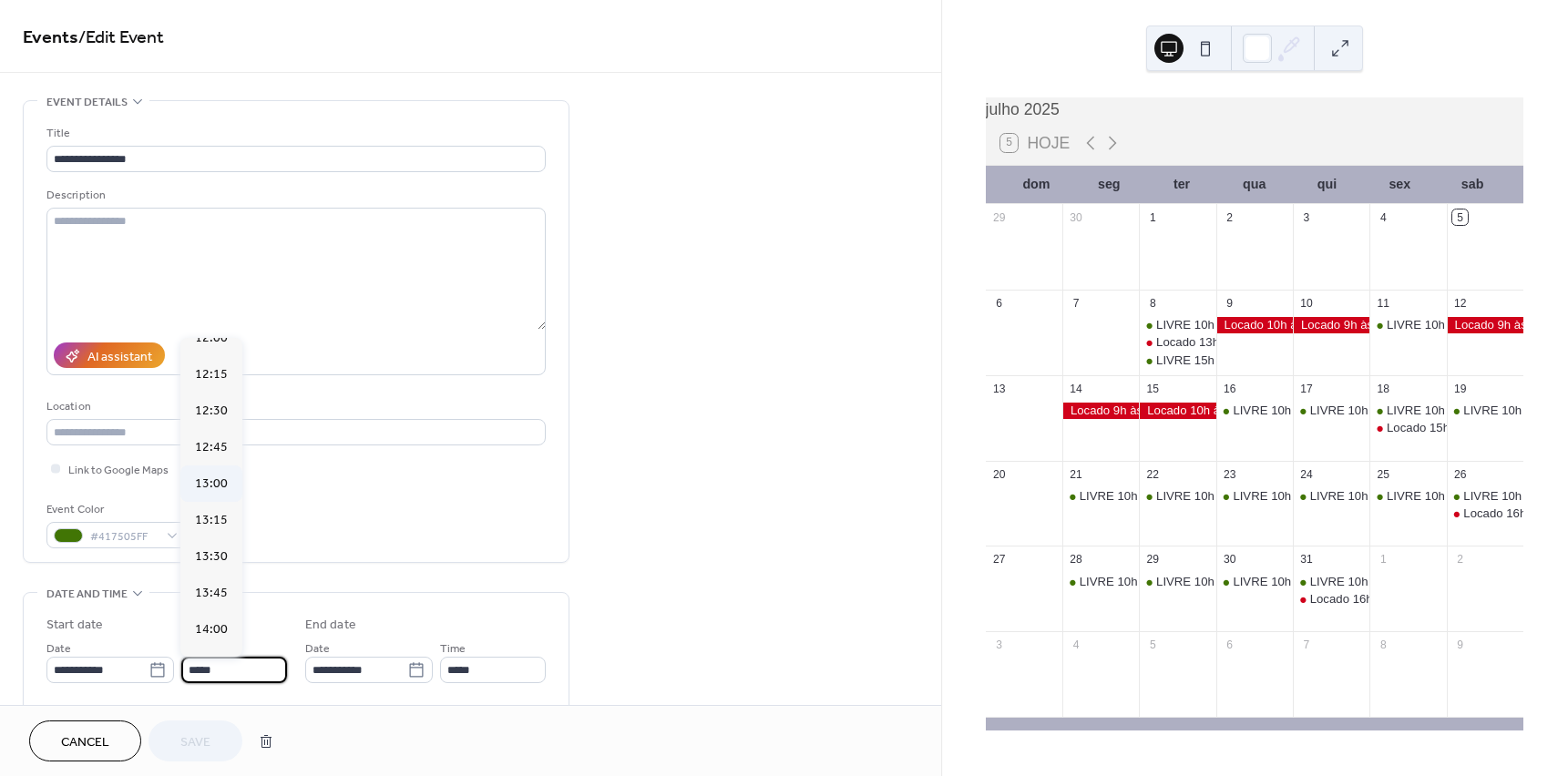 type on "*****" 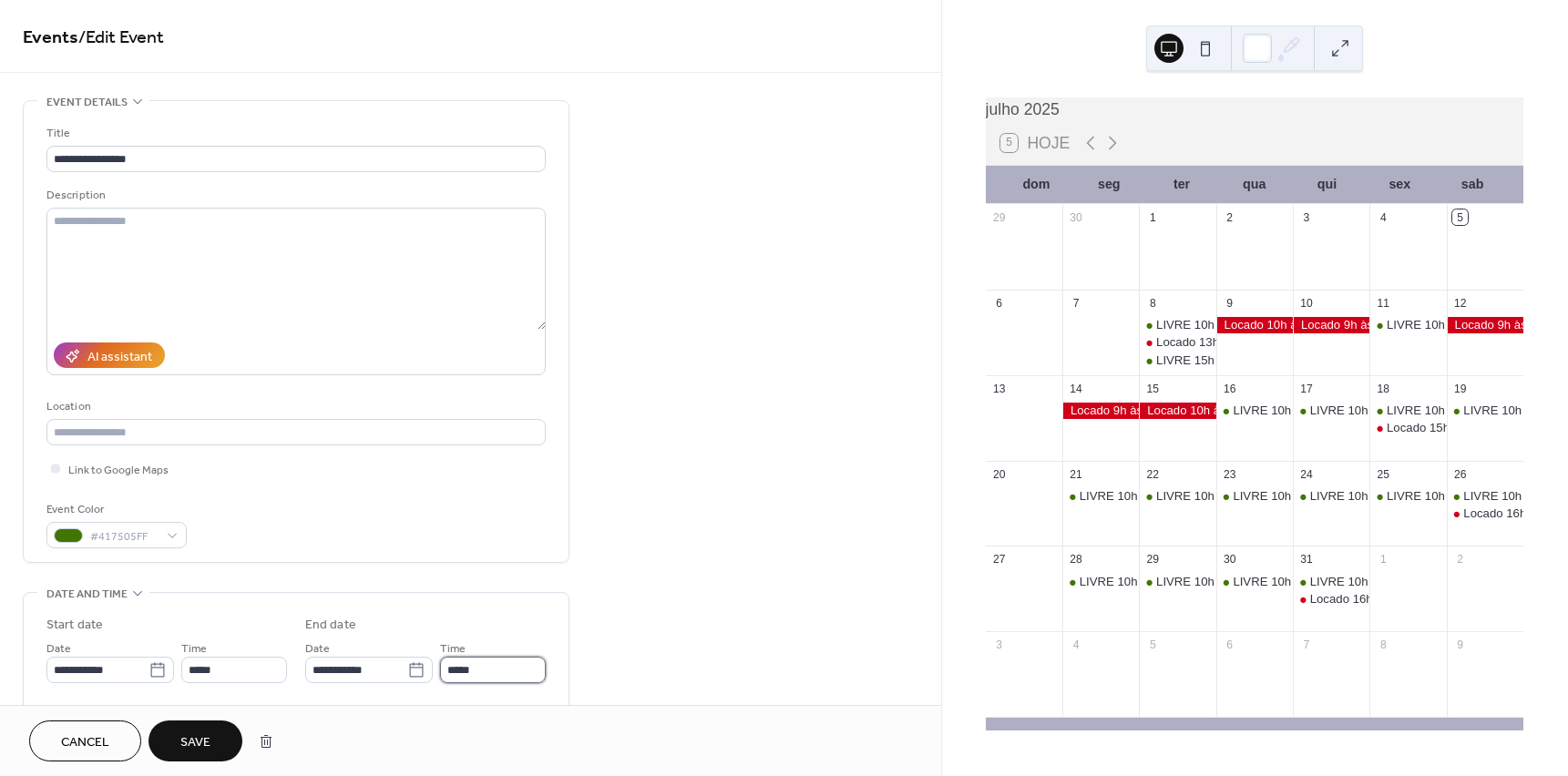 click on "*****" at bounding box center [493, 669] 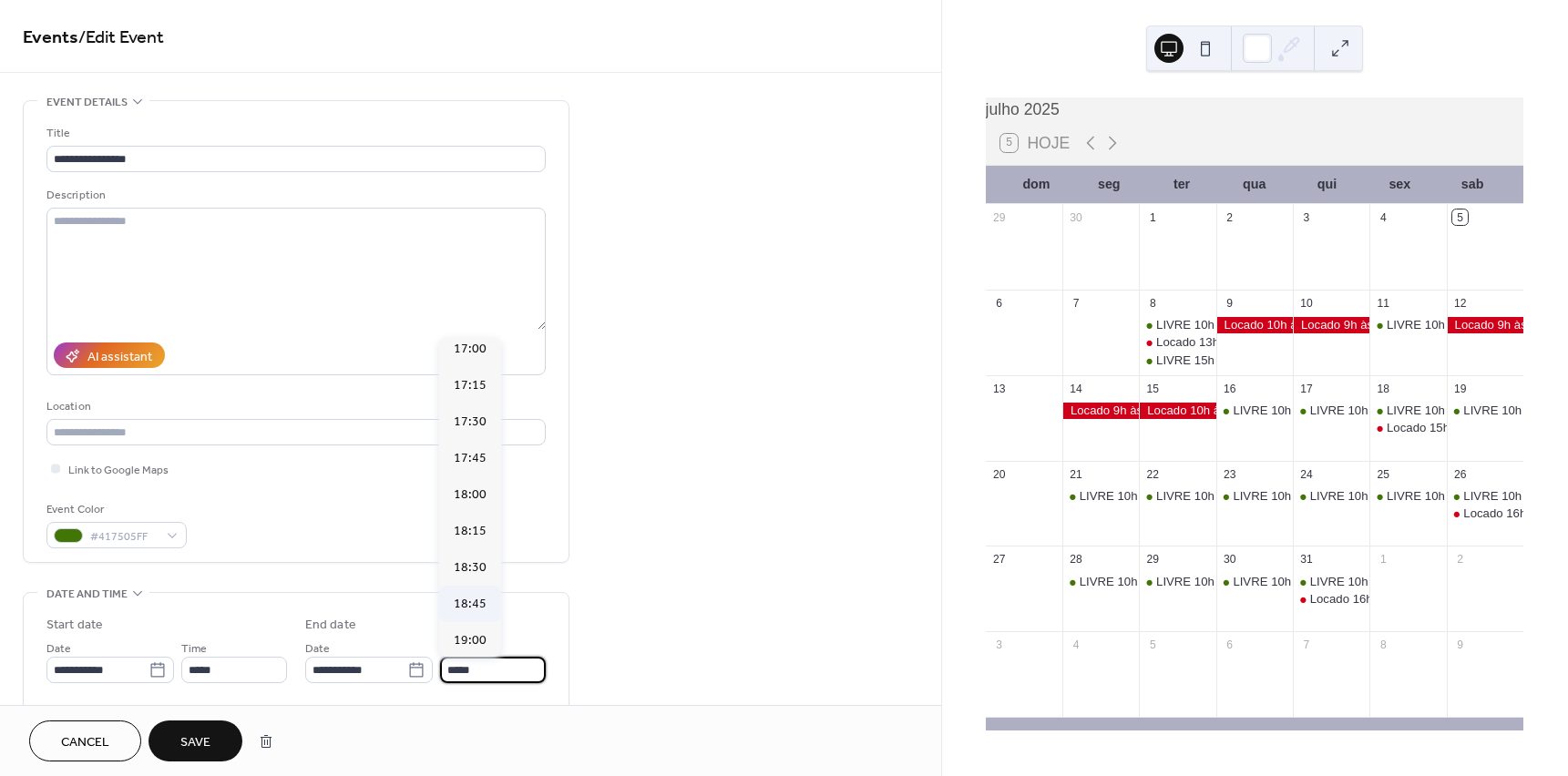 scroll, scrollTop: 553, scrollLeft: 0, axis: vertical 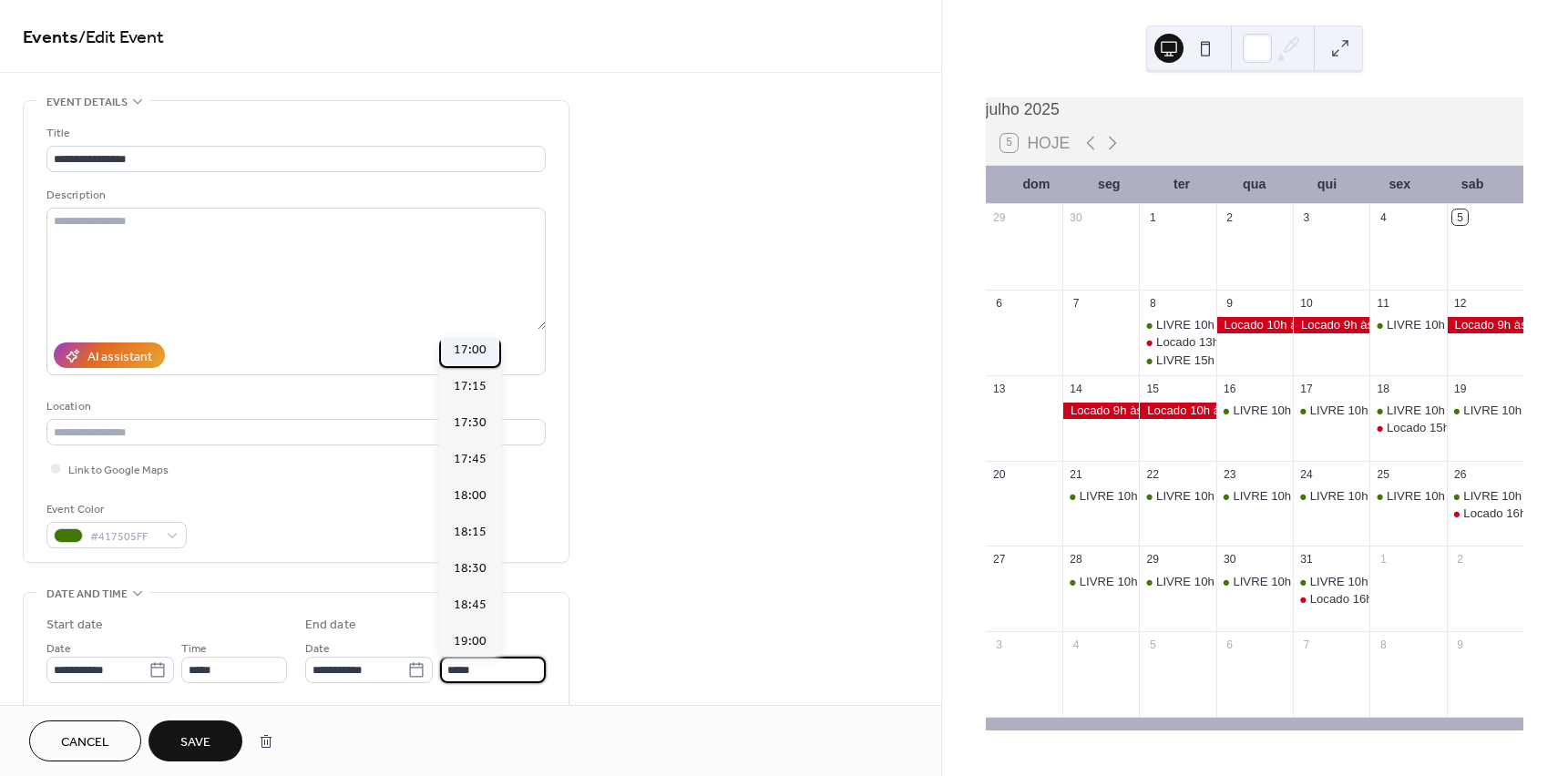 click on "17:00" at bounding box center (470, 350) 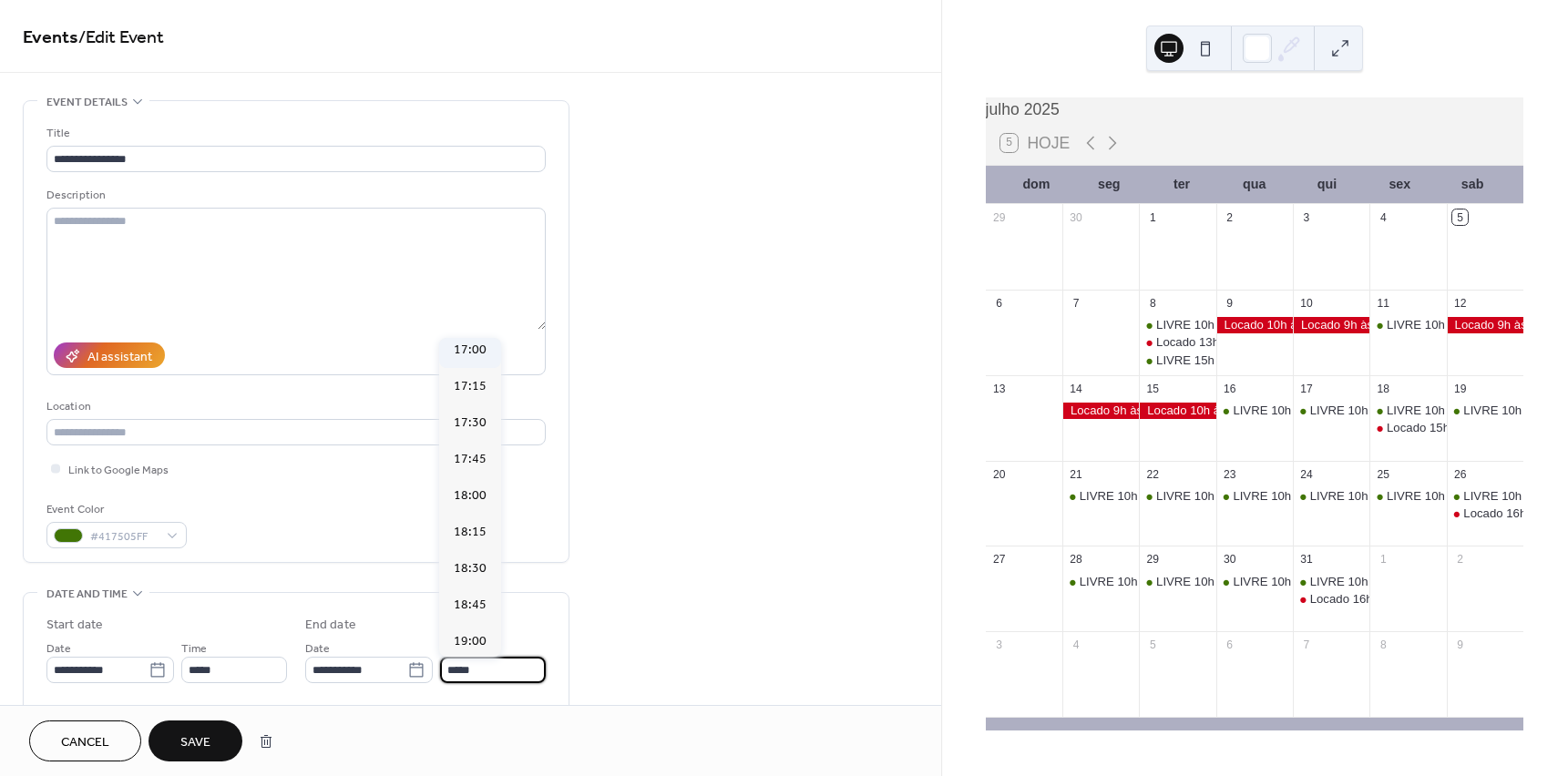 type on "*****" 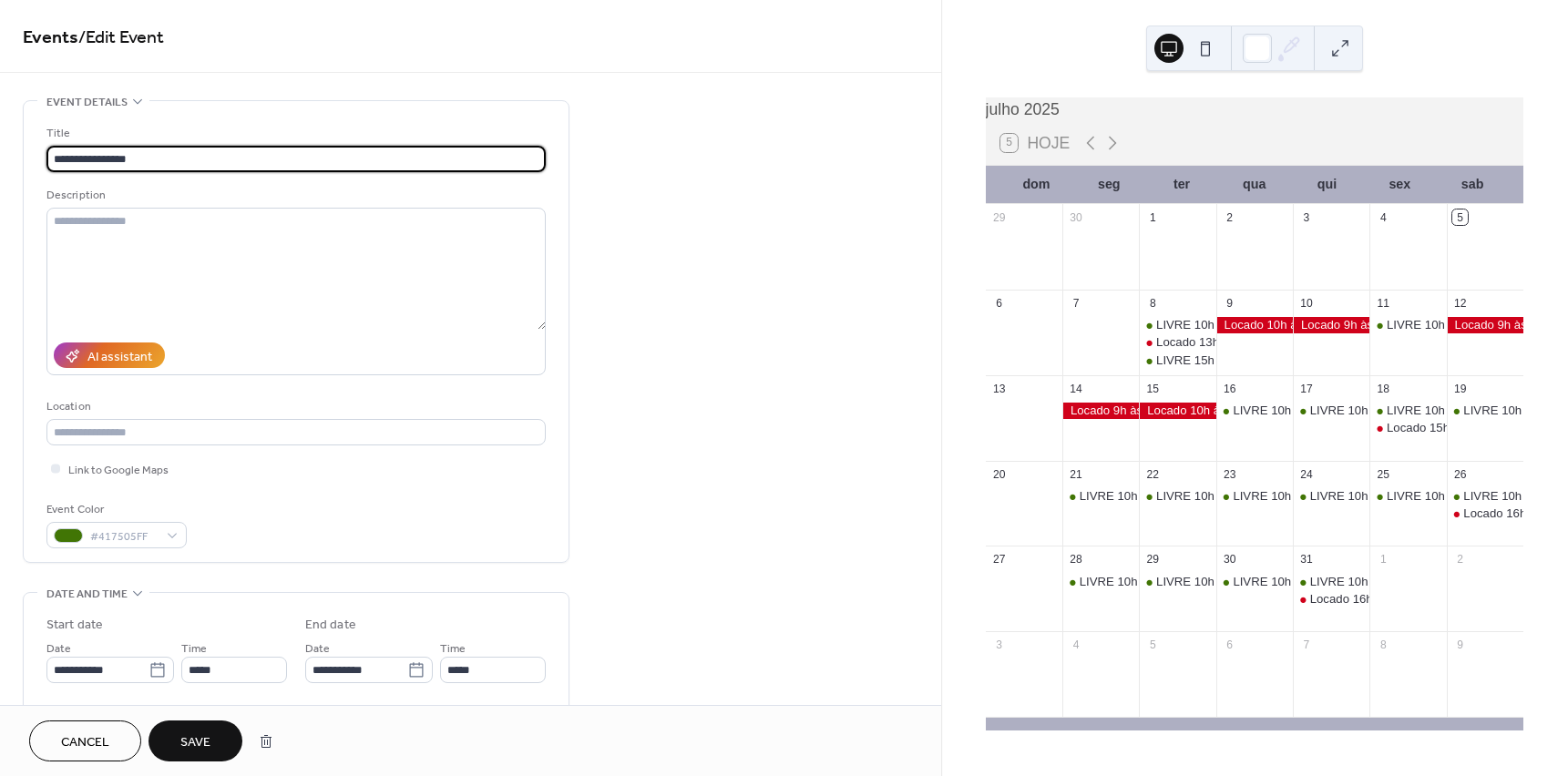 click on "**********" at bounding box center [296, 158] 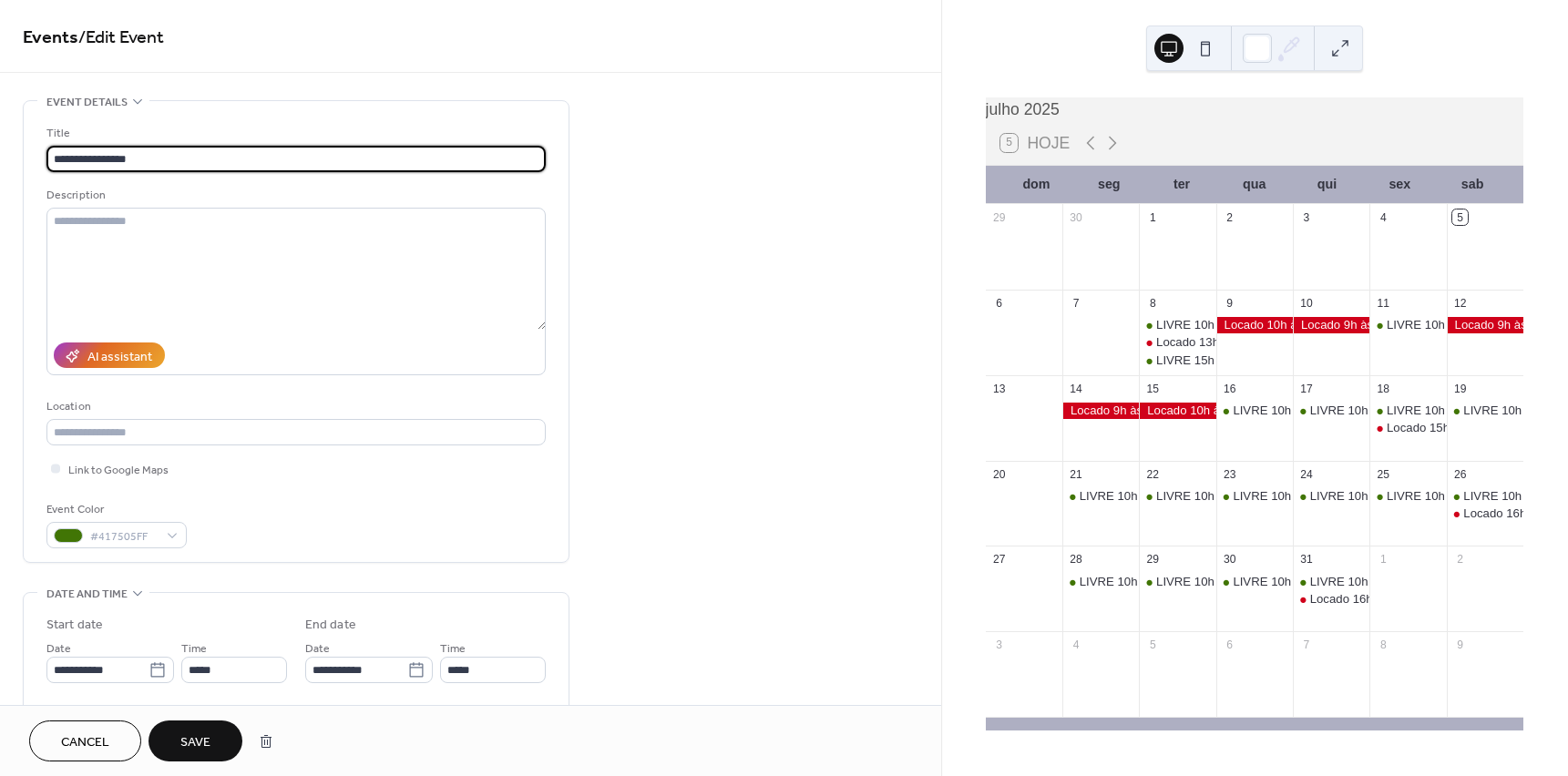 type on "**********" 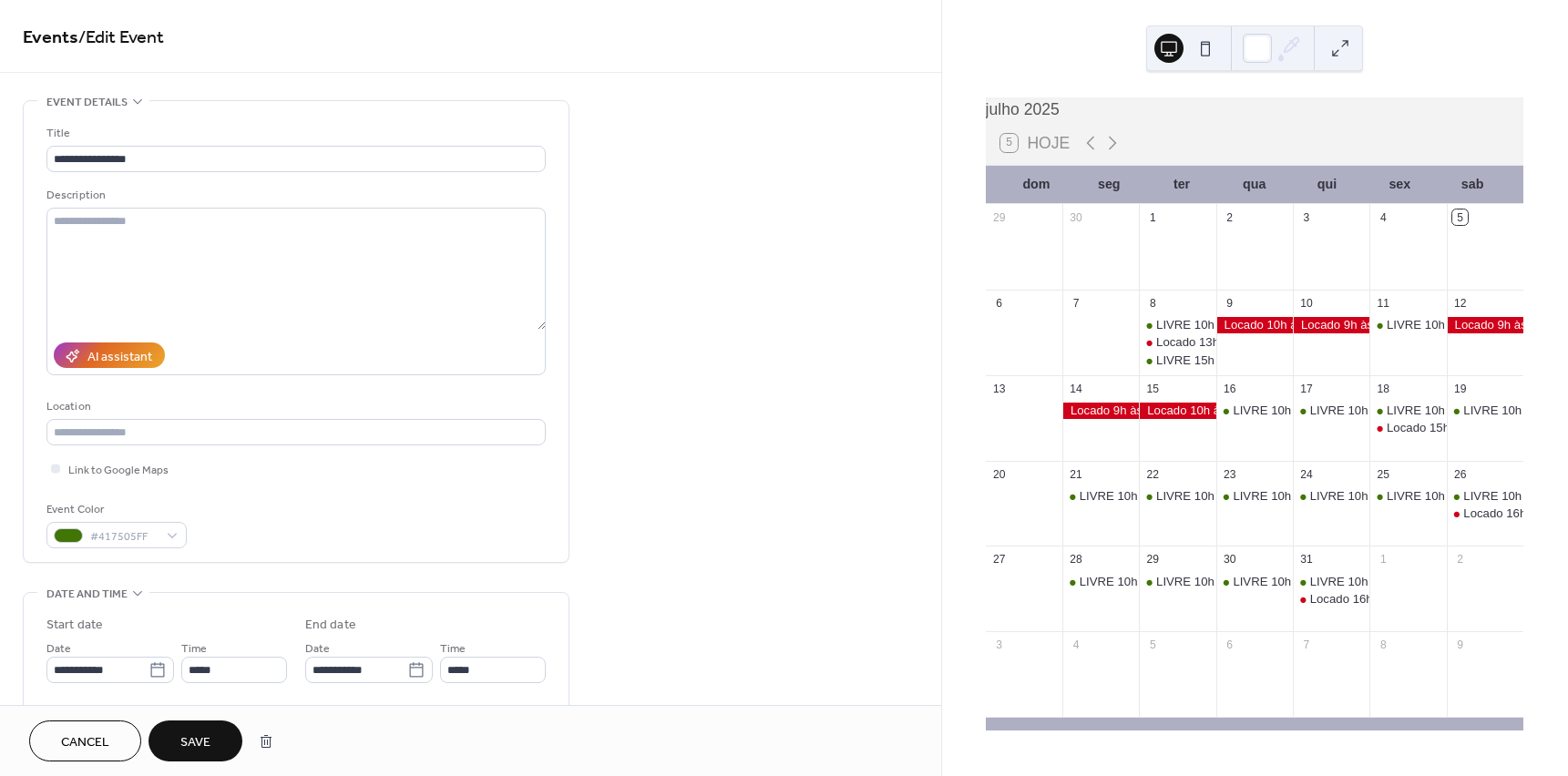 click on "Save" at bounding box center [195, 740] 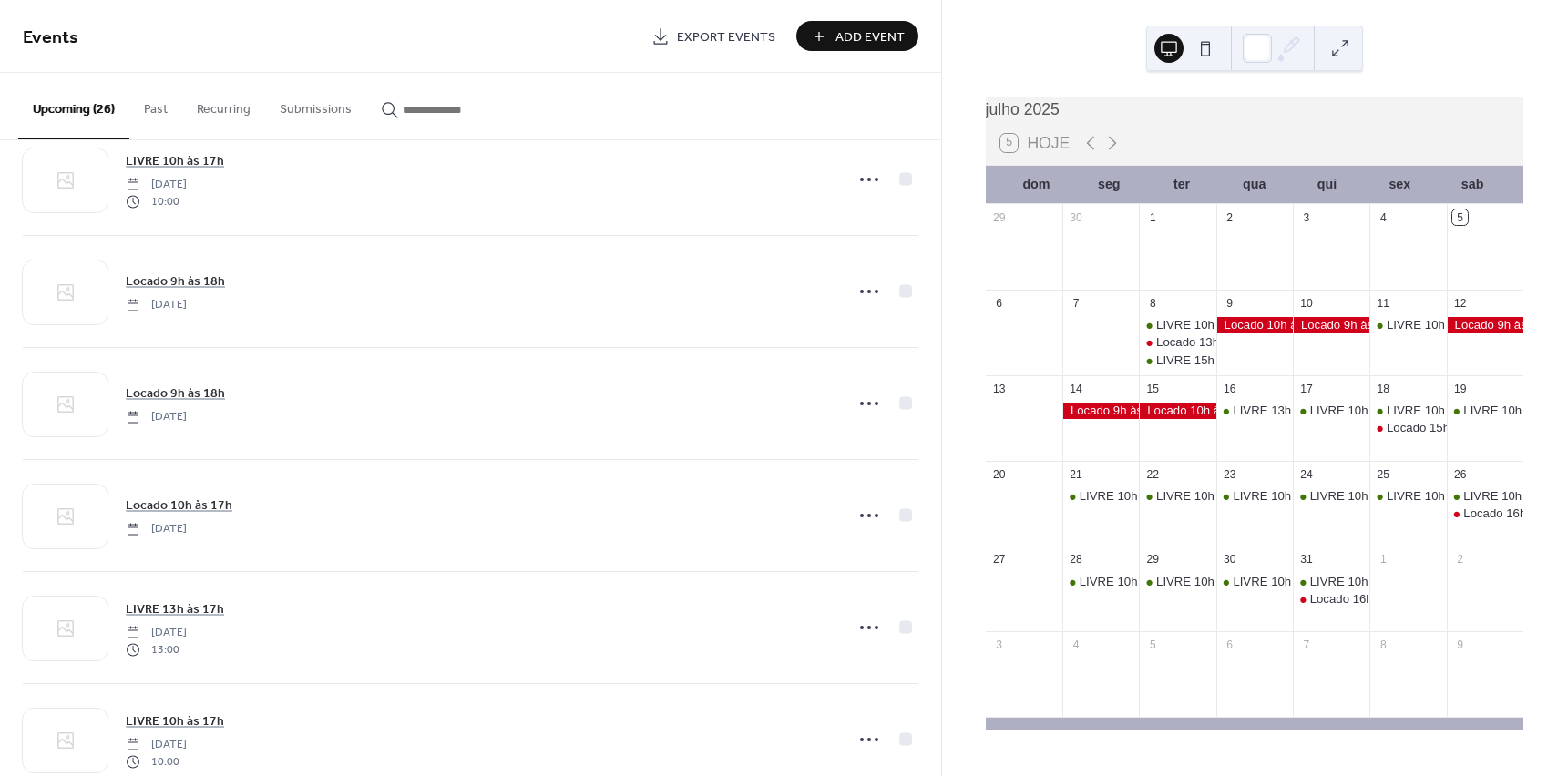 scroll, scrollTop: 729, scrollLeft: 0, axis: vertical 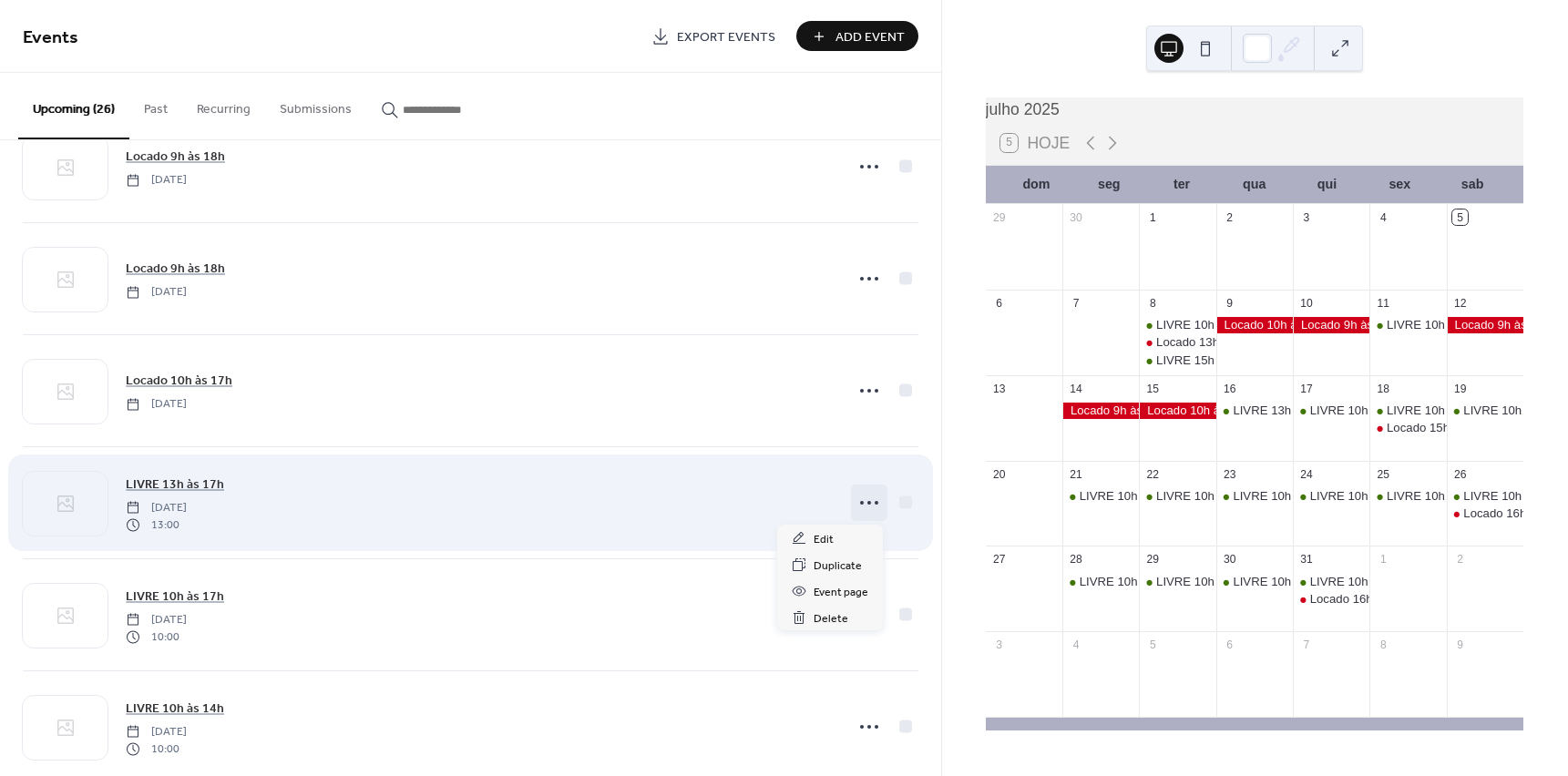 click 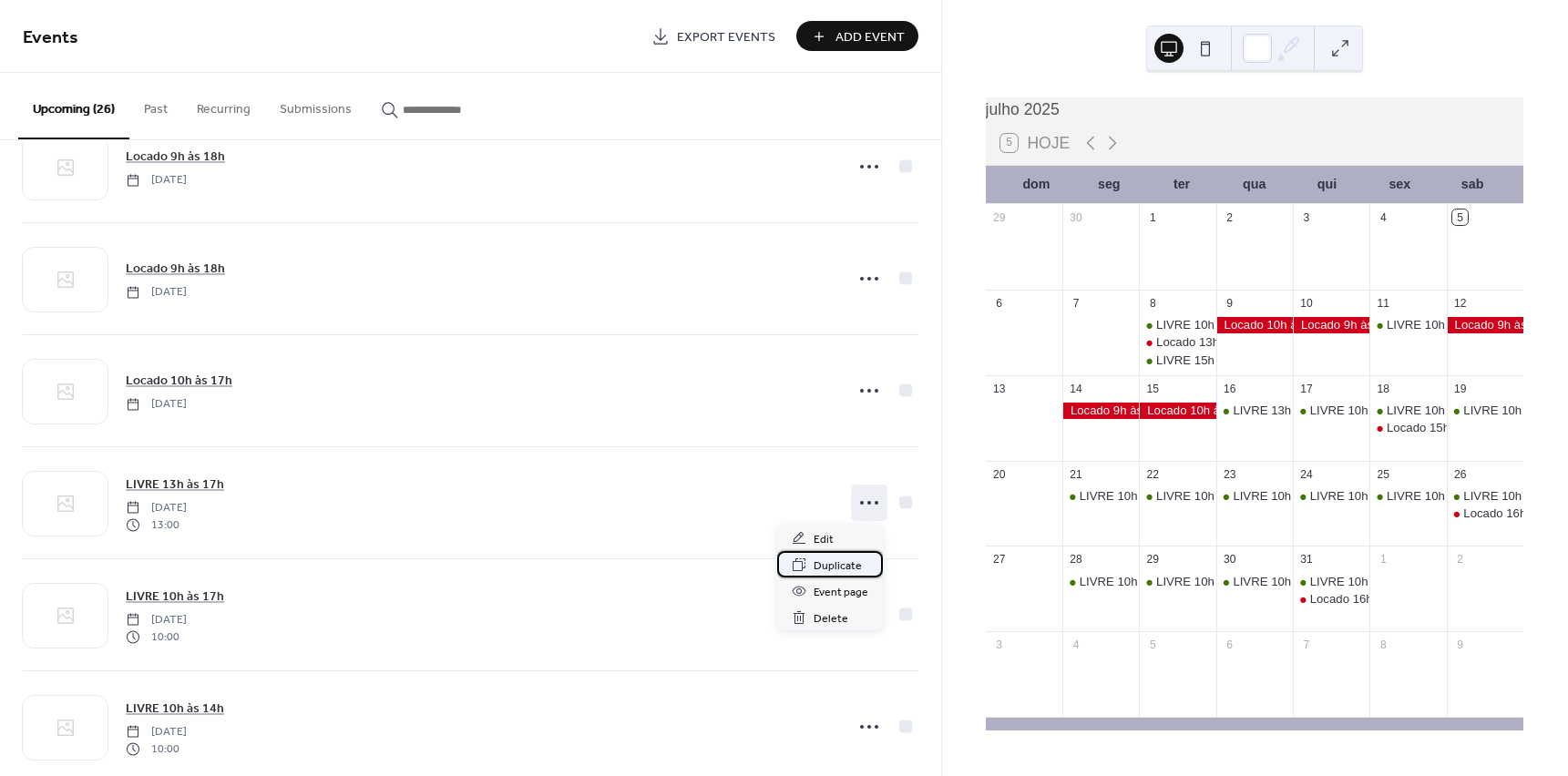 click on "Duplicate" at bounding box center (837, 566) 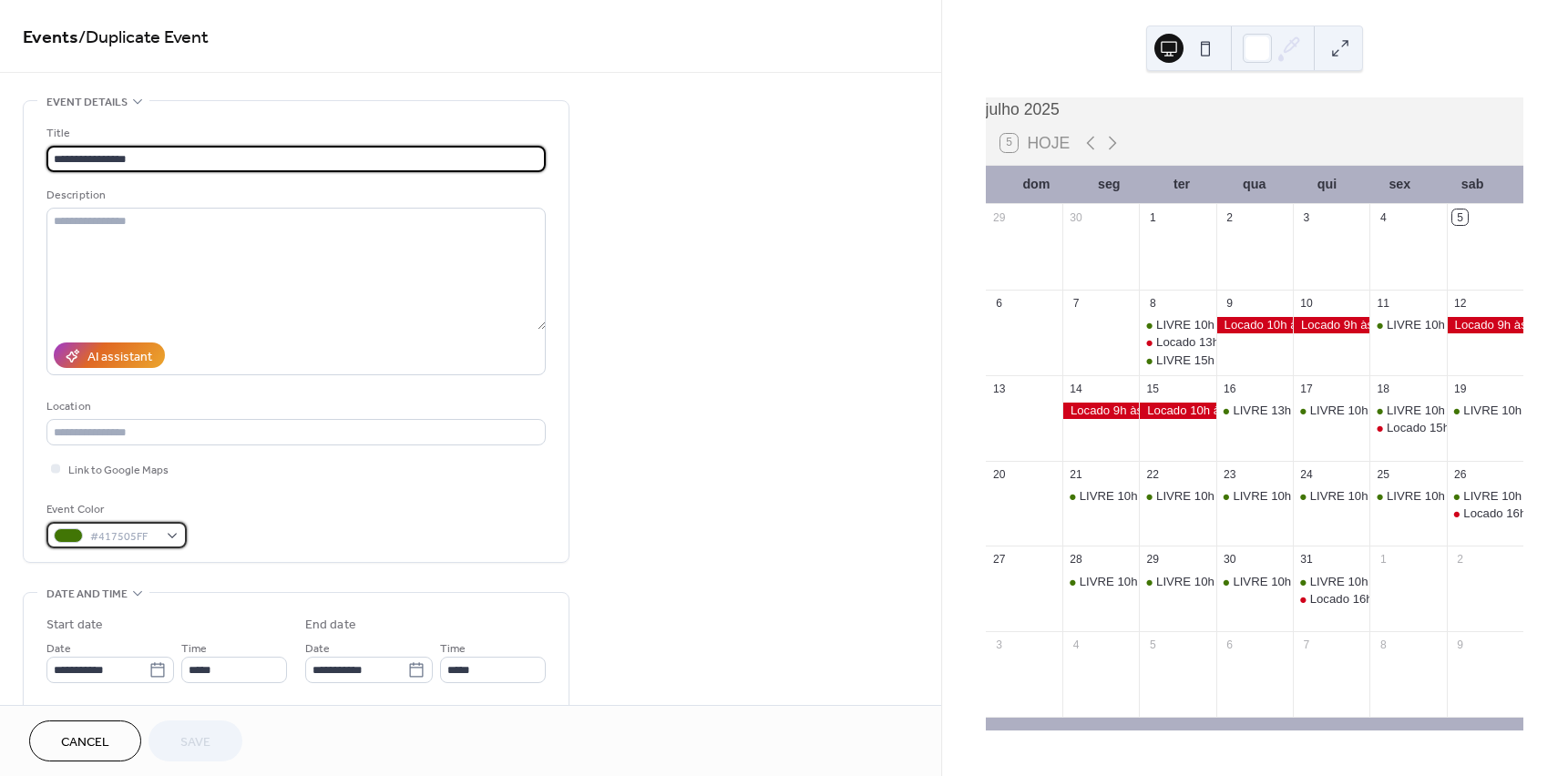 click on "#417505FF" at bounding box center (124, 536) 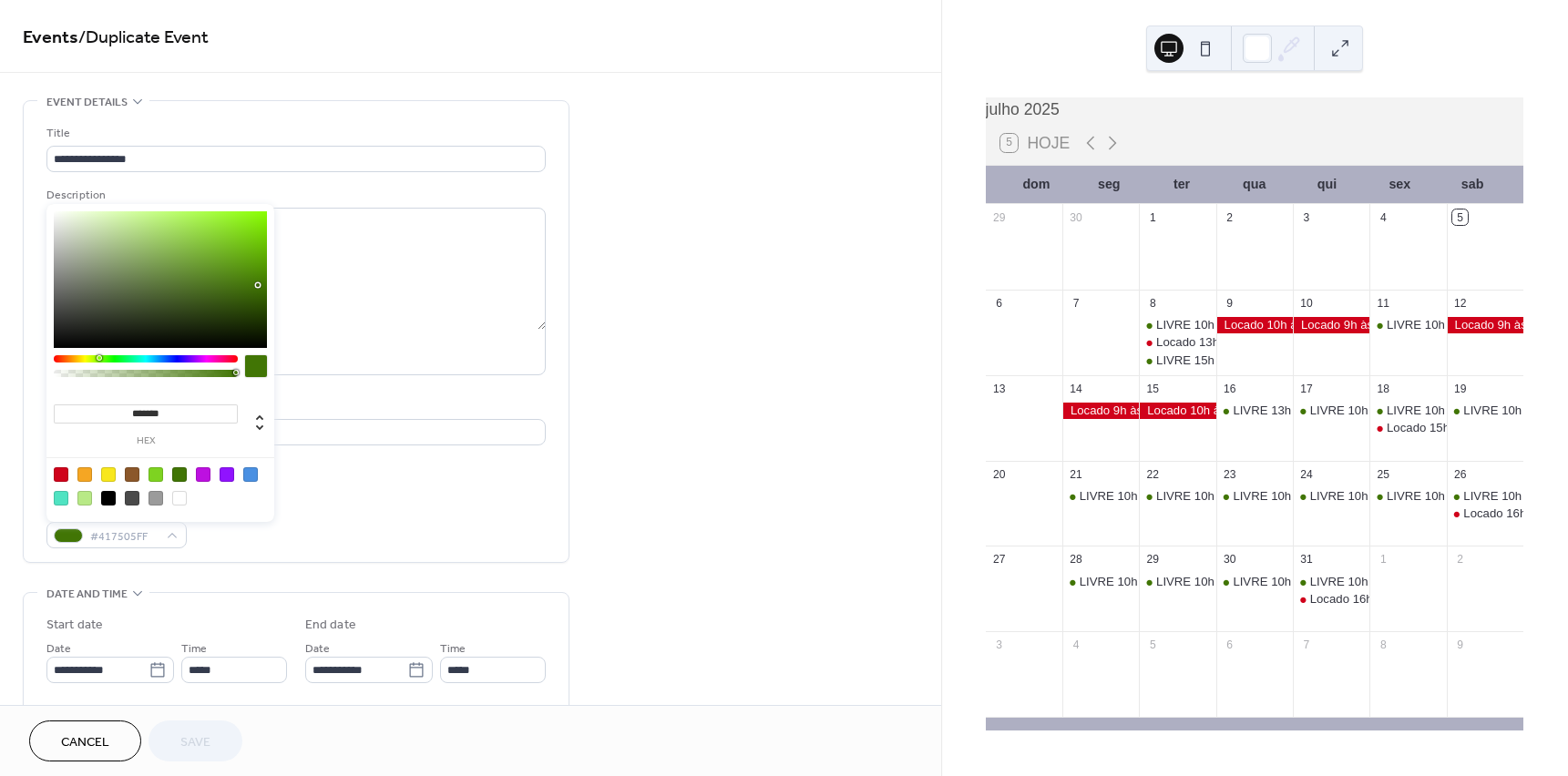 click at bounding box center [61, 475] 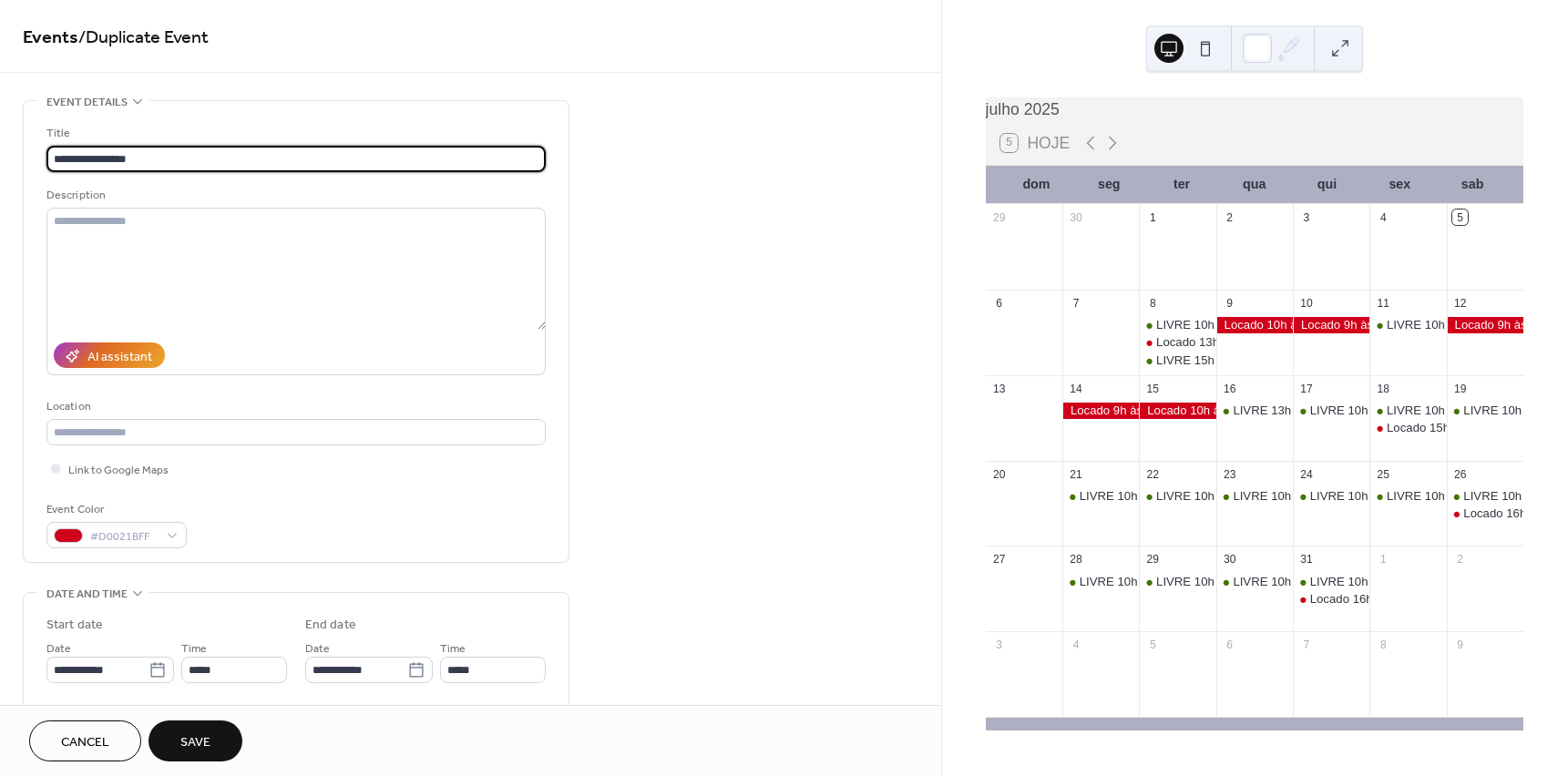drag, startPoint x: 46, startPoint y: 149, endPoint x: -11, endPoint y: 149, distance: 57 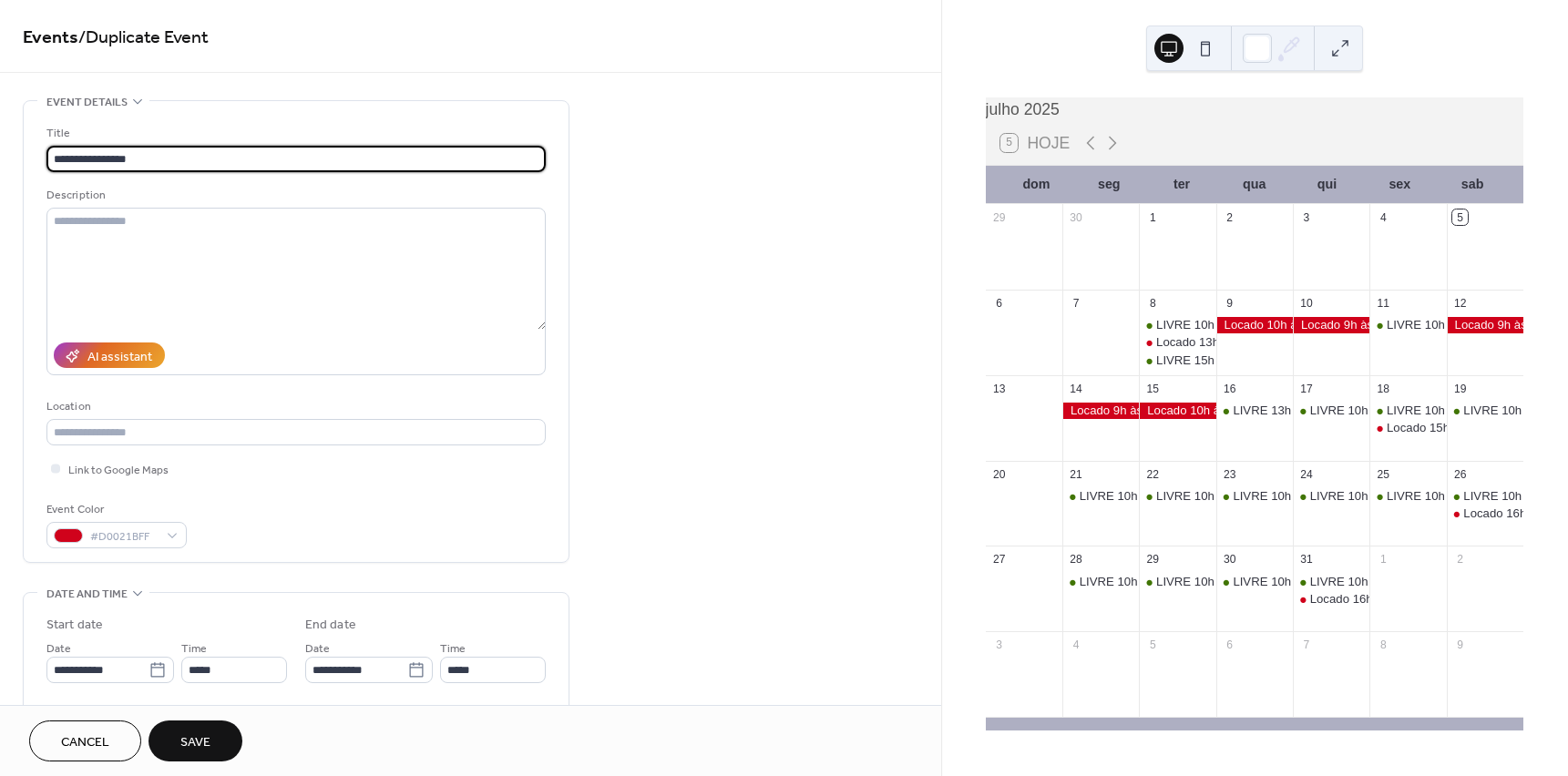 click on "**********" at bounding box center (784, 388) 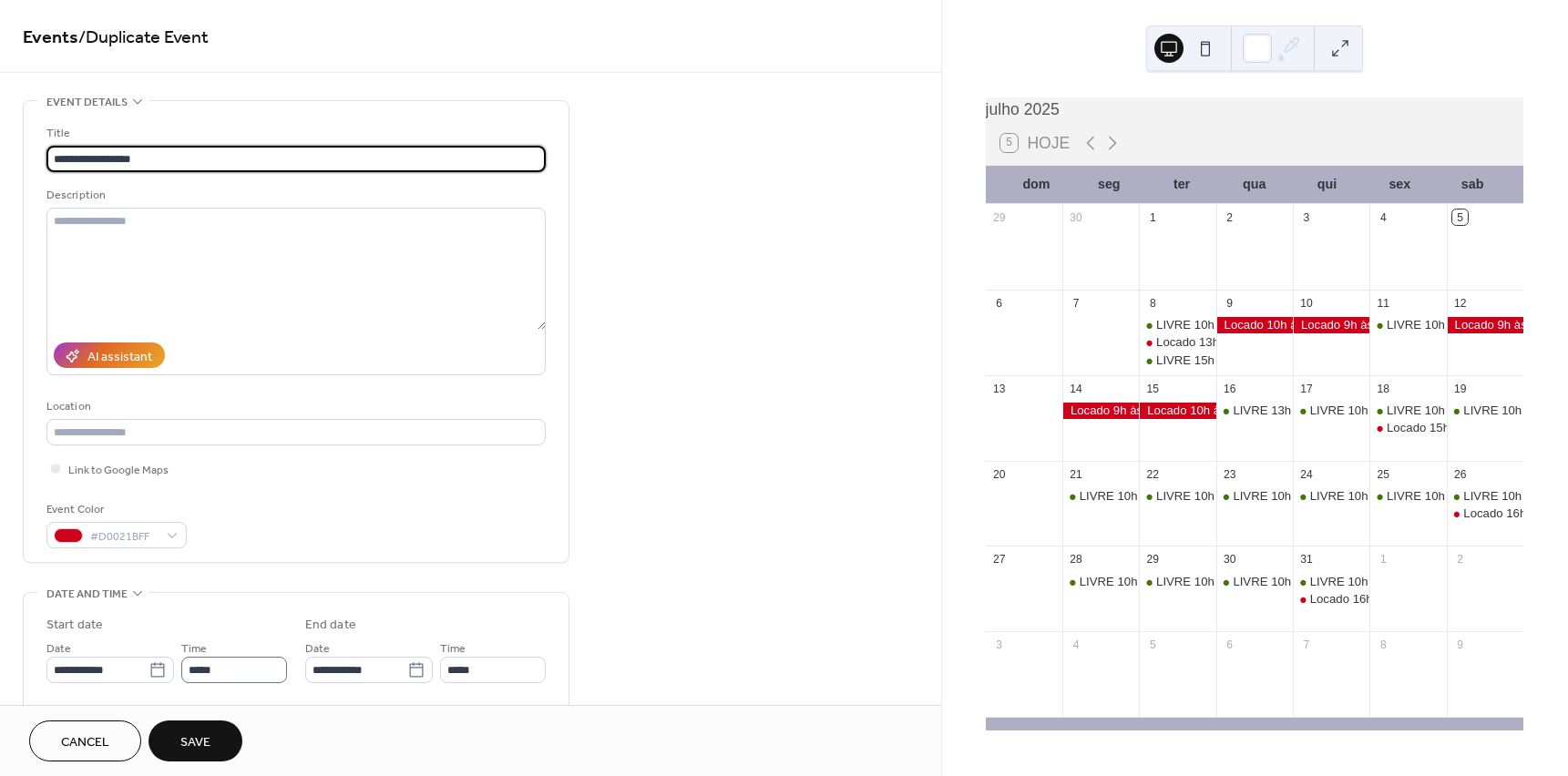 type on "**********" 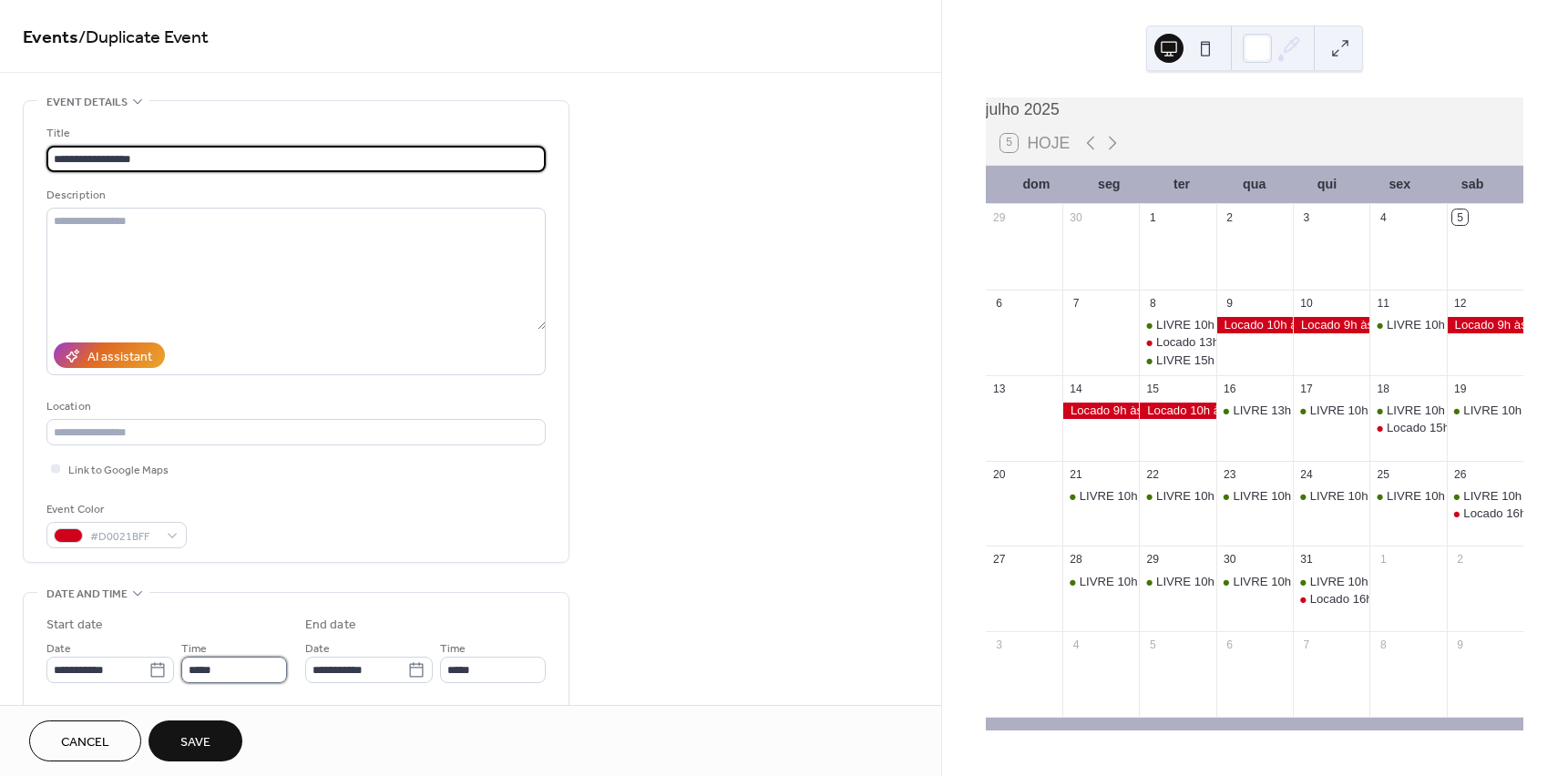drag, startPoint x: 211, startPoint y: 674, endPoint x: 221, endPoint y: 659, distance: 18.027756 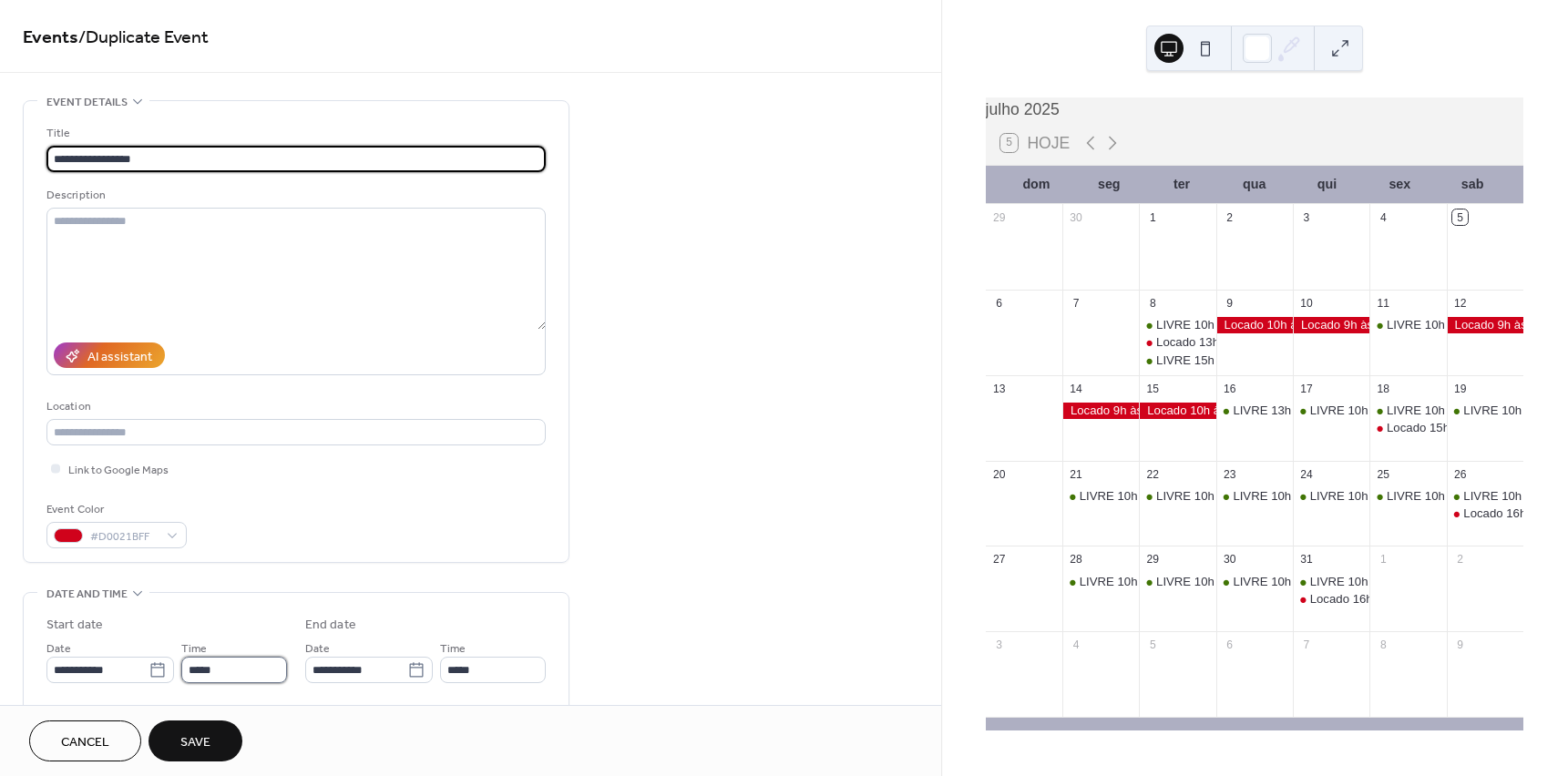 click on "*****" at bounding box center (234, 669) 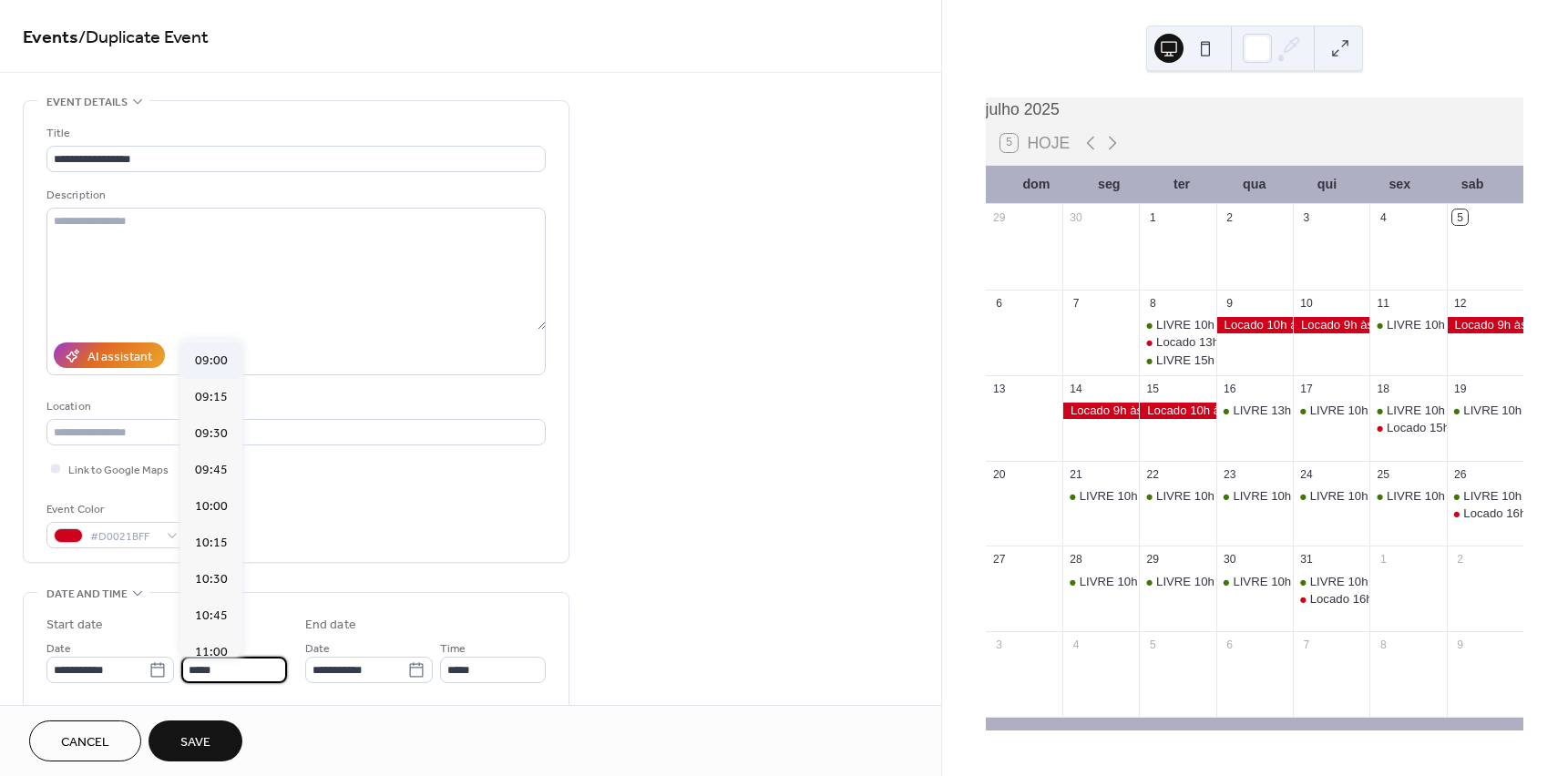 scroll, scrollTop: 1304, scrollLeft: 0, axis: vertical 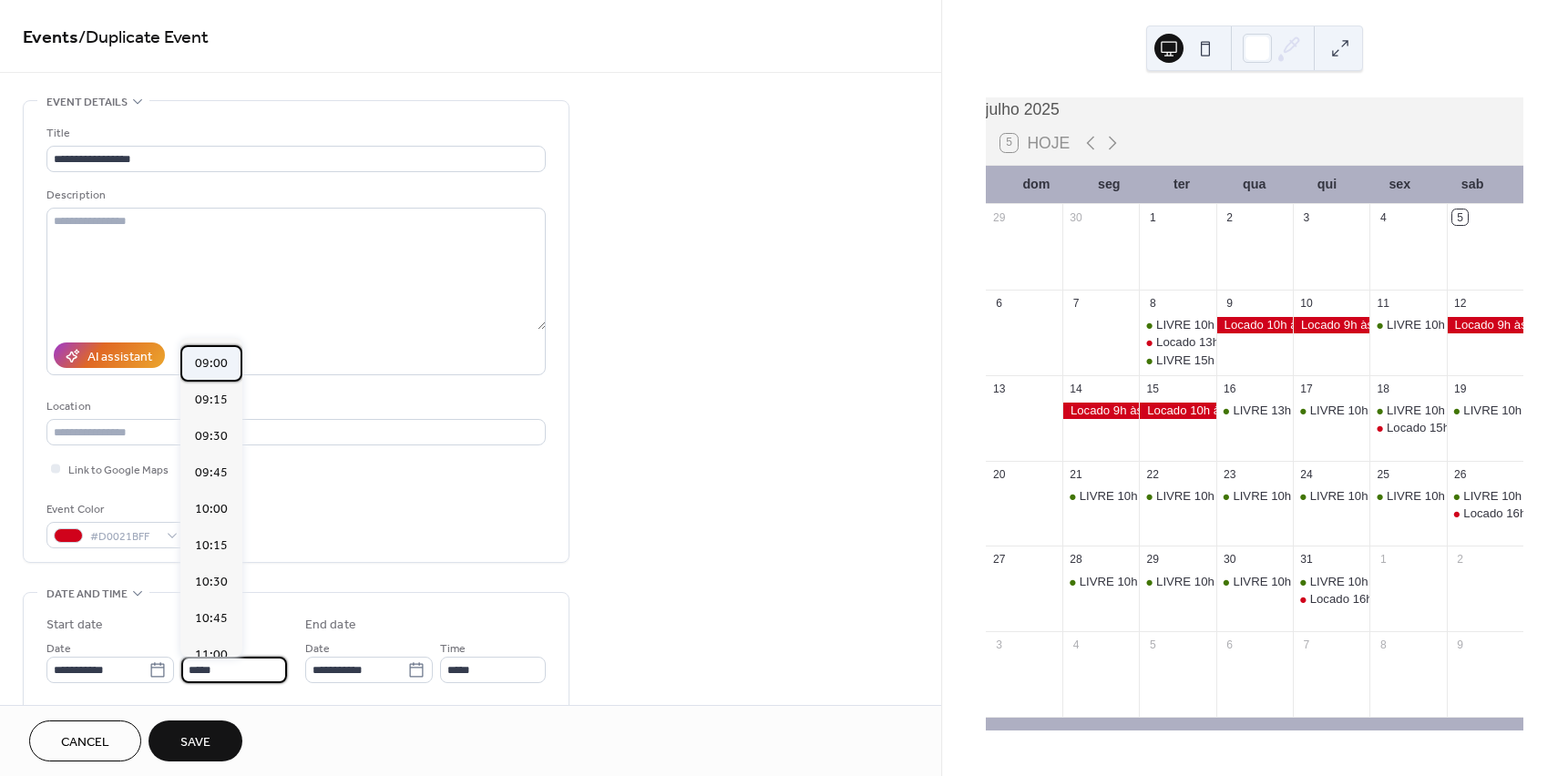 click on "09:00" at bounding box center [211, 363] 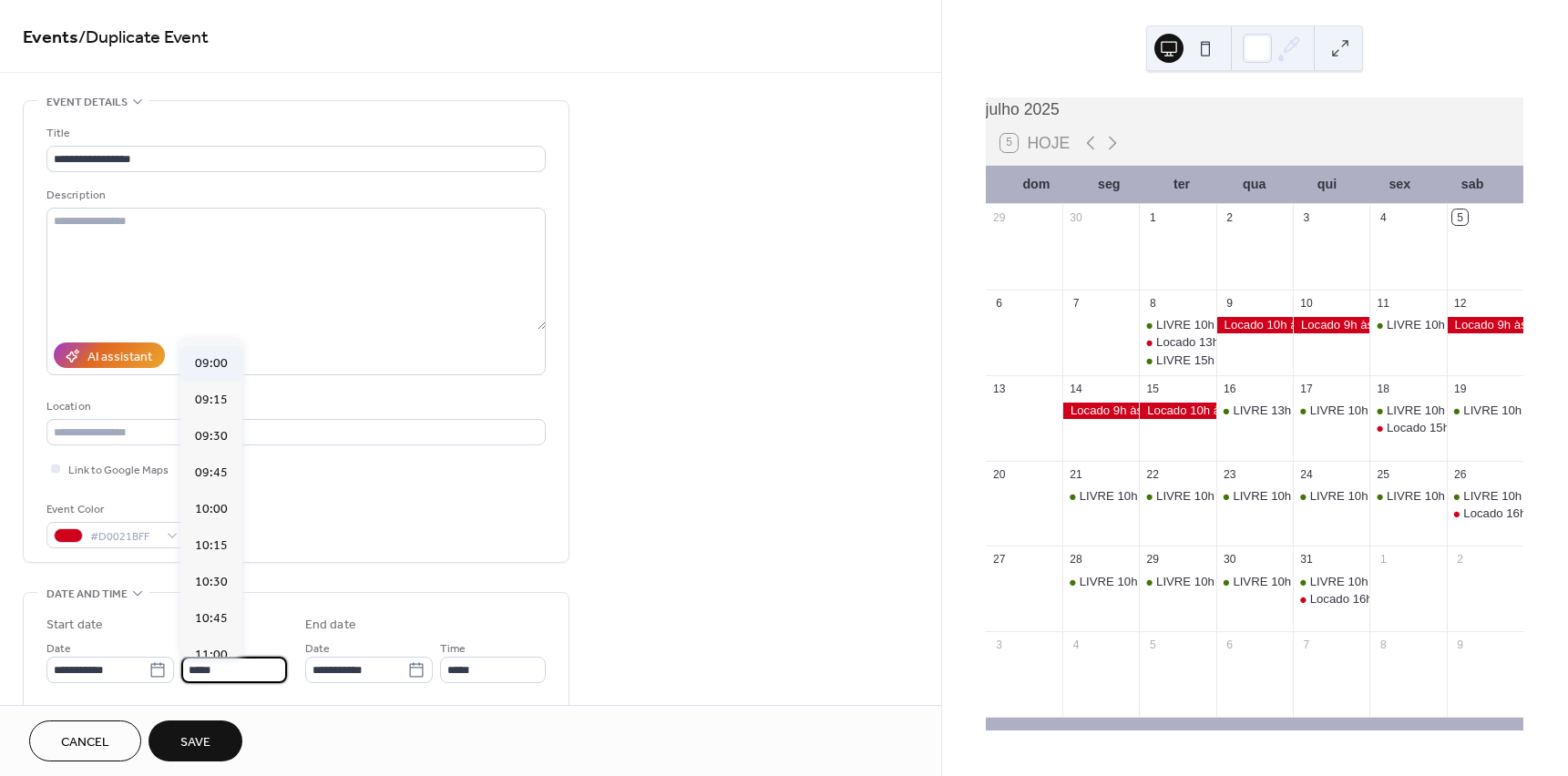 type on "*****" 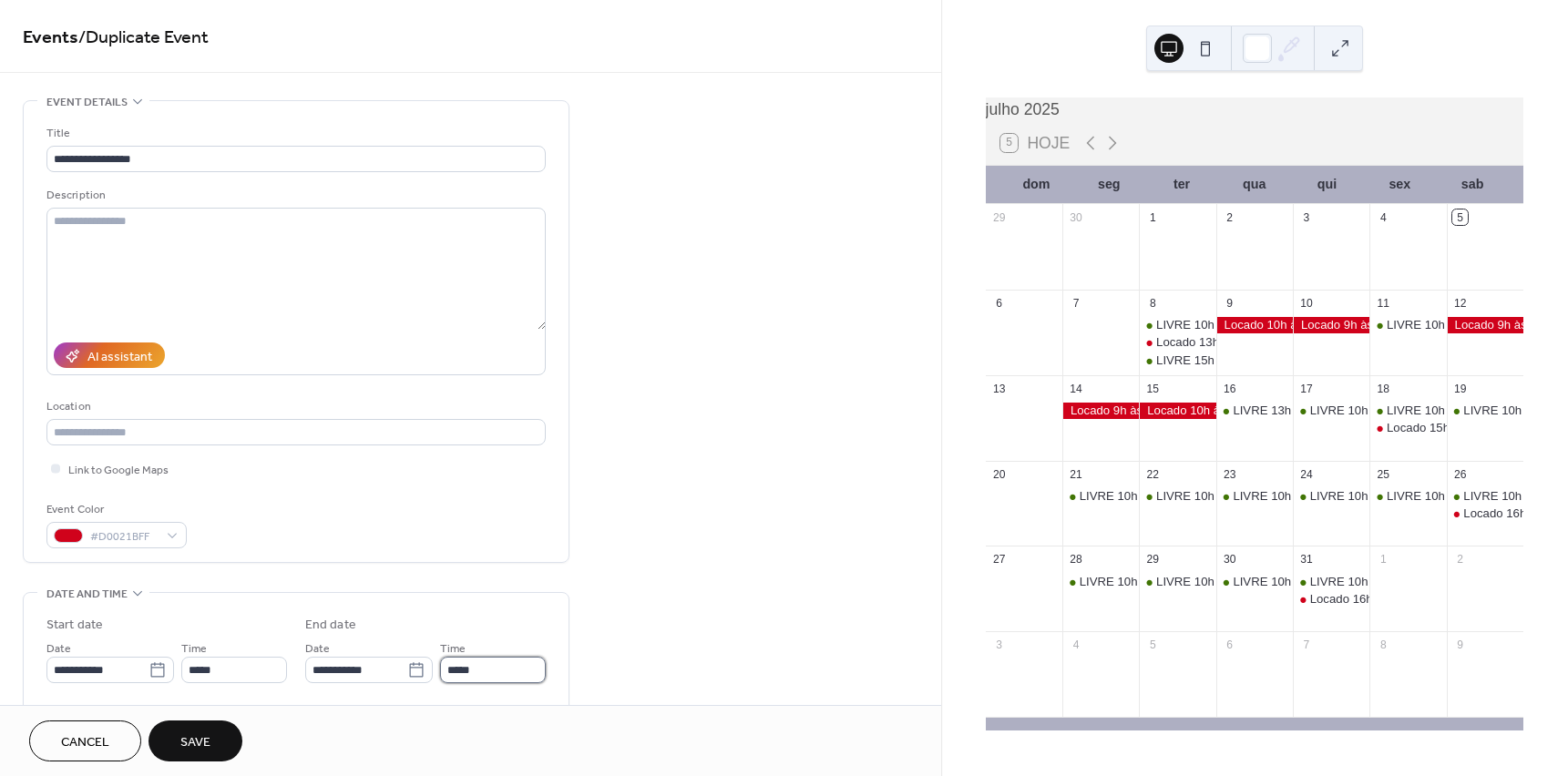 click on "*****" at bounding box center [493, 669] 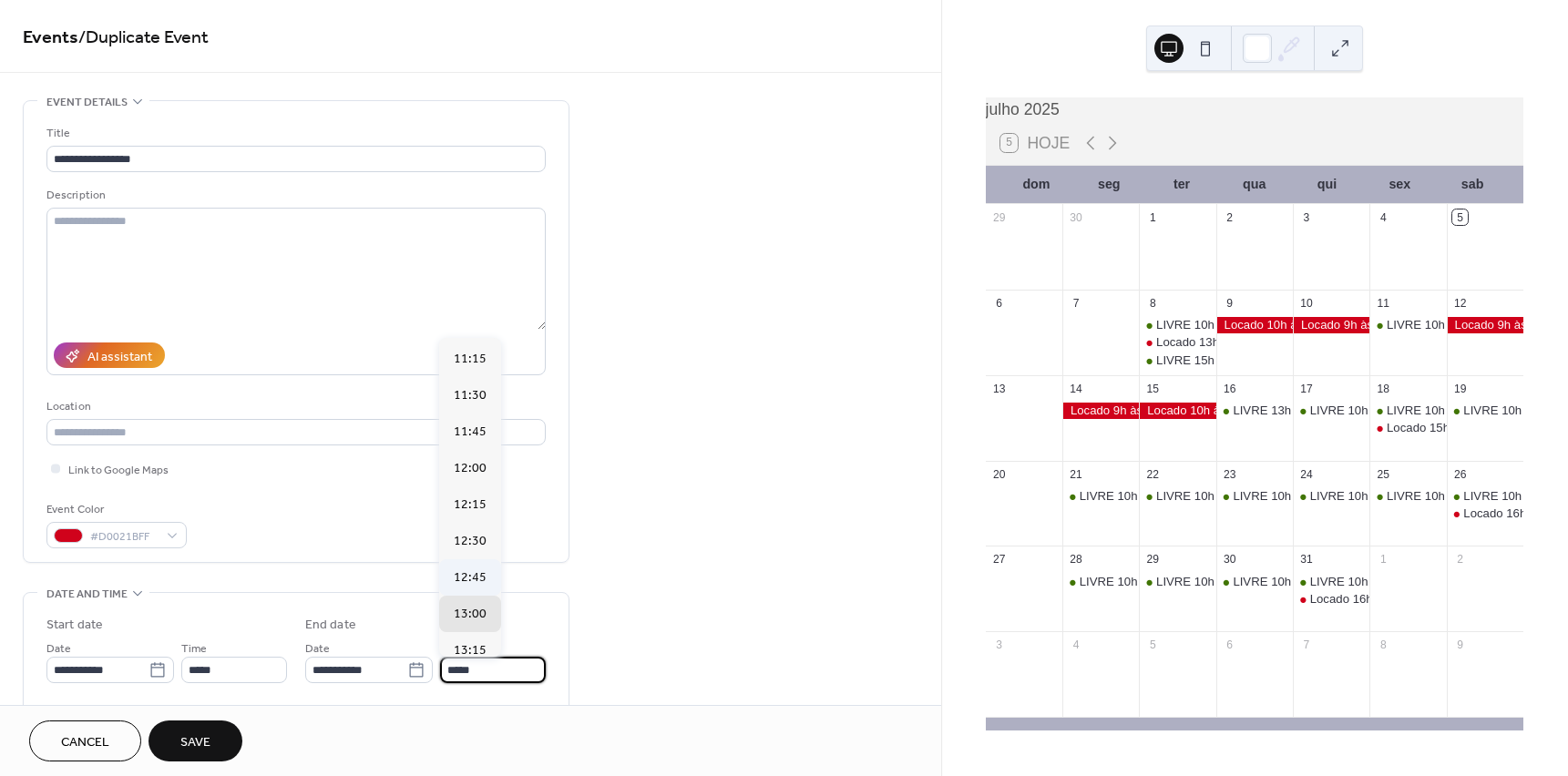 scroll, scrollTop: 287, scrollLeft: 0, axis: vertical 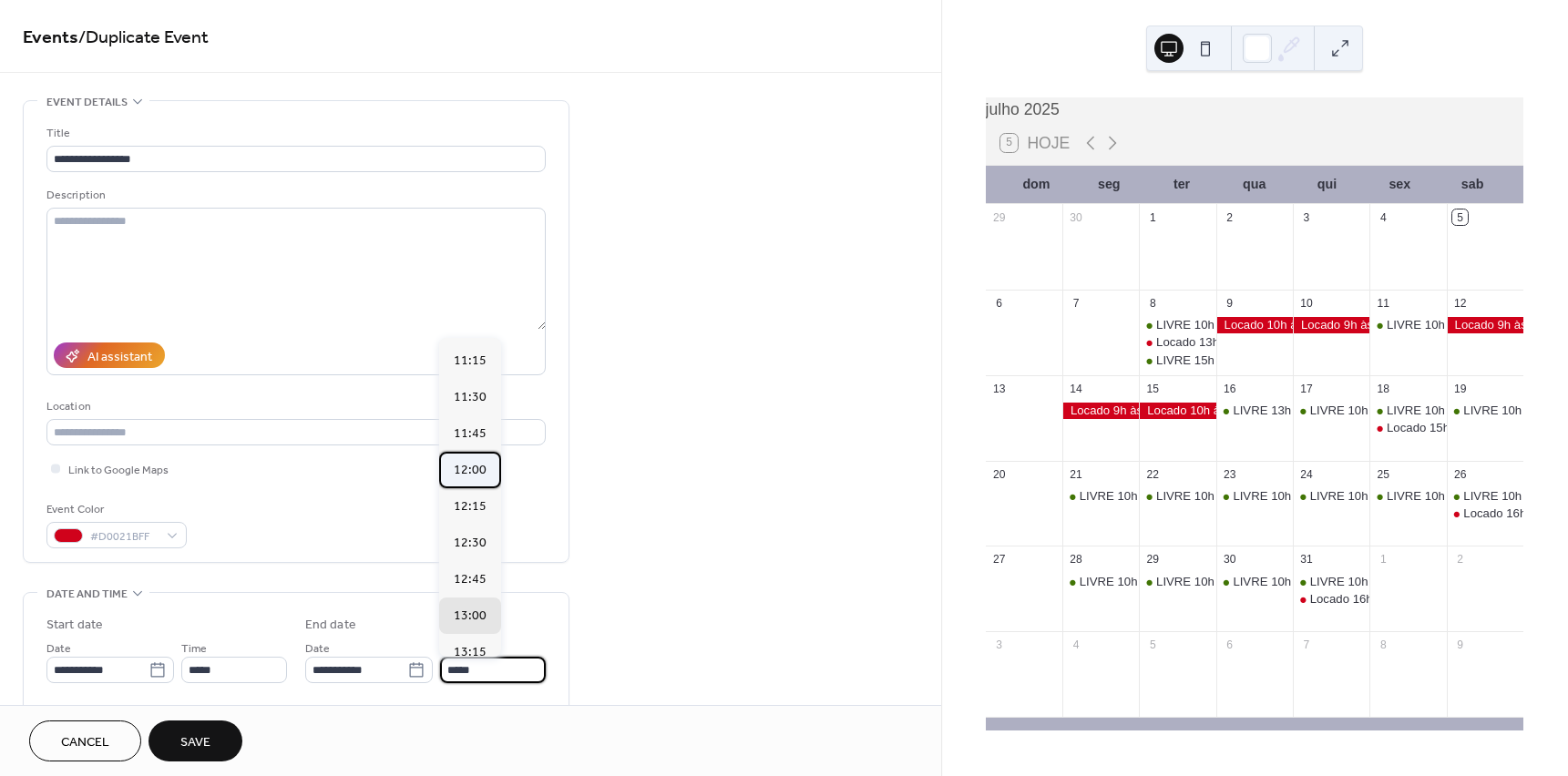 click on "12:00" at bounding box center [470, 470] 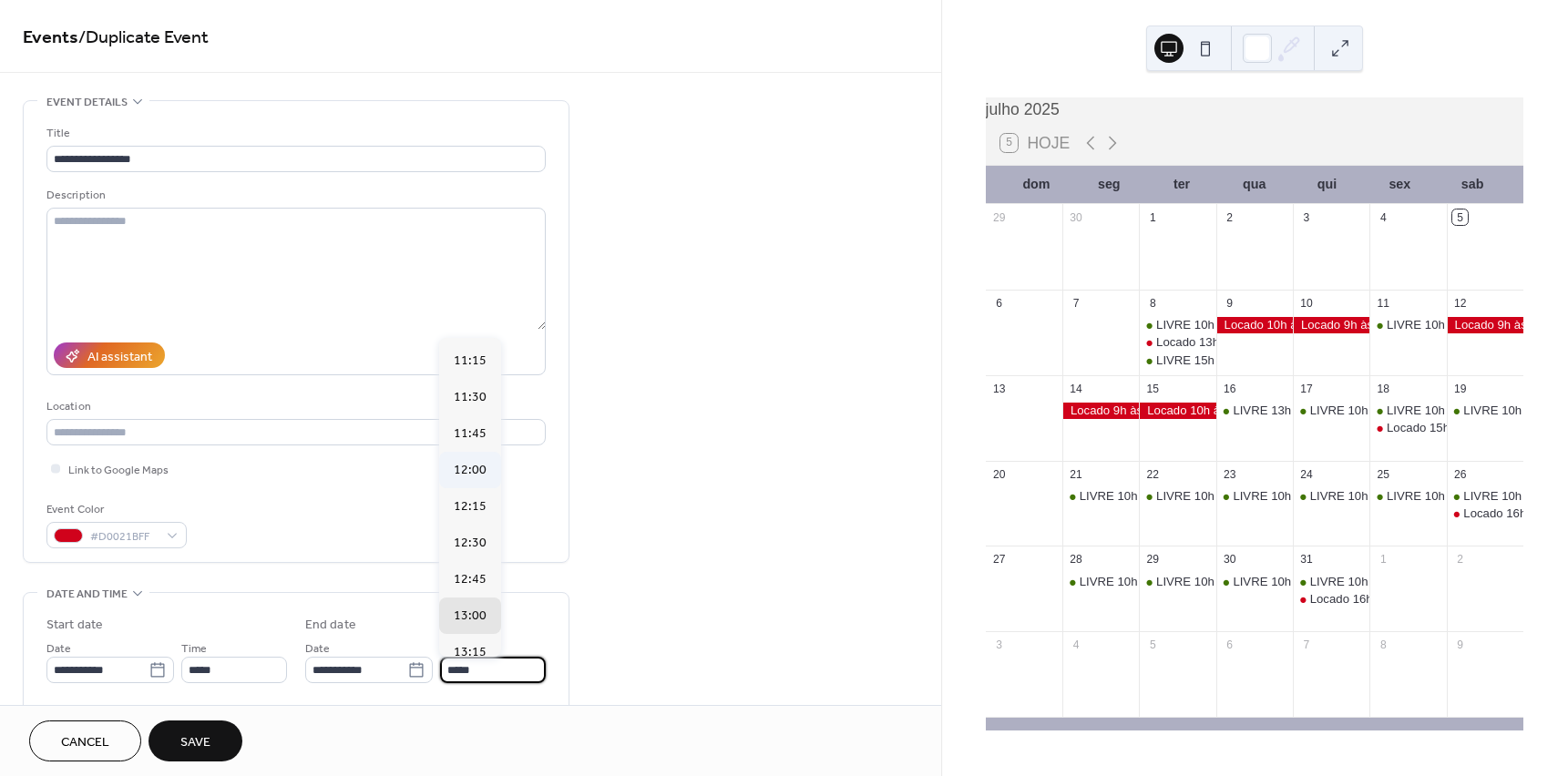 type on "*****" 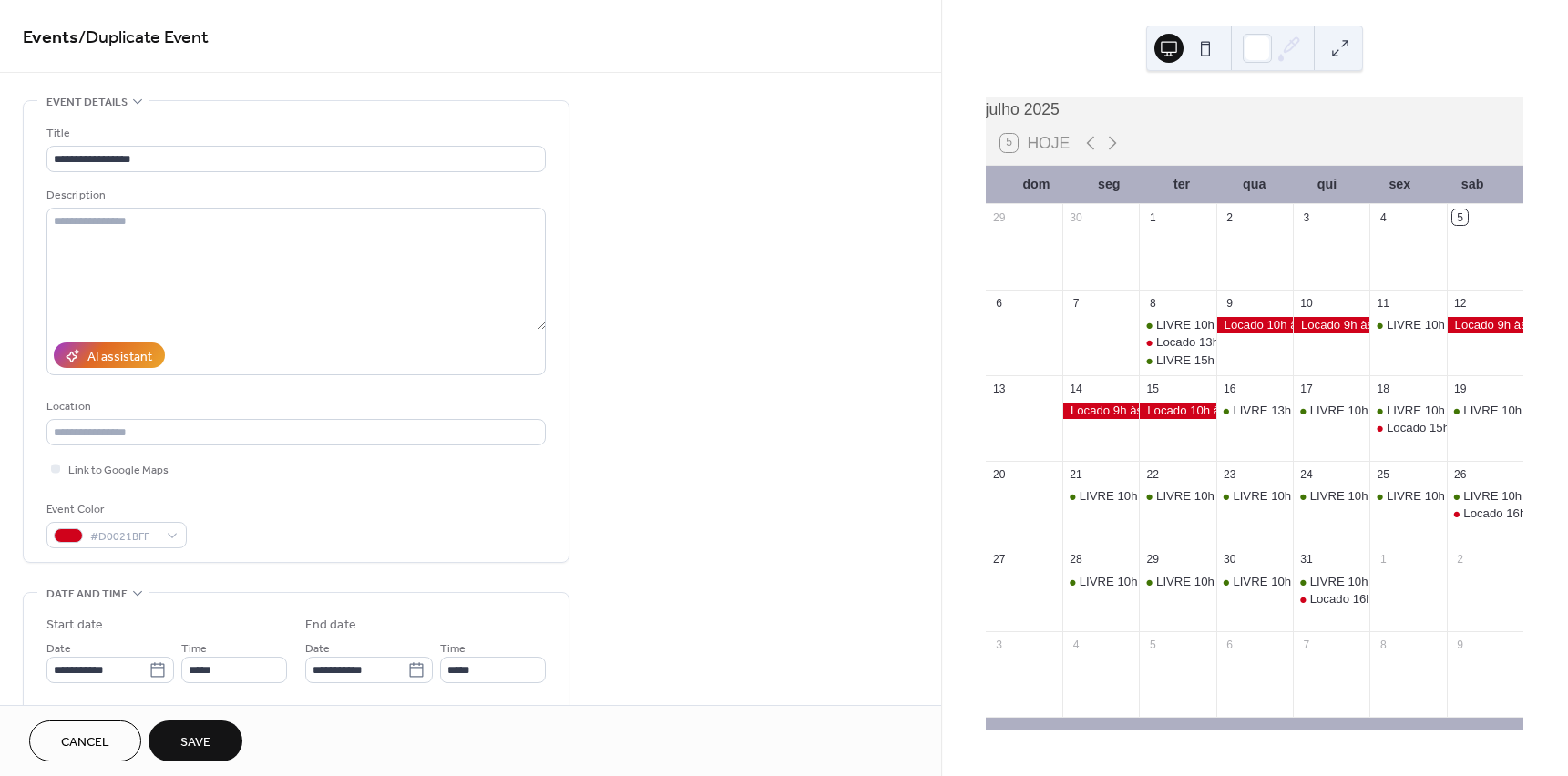 click on "Save" at bounding box center (195, 742) 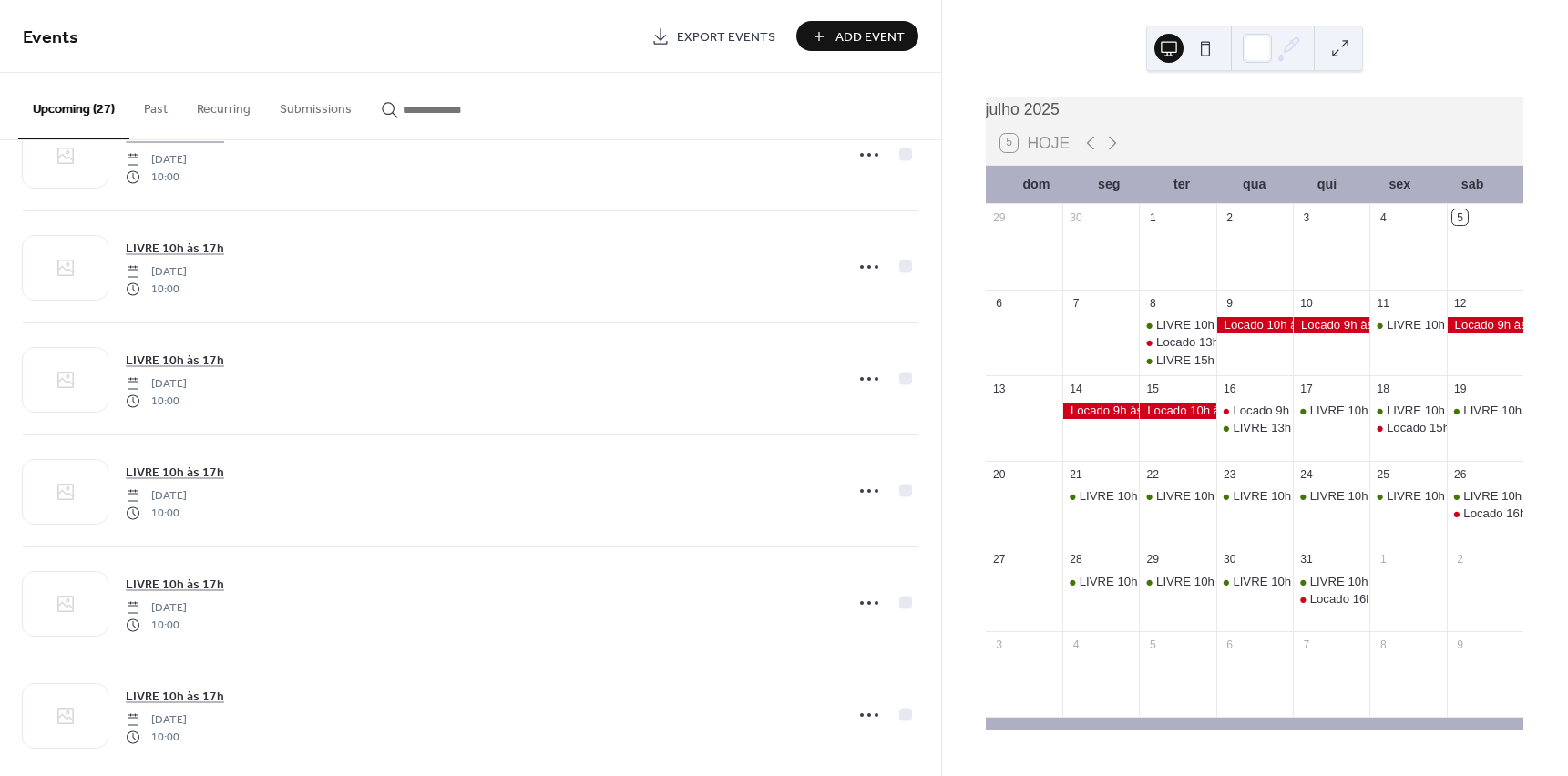 scroll, scrollTop: 1639, scrollLeft: 0, axis: vertical 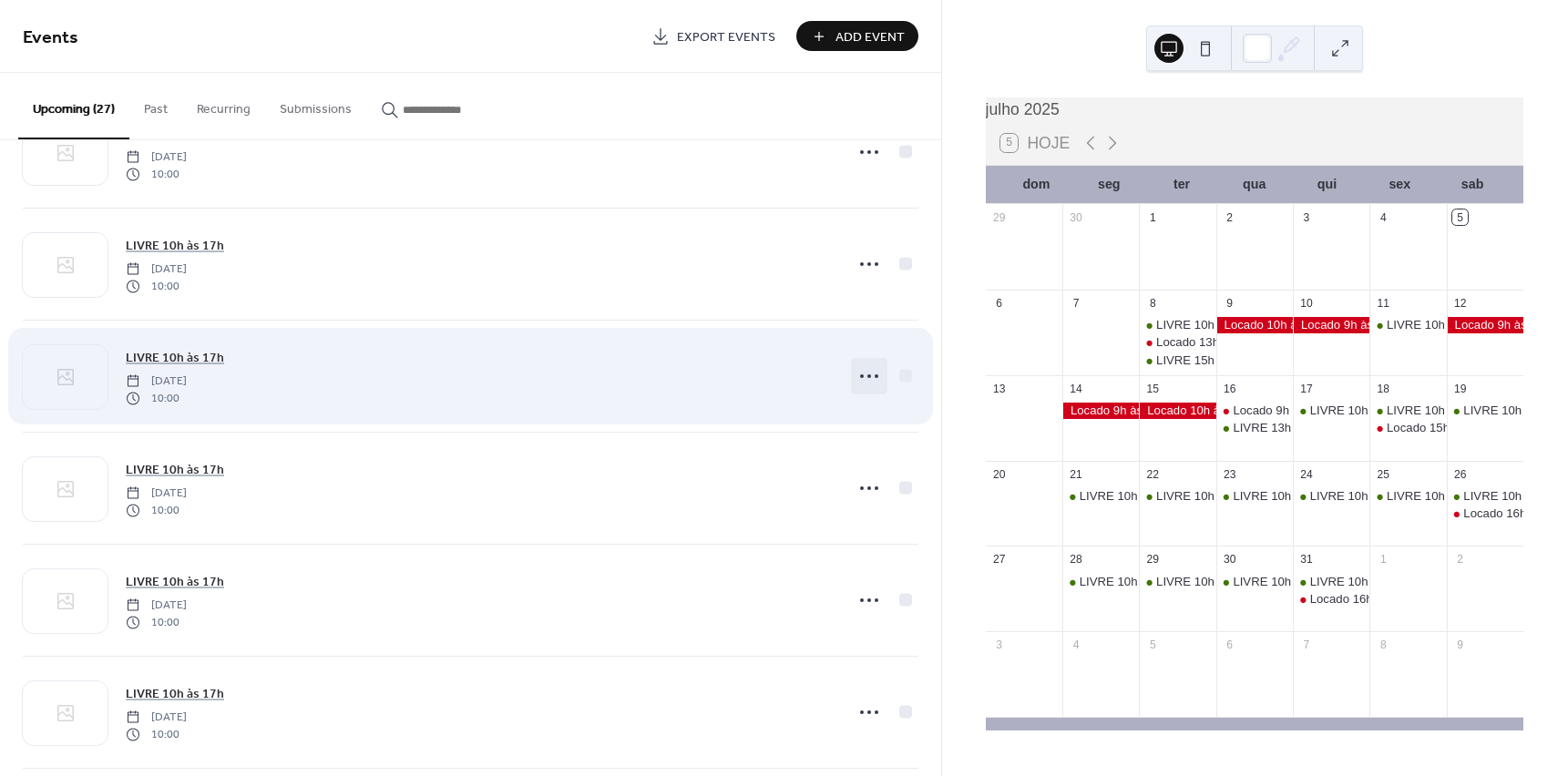 click 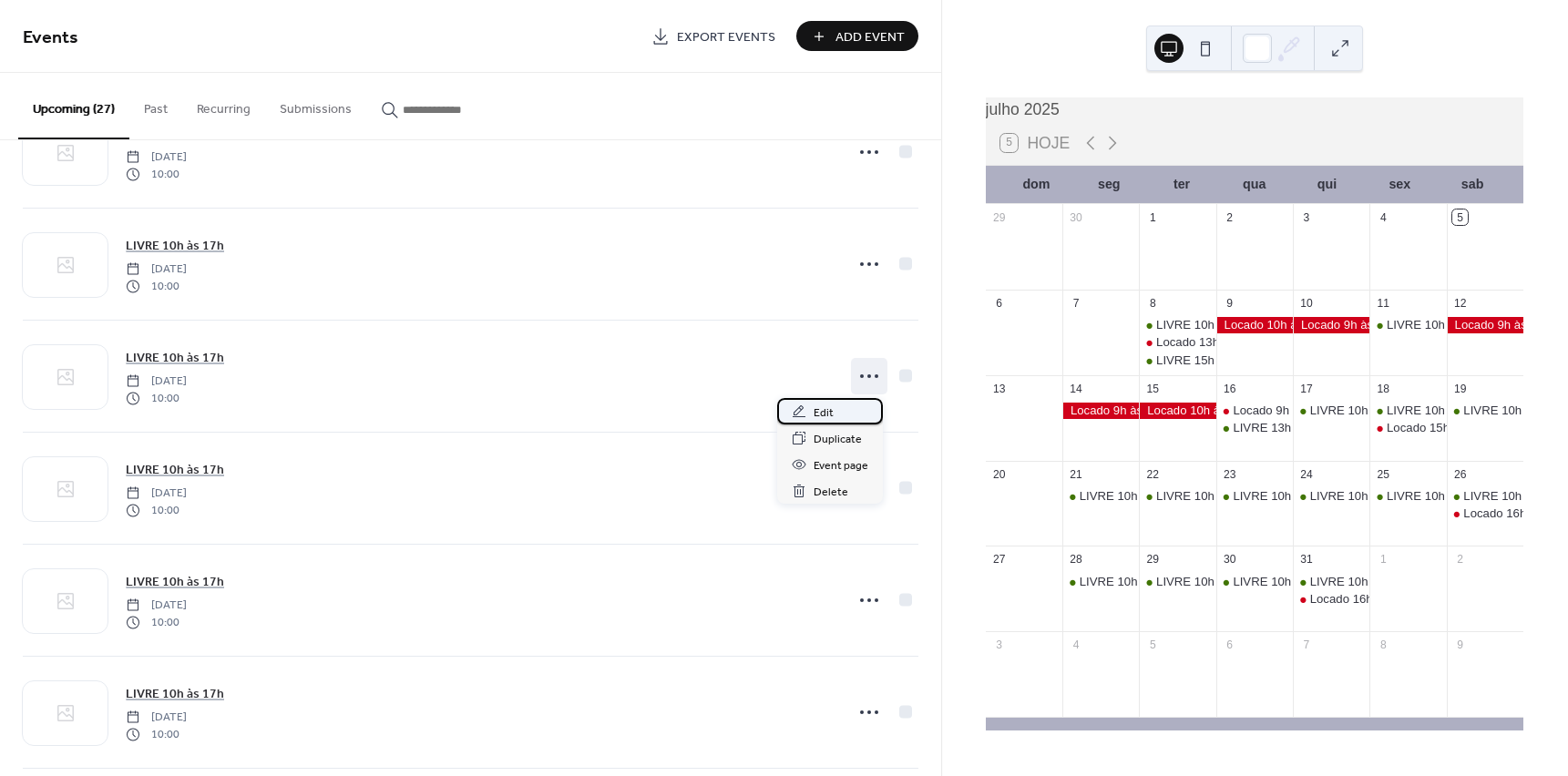 click on "Edit" at bounding box center [824, 413] 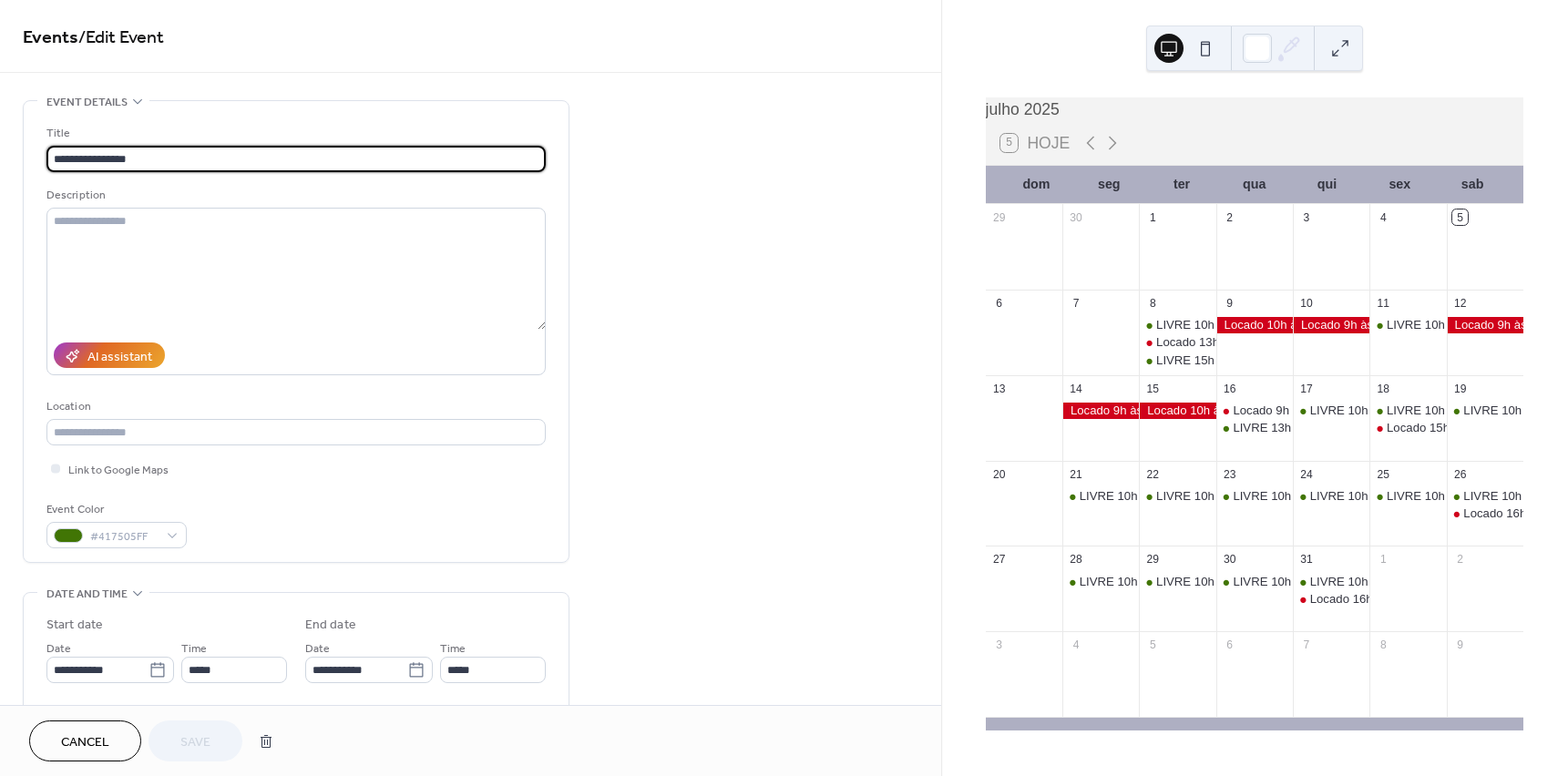 click on "**********" at bounding box center [296, 158] 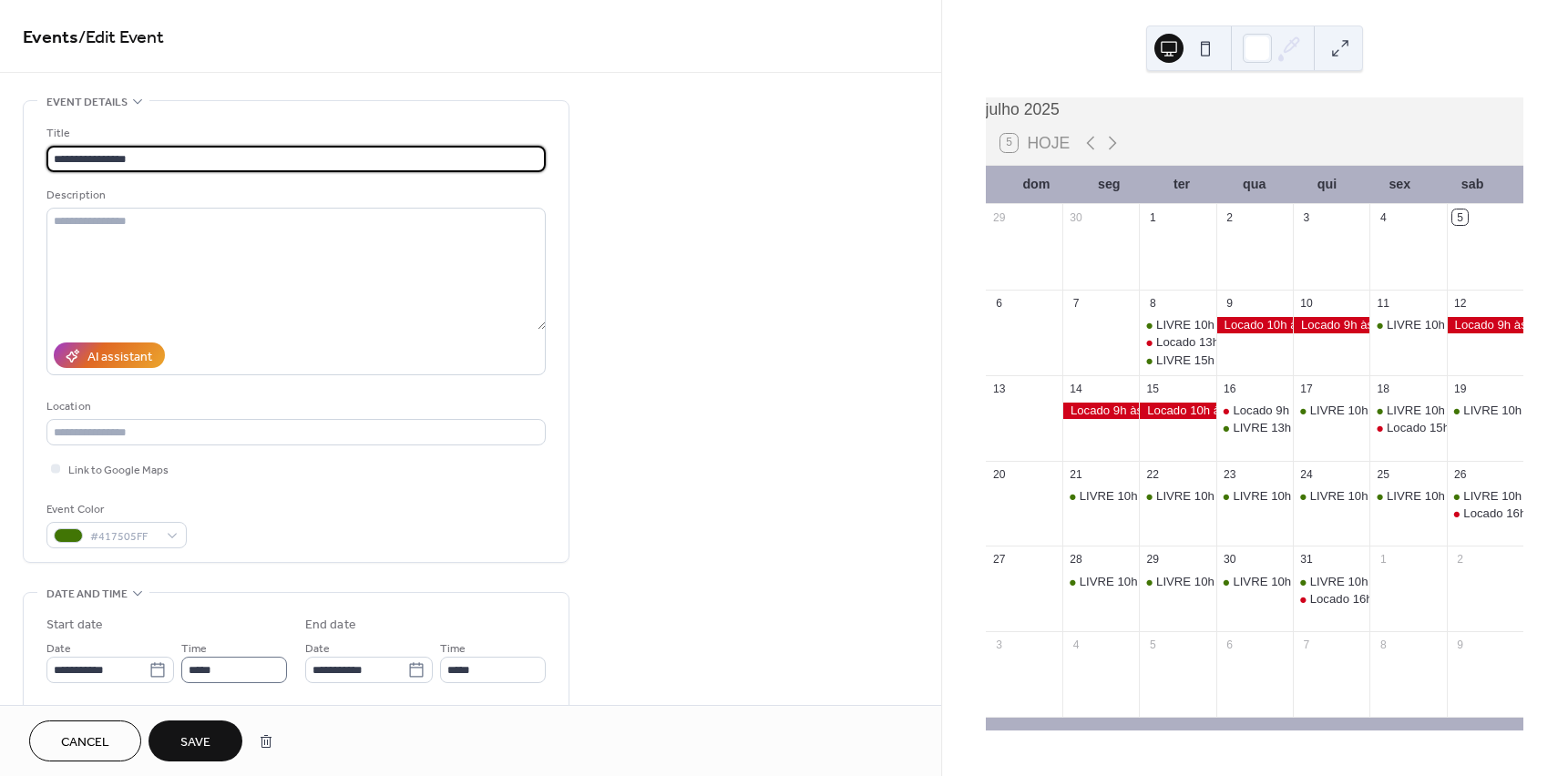type on "**********" 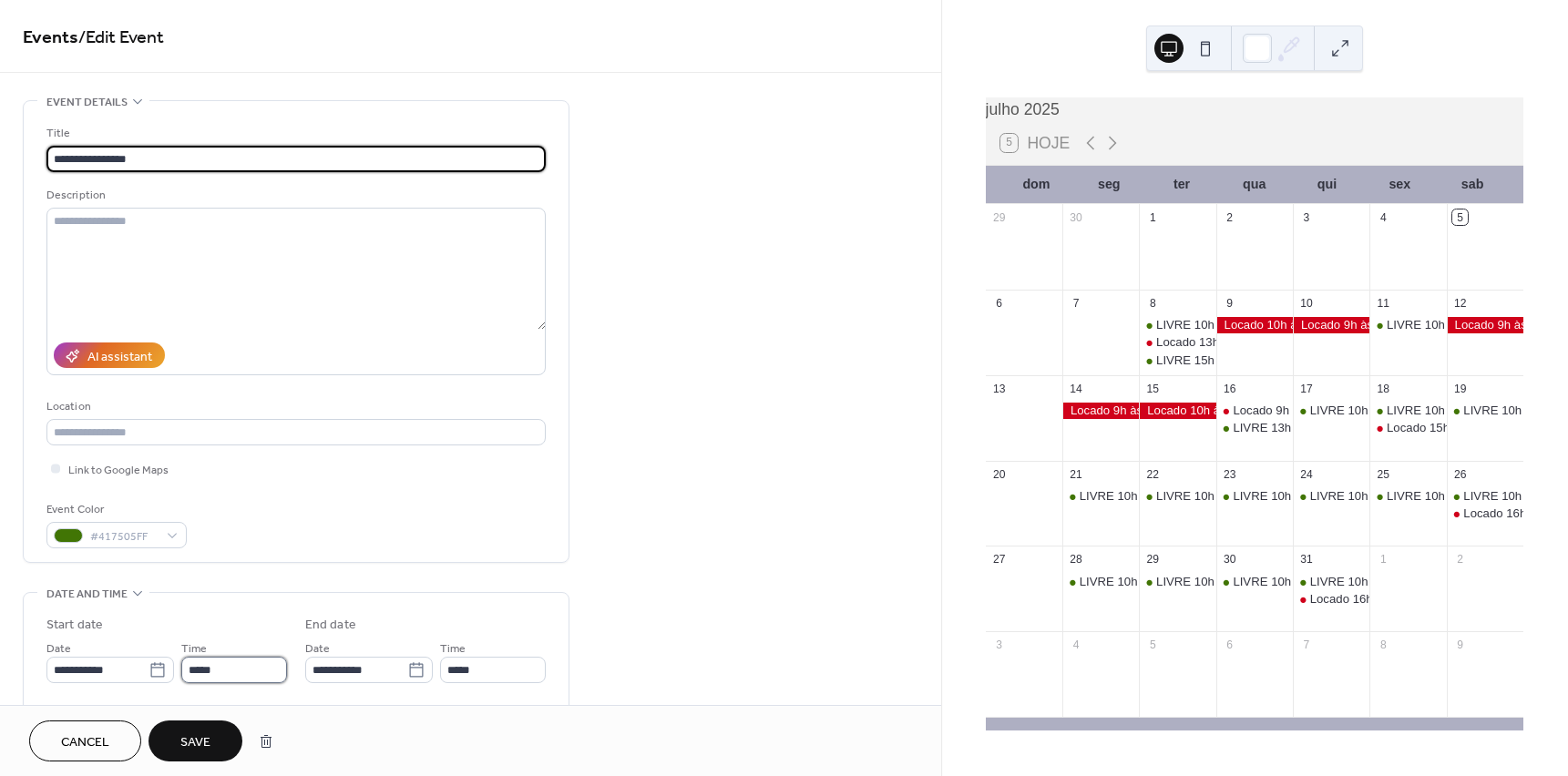 click on "*****" at bounding box center [234, 669] 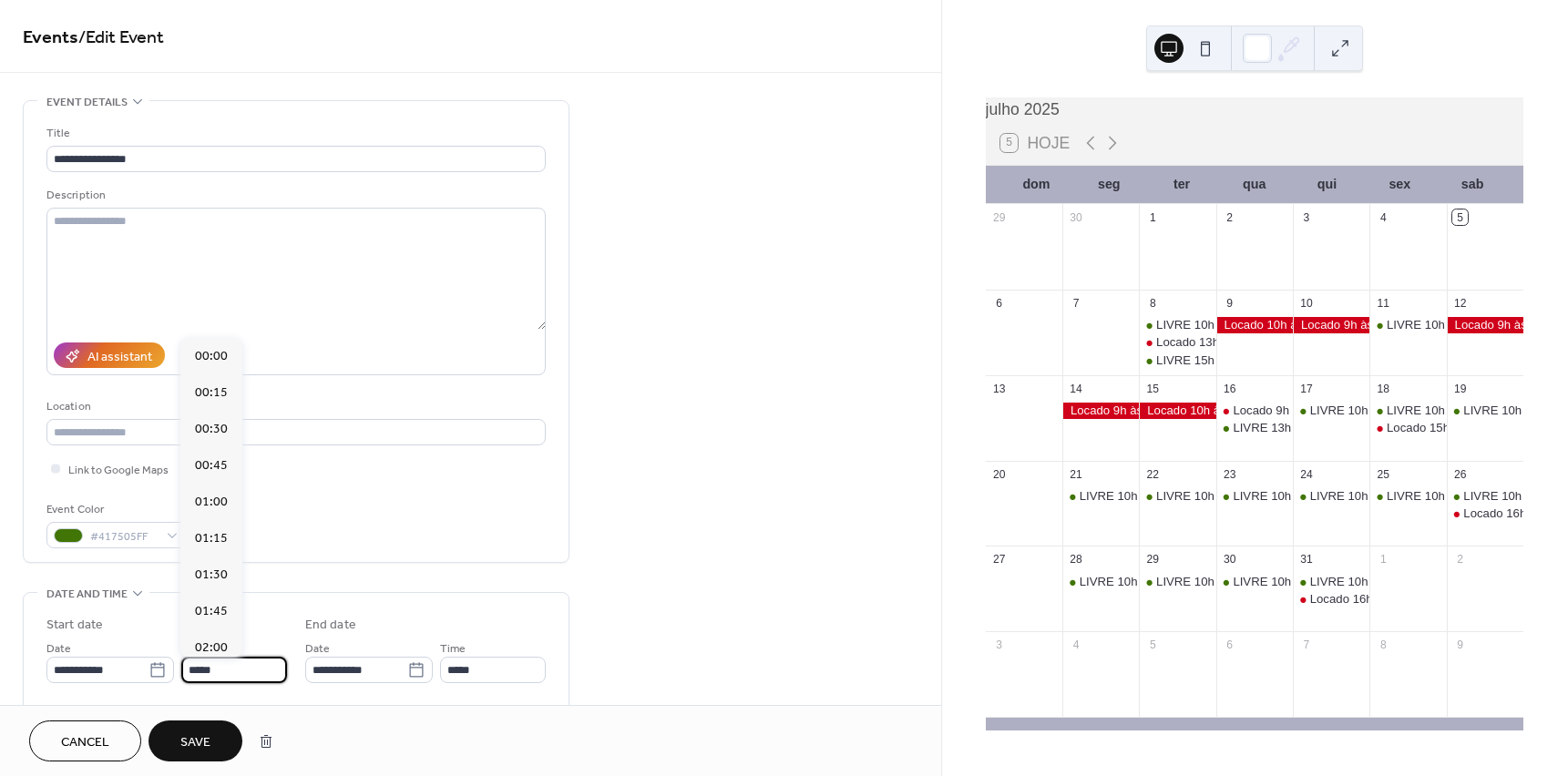 scroll, scrollTop: 1494, scrollLeft: 0, axis: vertical 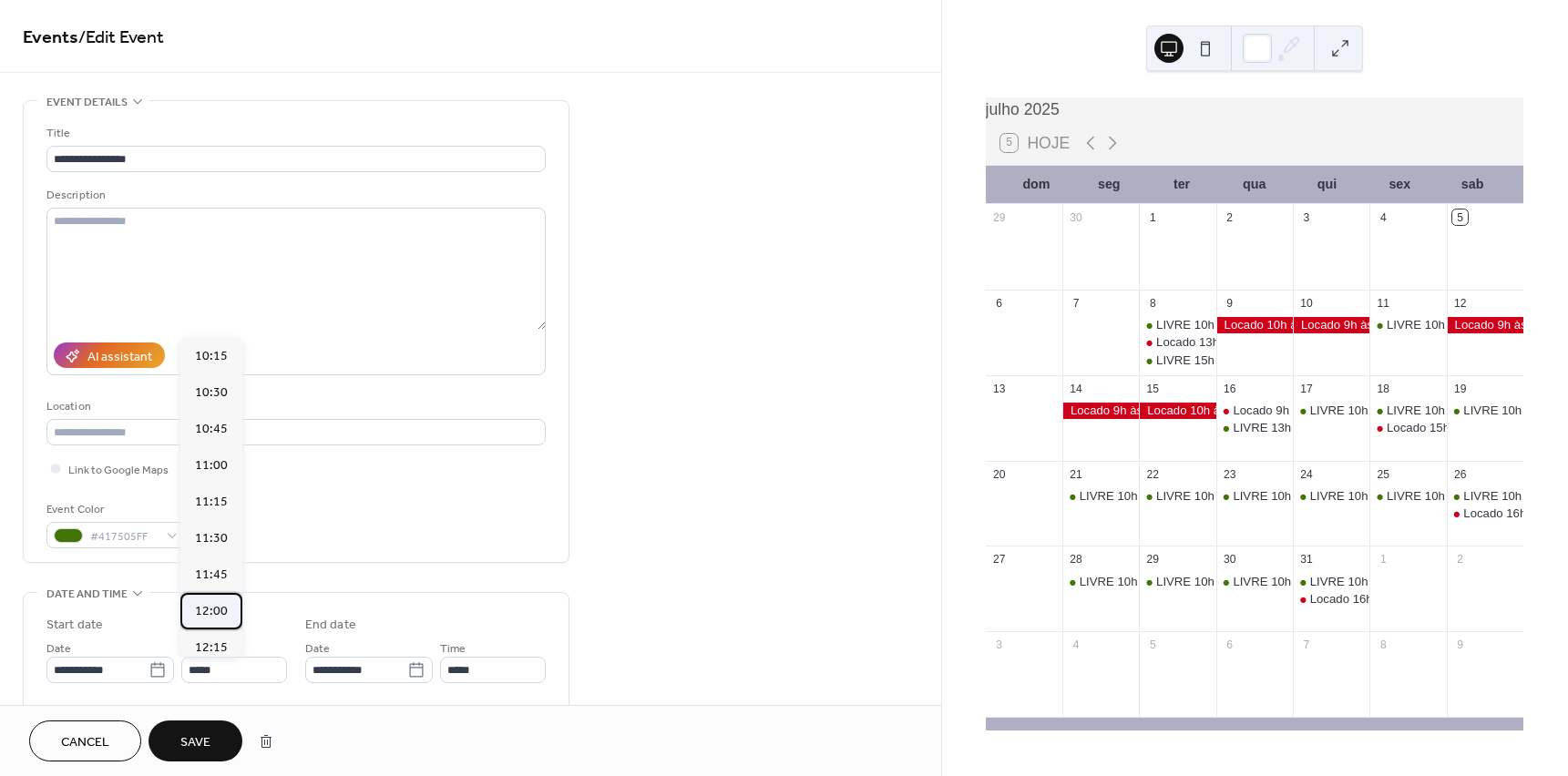 click on "12:00" at bounding box center (211, 611) 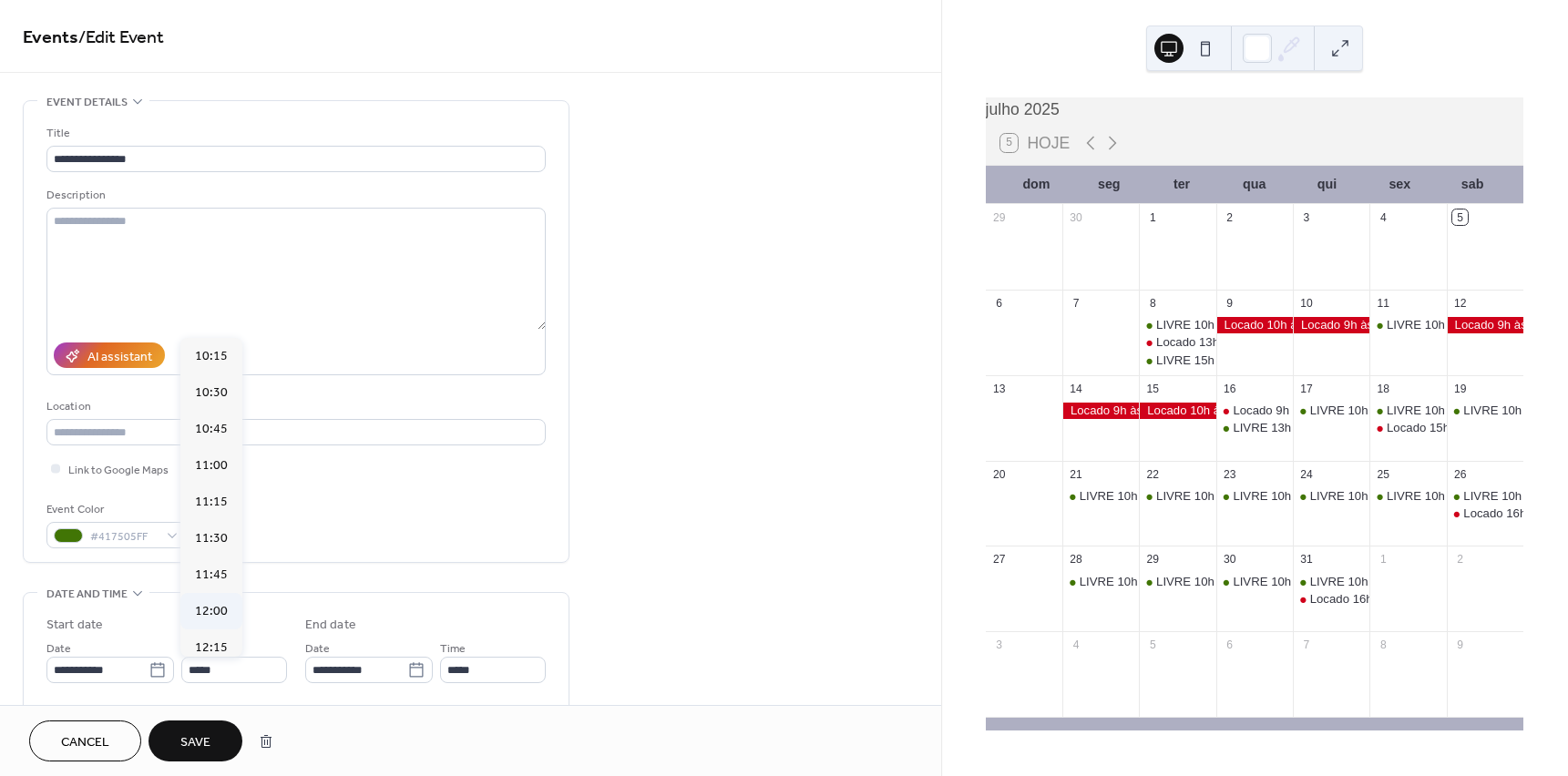 type on "*****" 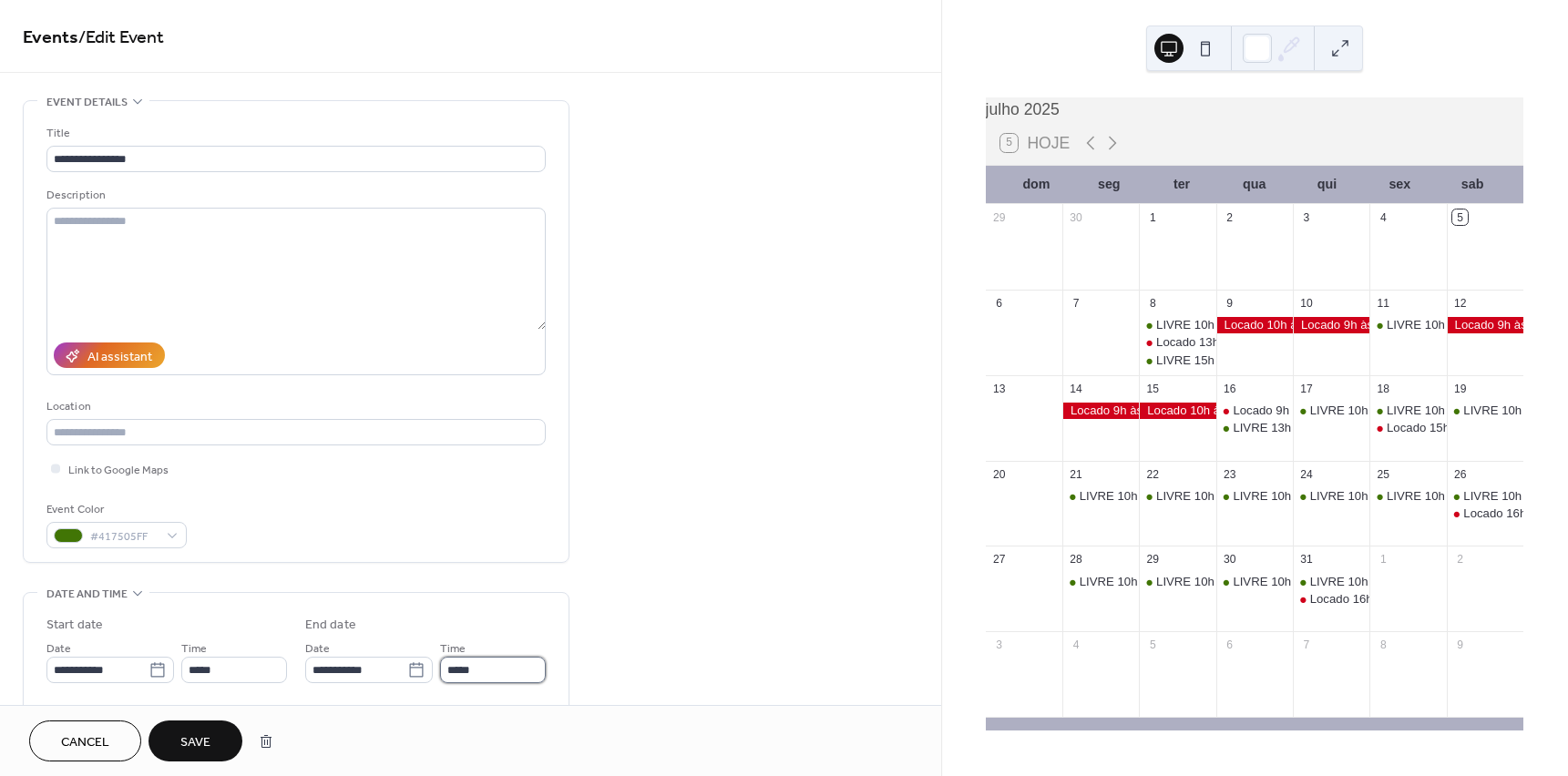click on "*****" at bounding box center (493, 669) 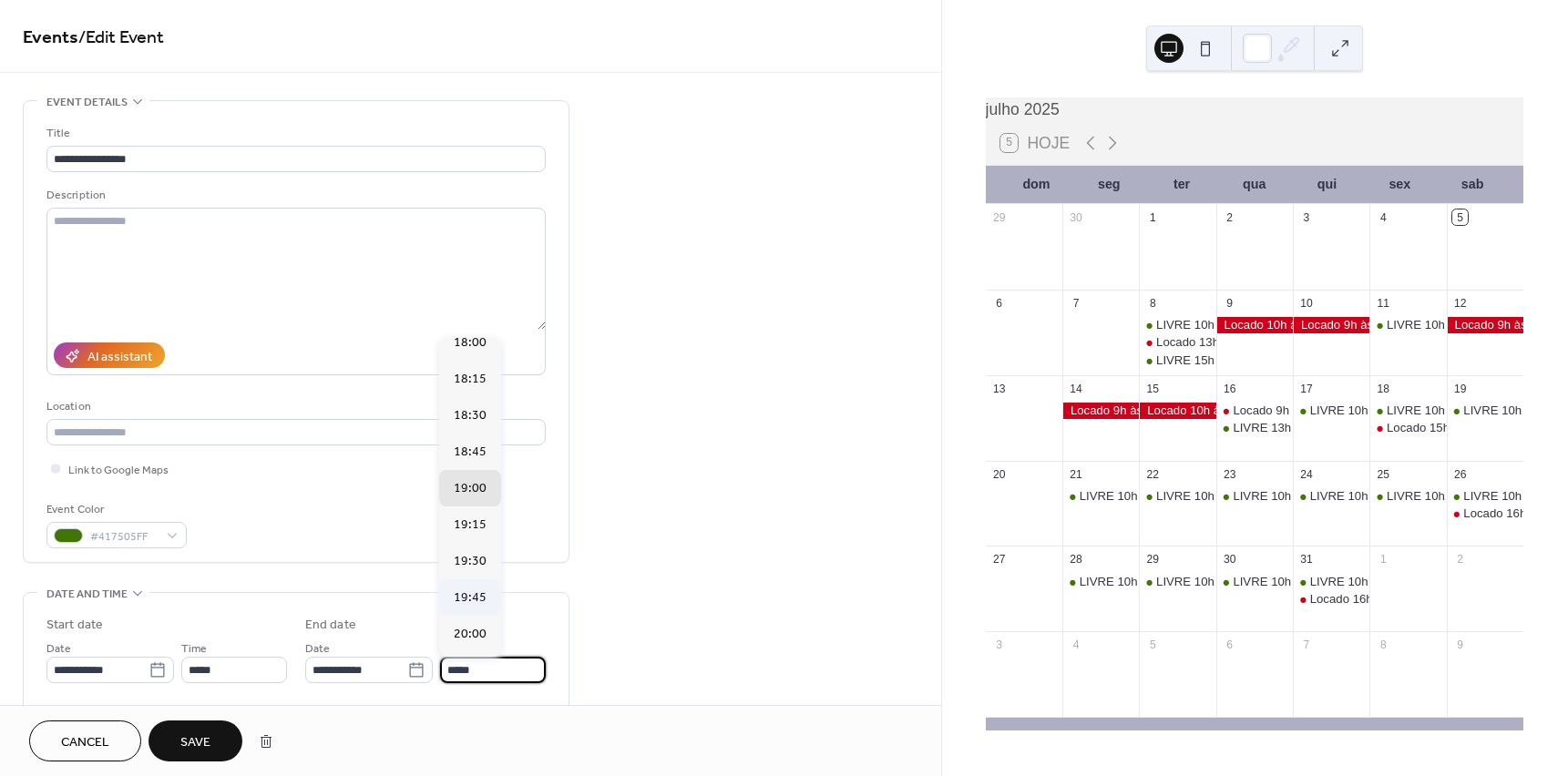 scroll, scrollTop: 826, scrollLeft: 0, axis: vertical 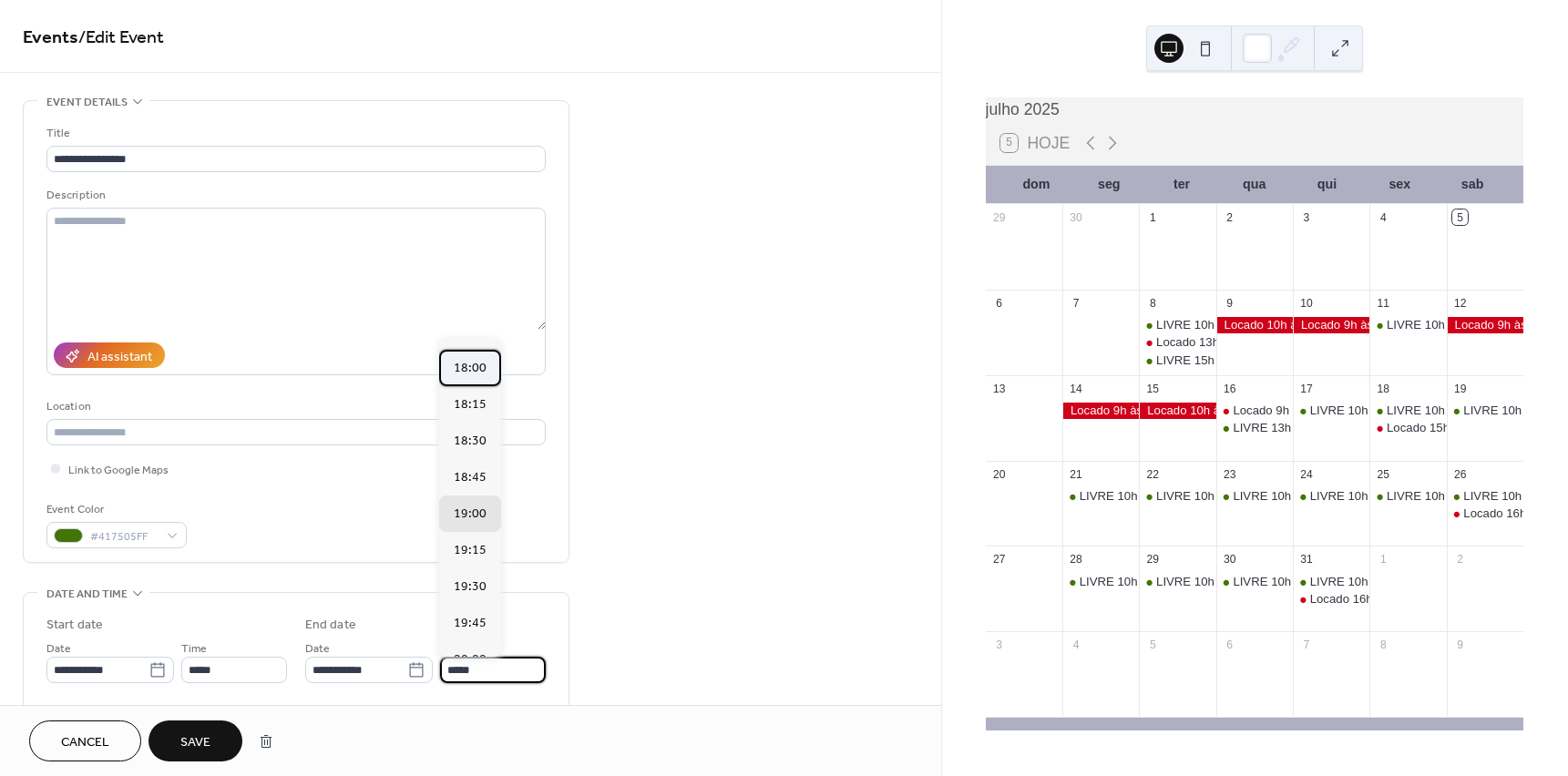 click on "18:00" at bounding box center [470, 368] 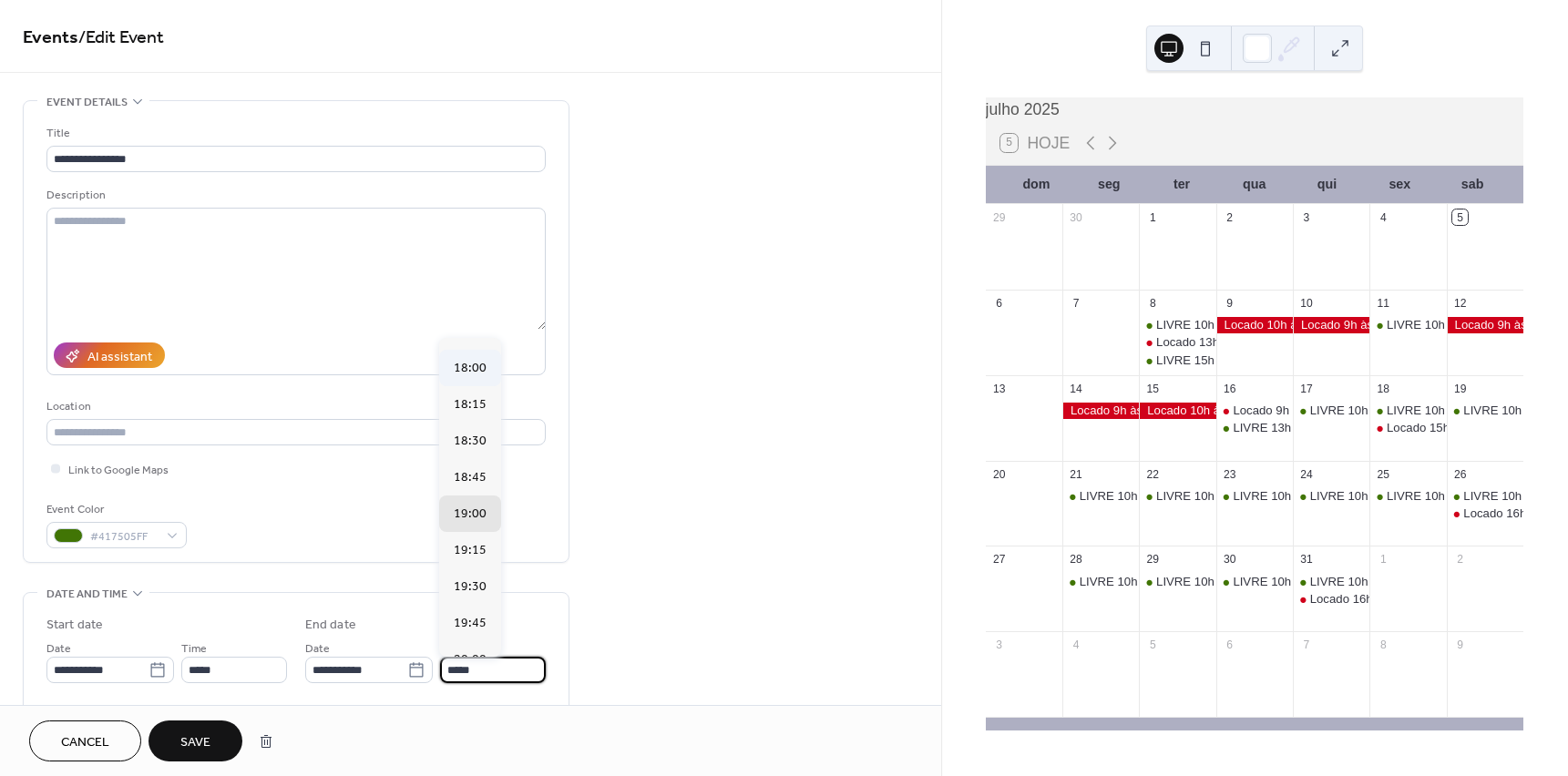 type on "*****" 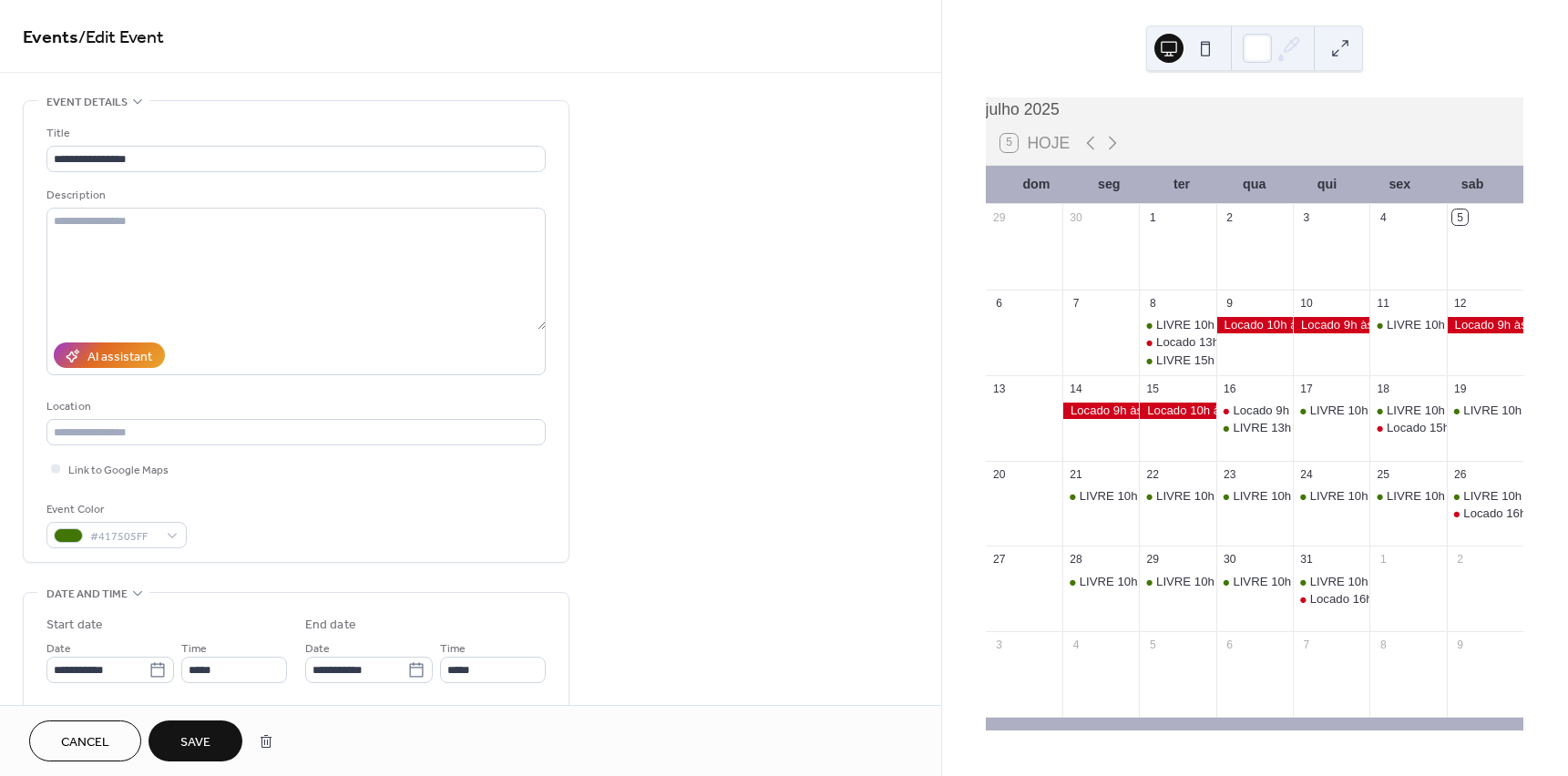 click on "Save" at bounding box center (195, 742) 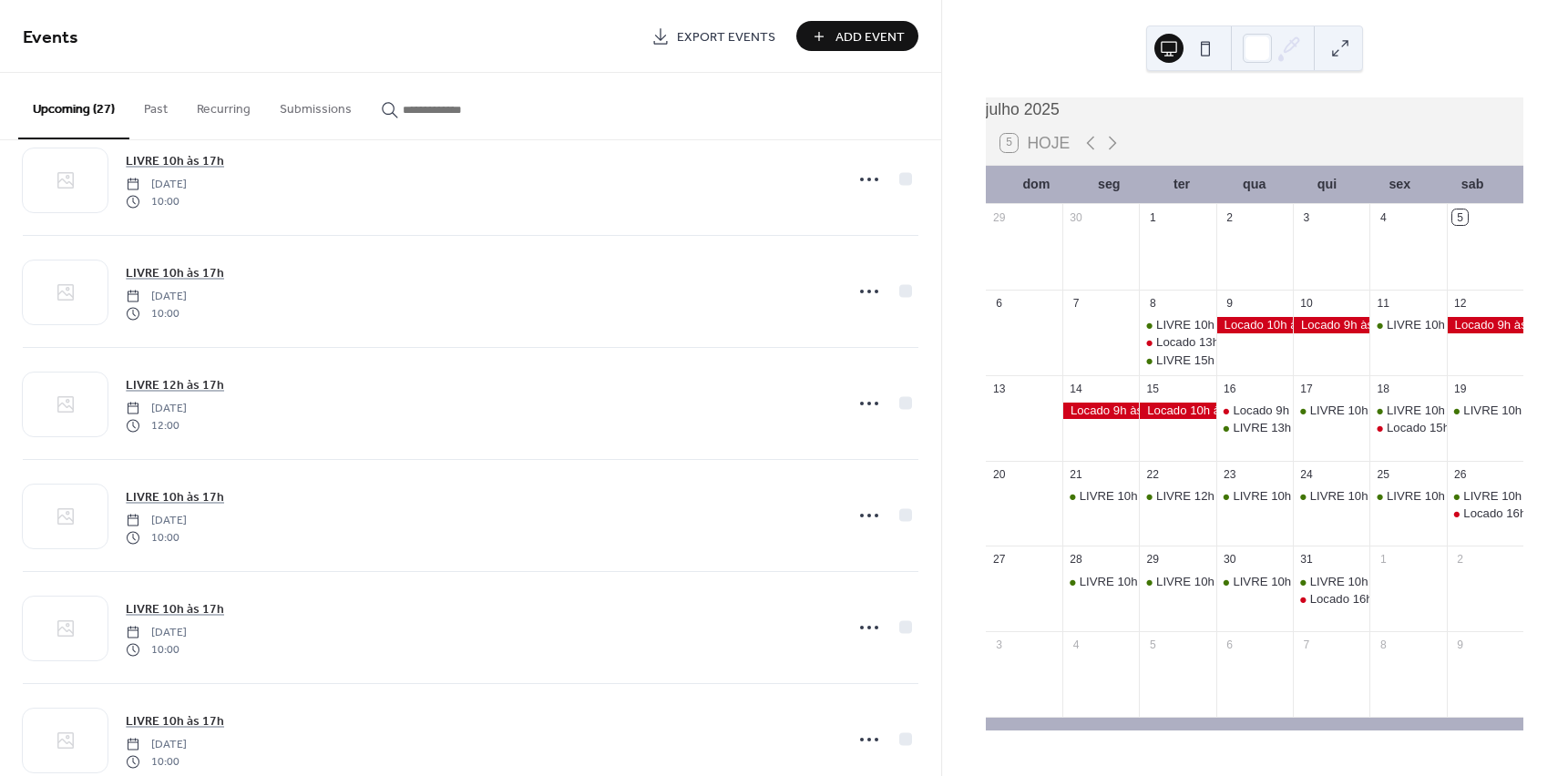 scroll, scrollTop: 1639, scrollLeft: 0, axis: vertical 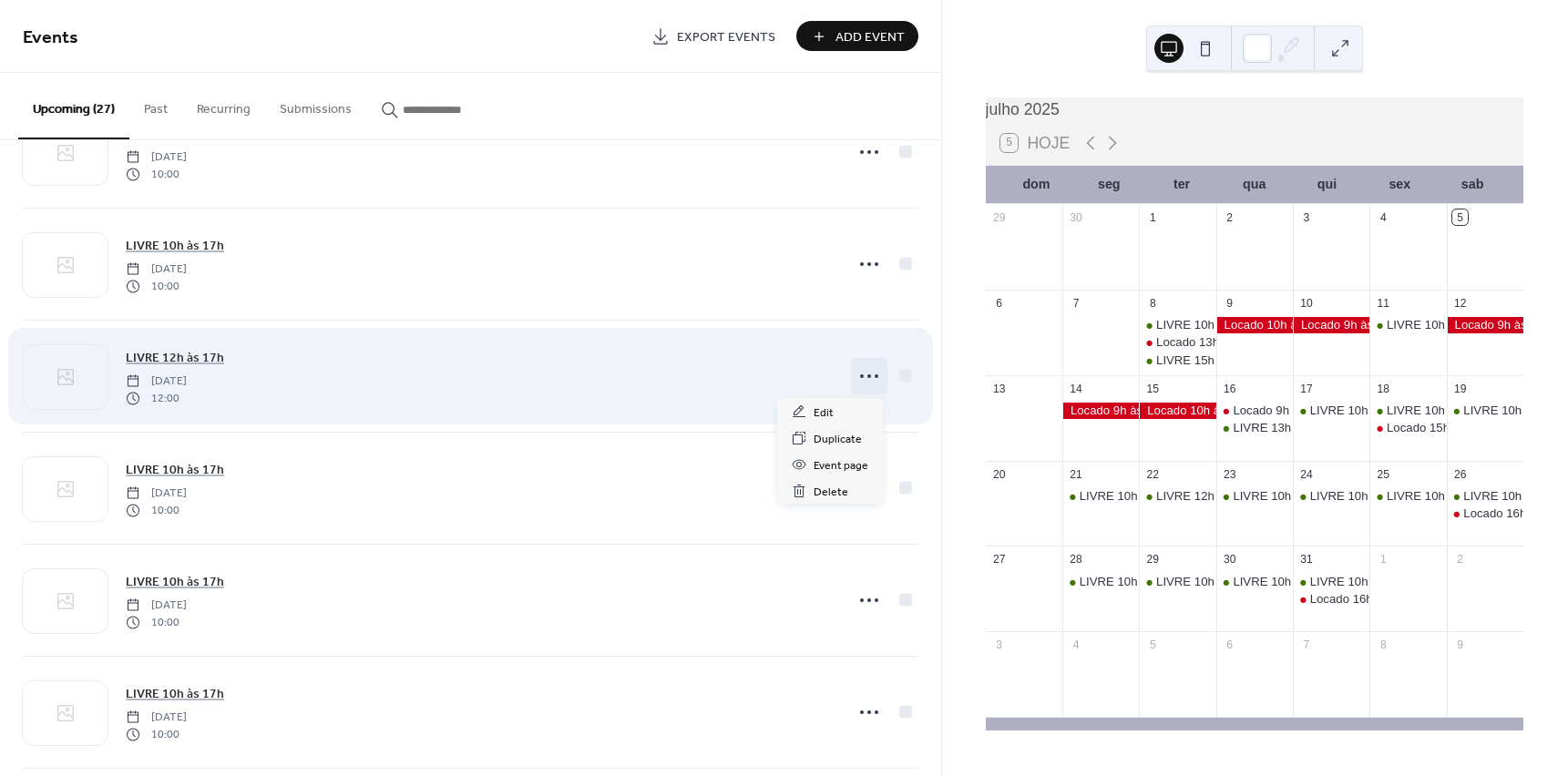click 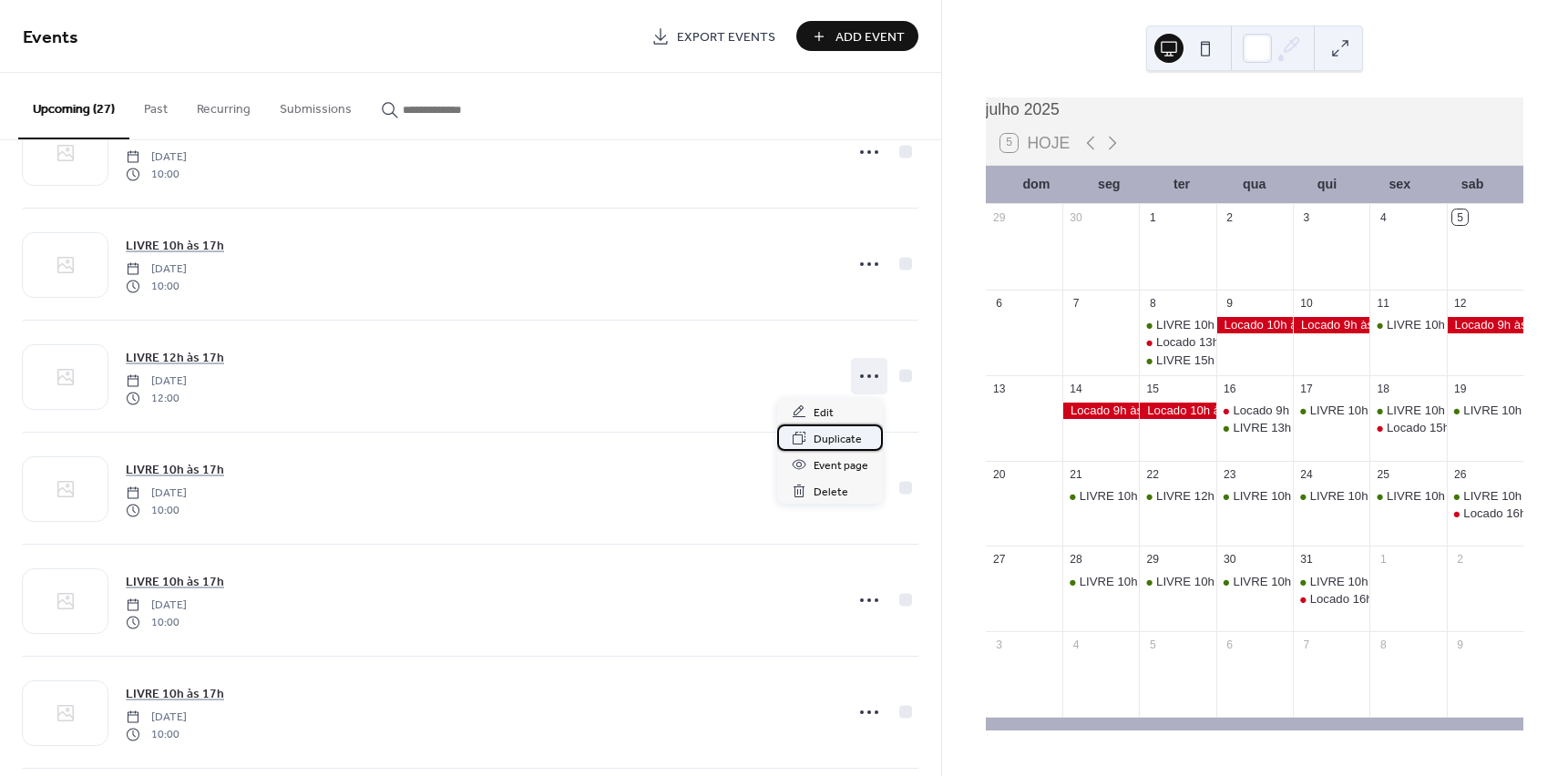 click on "Duplicate" at bounding box center [837, 439] 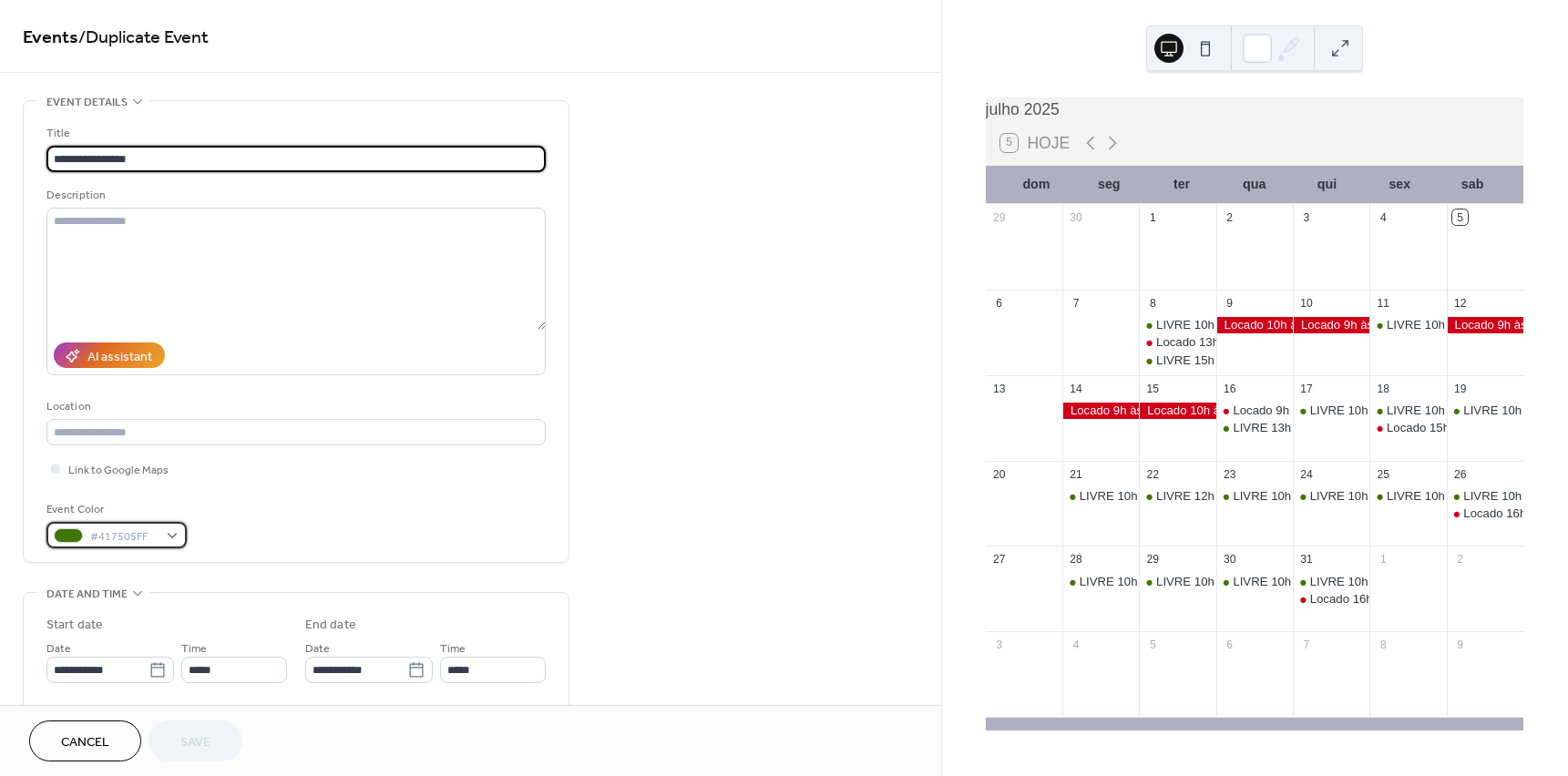 click on "#417505FF" at bounding box center [117, 535] 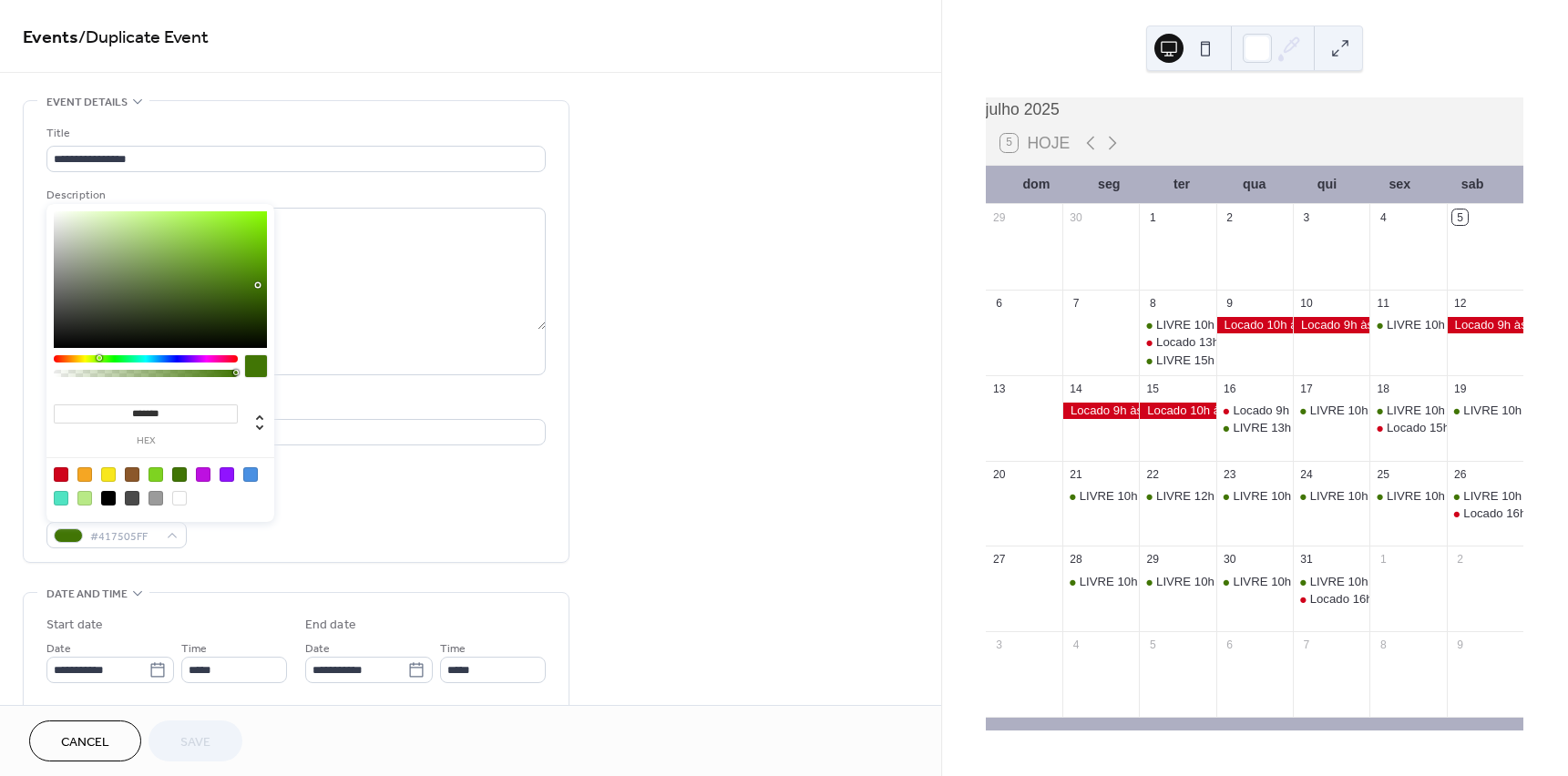 click at bounding box center (61, 475) 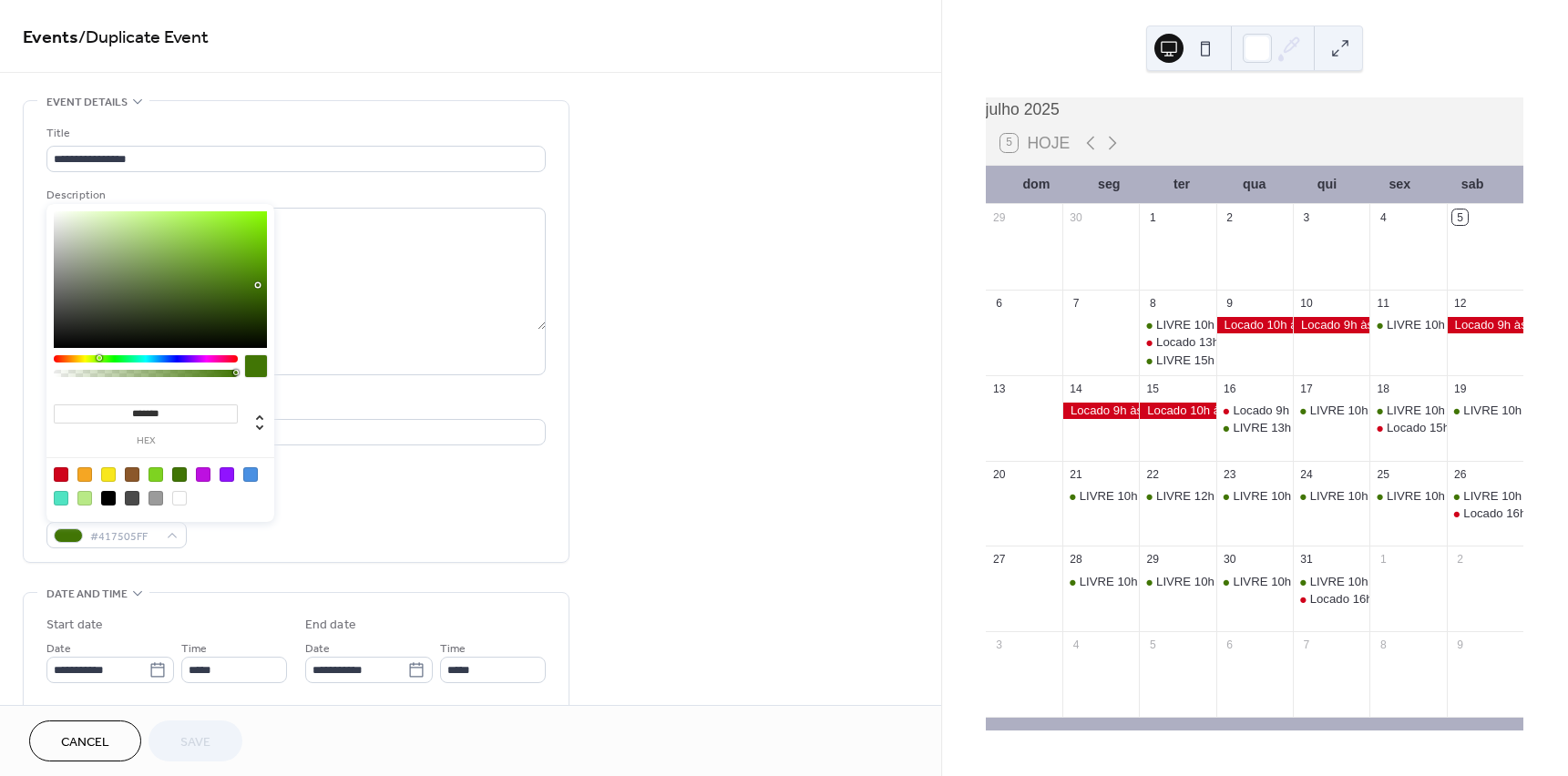 type on "*******" 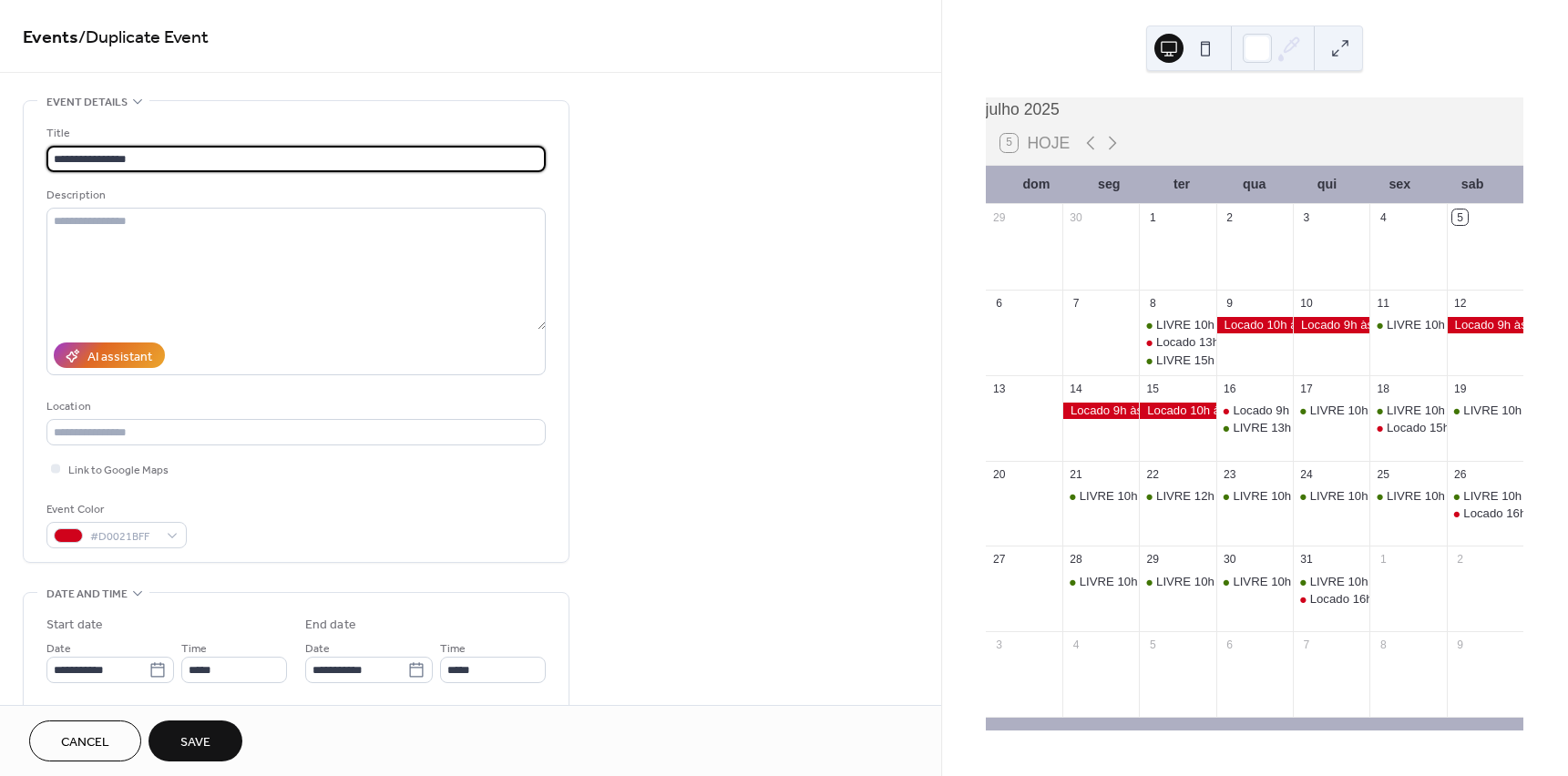 drag, startPoint x: 51, startPoint y: 143, endPoint x: -5, endPoint y: 144, distance: 56.008928 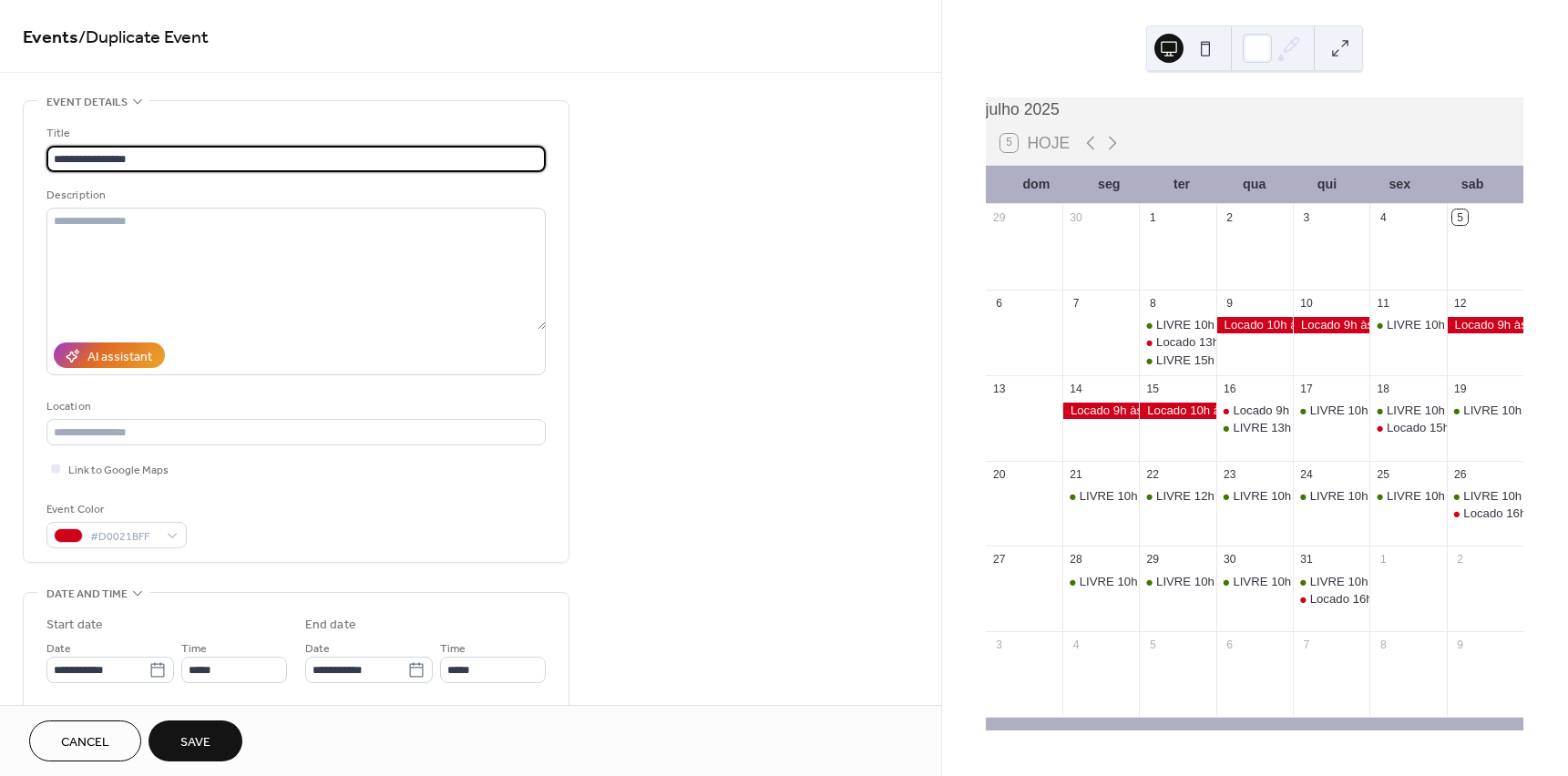 click on "**********" at bounding box center [784, 388] 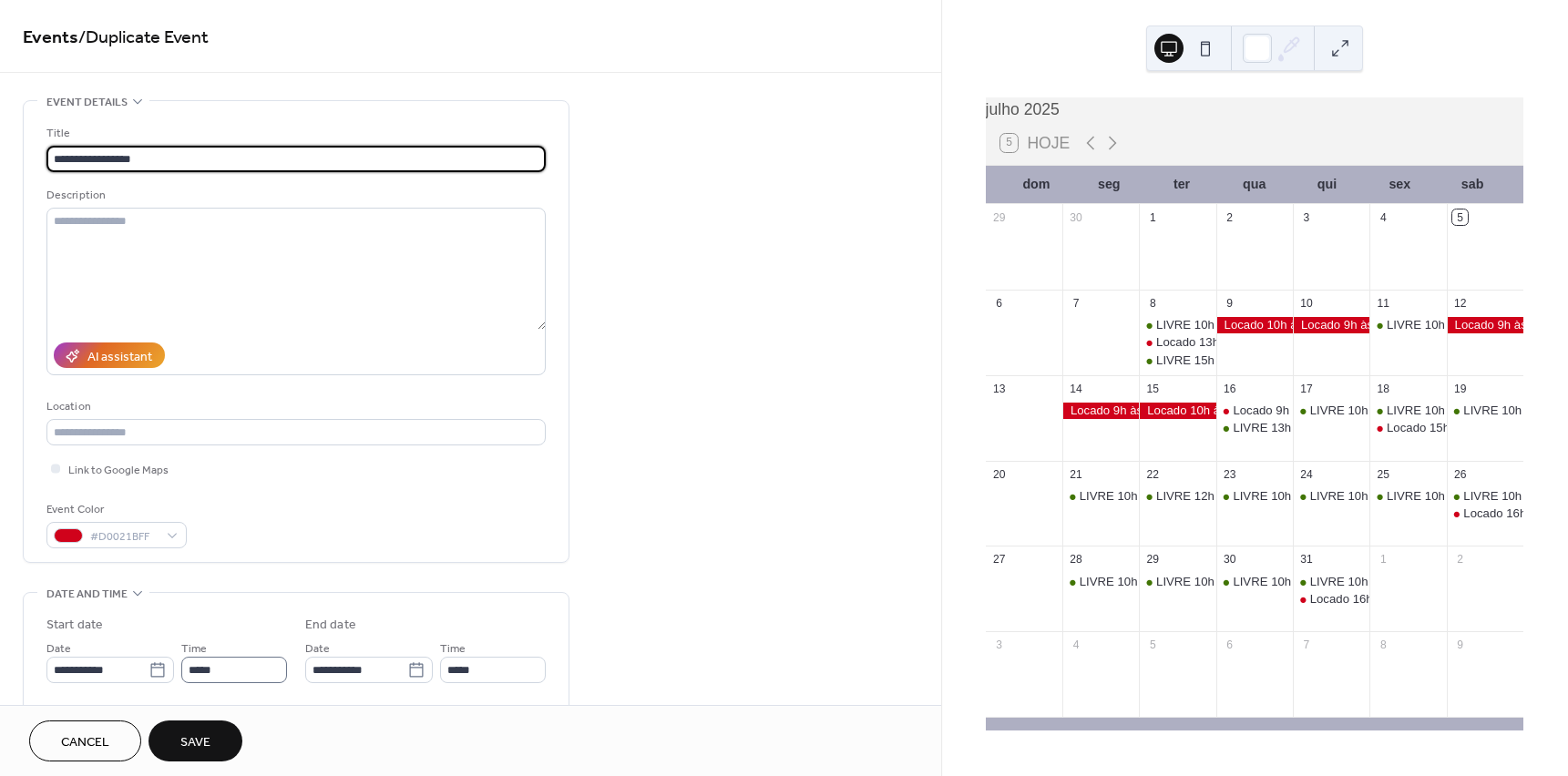 type on "**********" 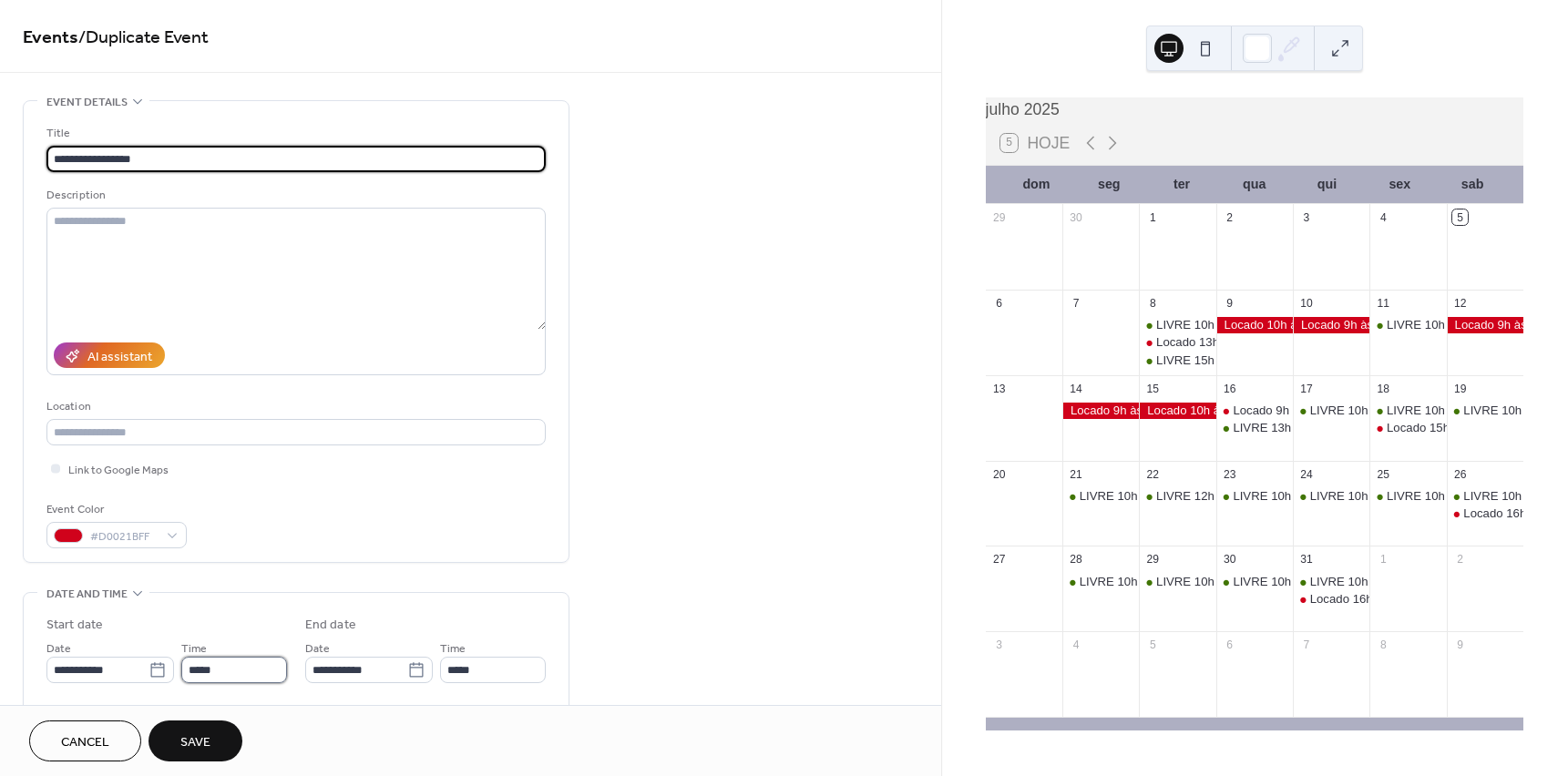click on "*****" at bounding box center (234, 669) 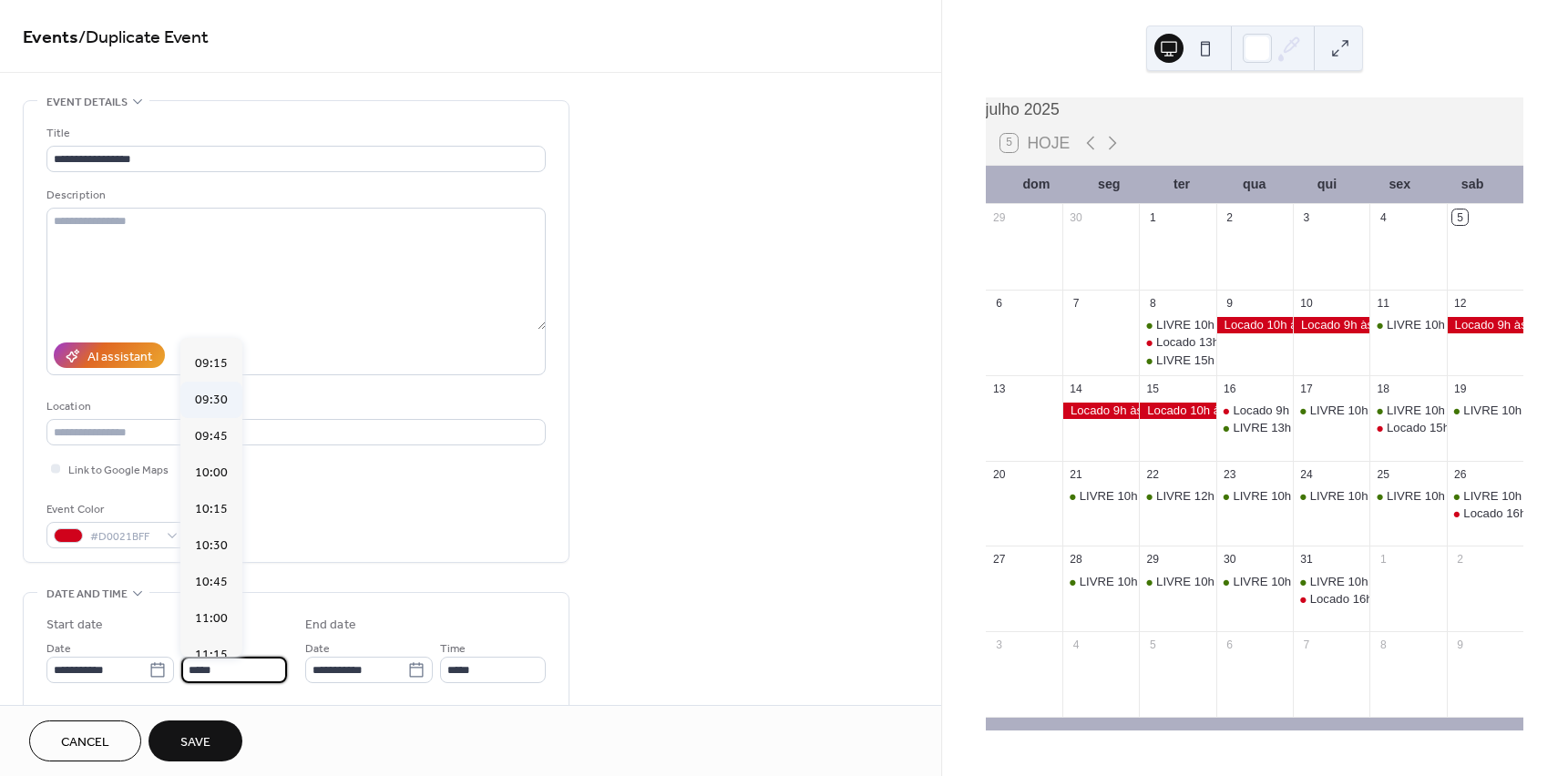 scroll, scrollTop: 1337, scrollLeft: 0, axis: vertical 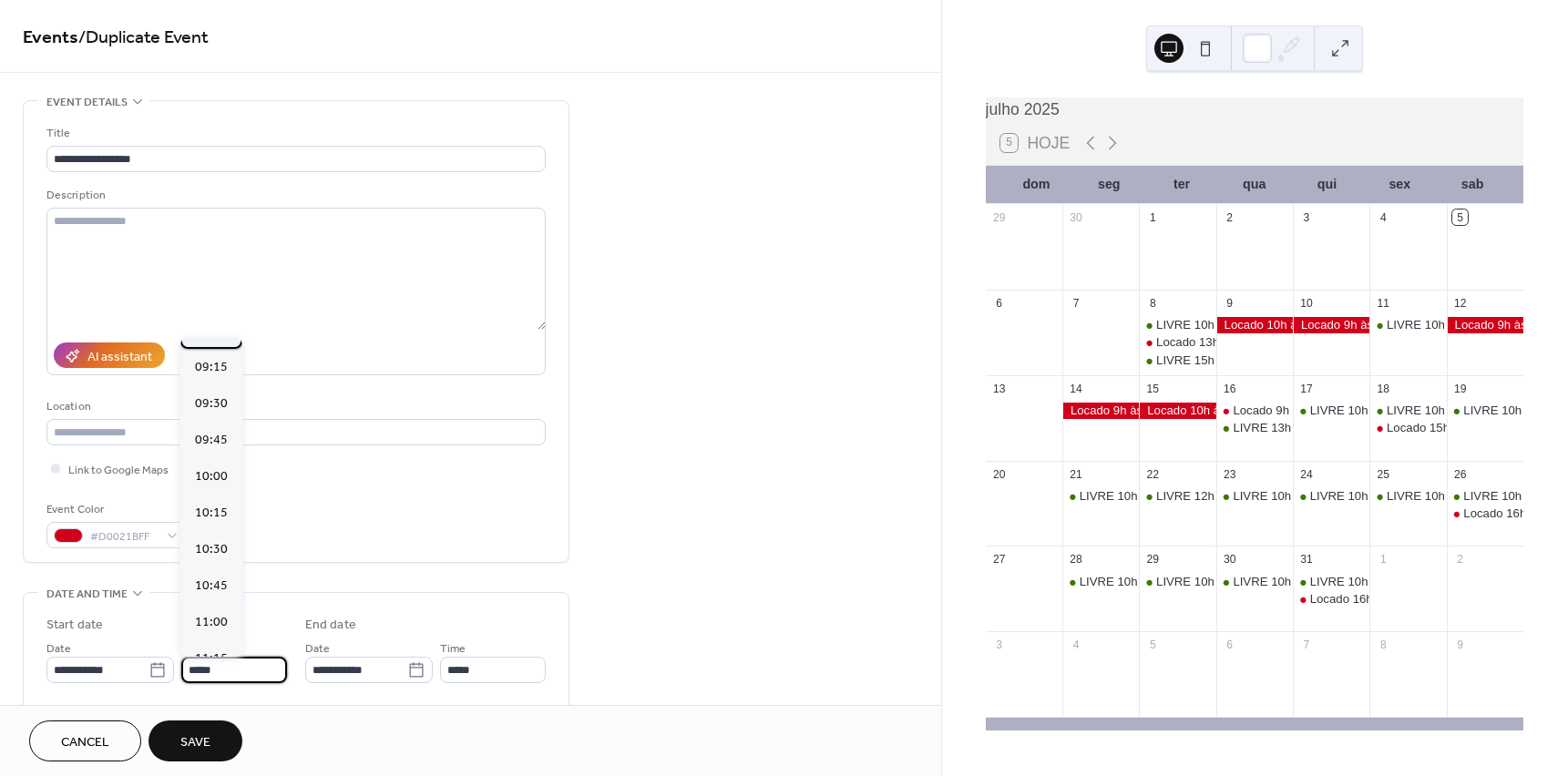 click on "09:00" at bounding box center [211, 331] 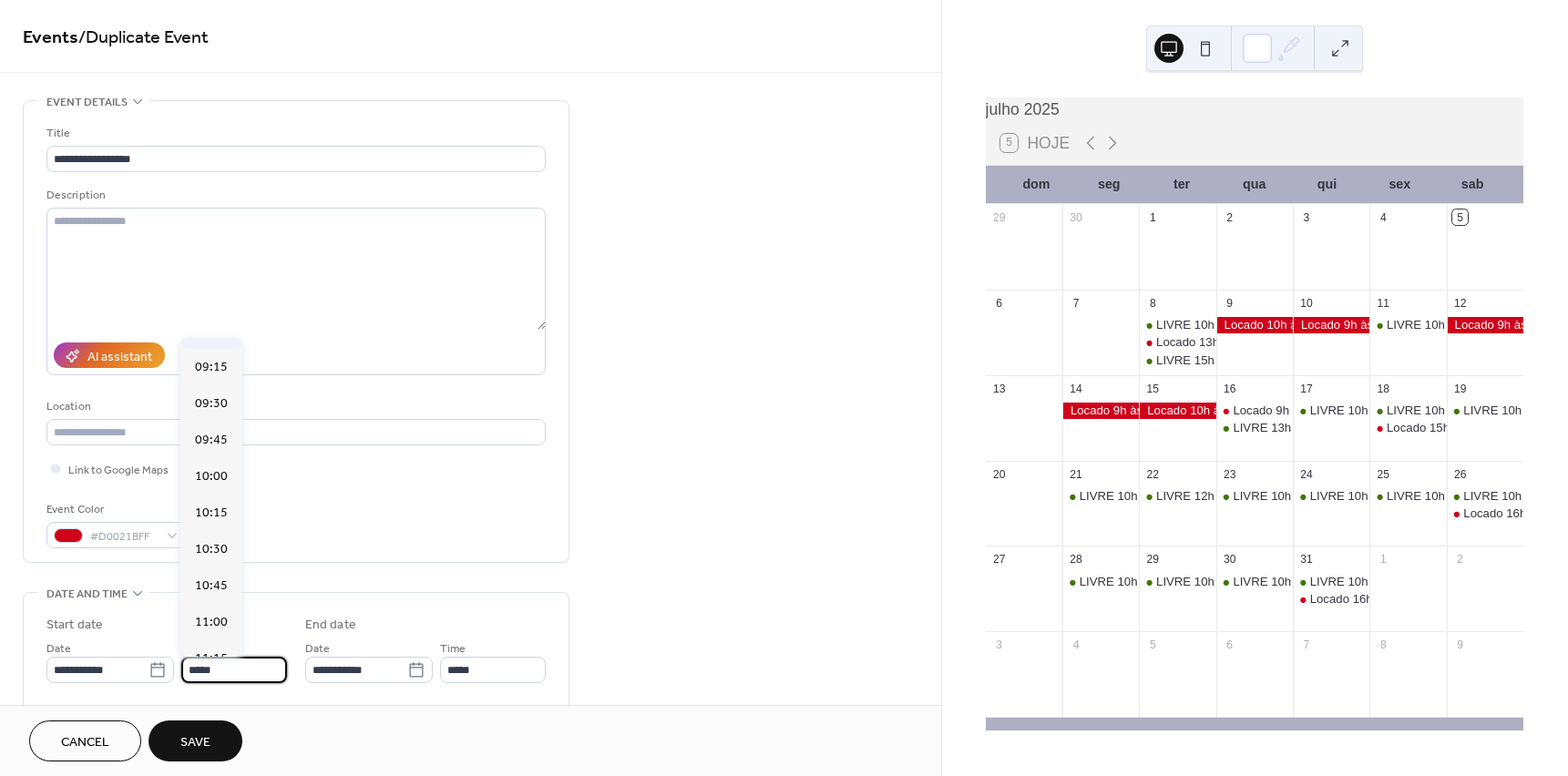 type on "*****" 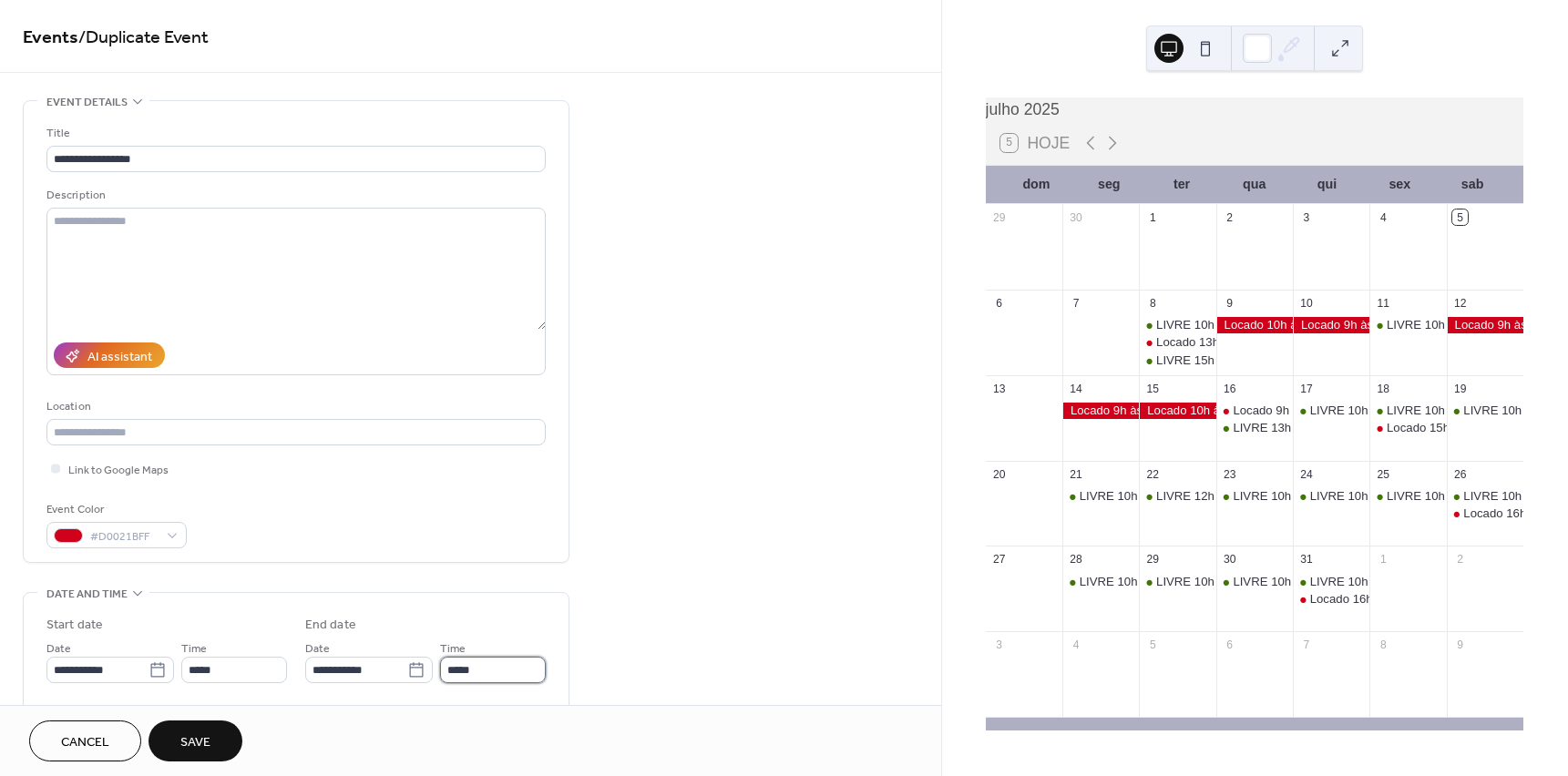 click on "*****" at bounding box center (493, 669) 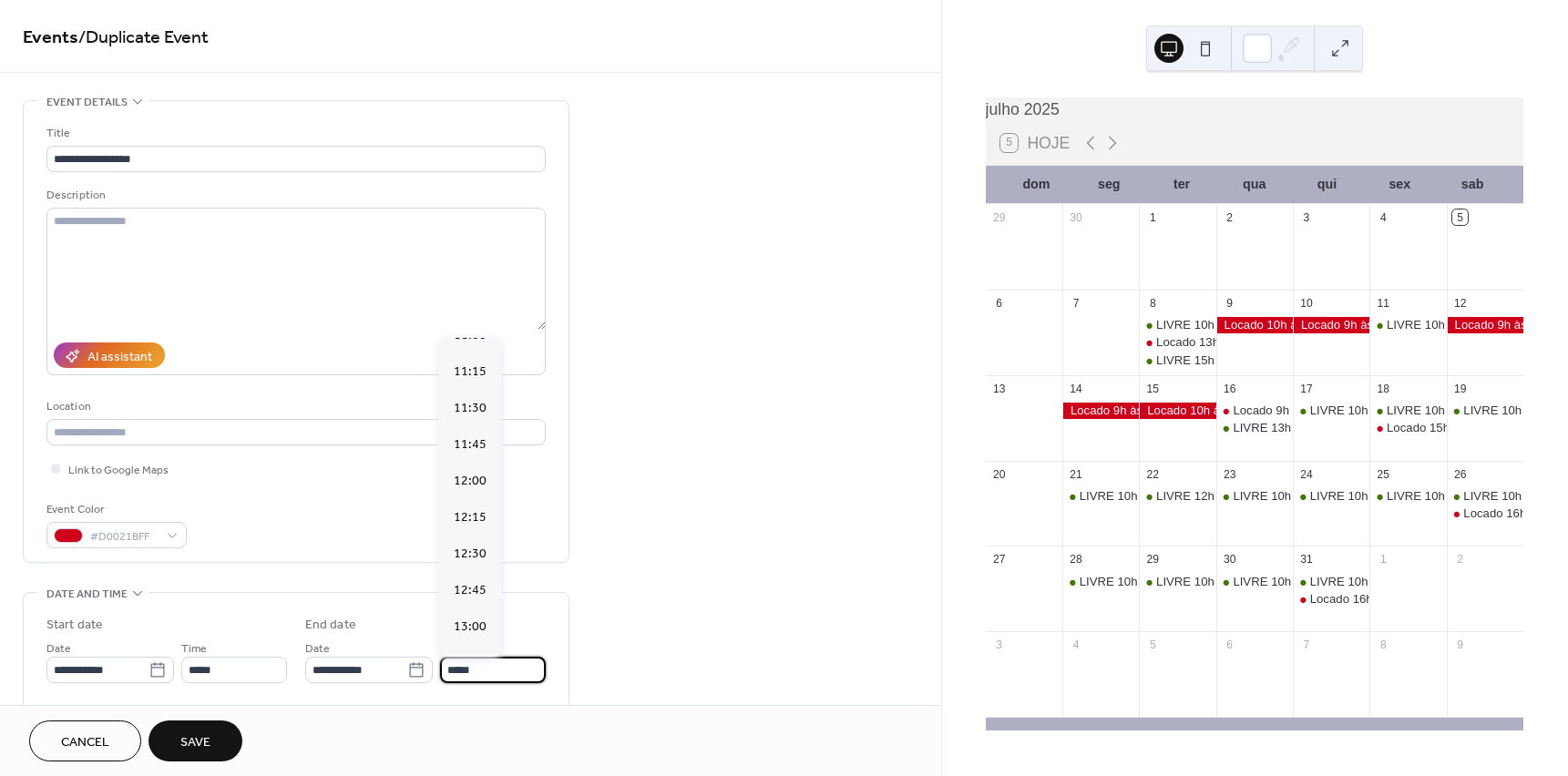 scroll, scrollTop: 221, scrollLeft: 0, axis: vertical 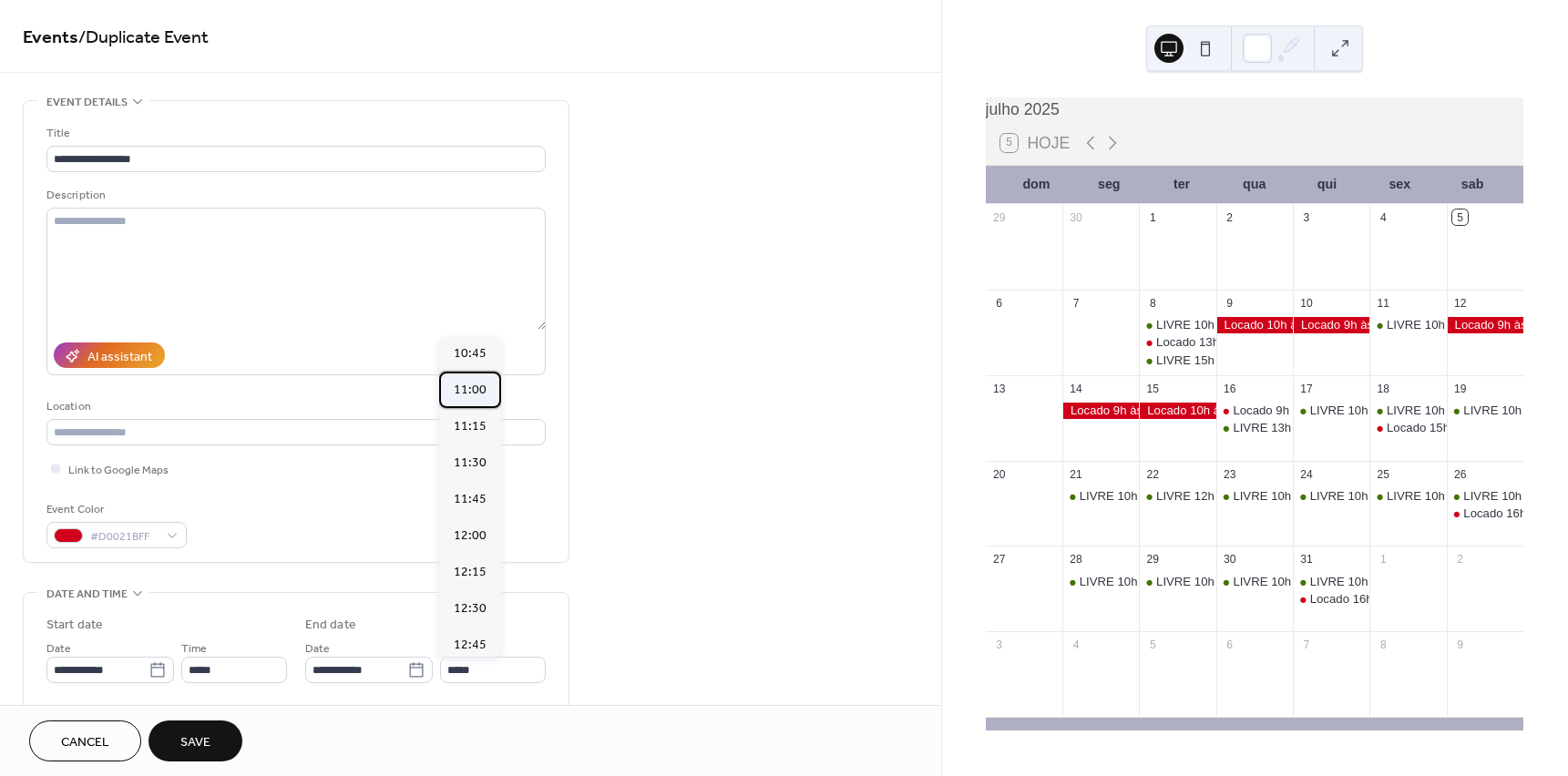 click on "11:00" at bounding box center [470, 390] 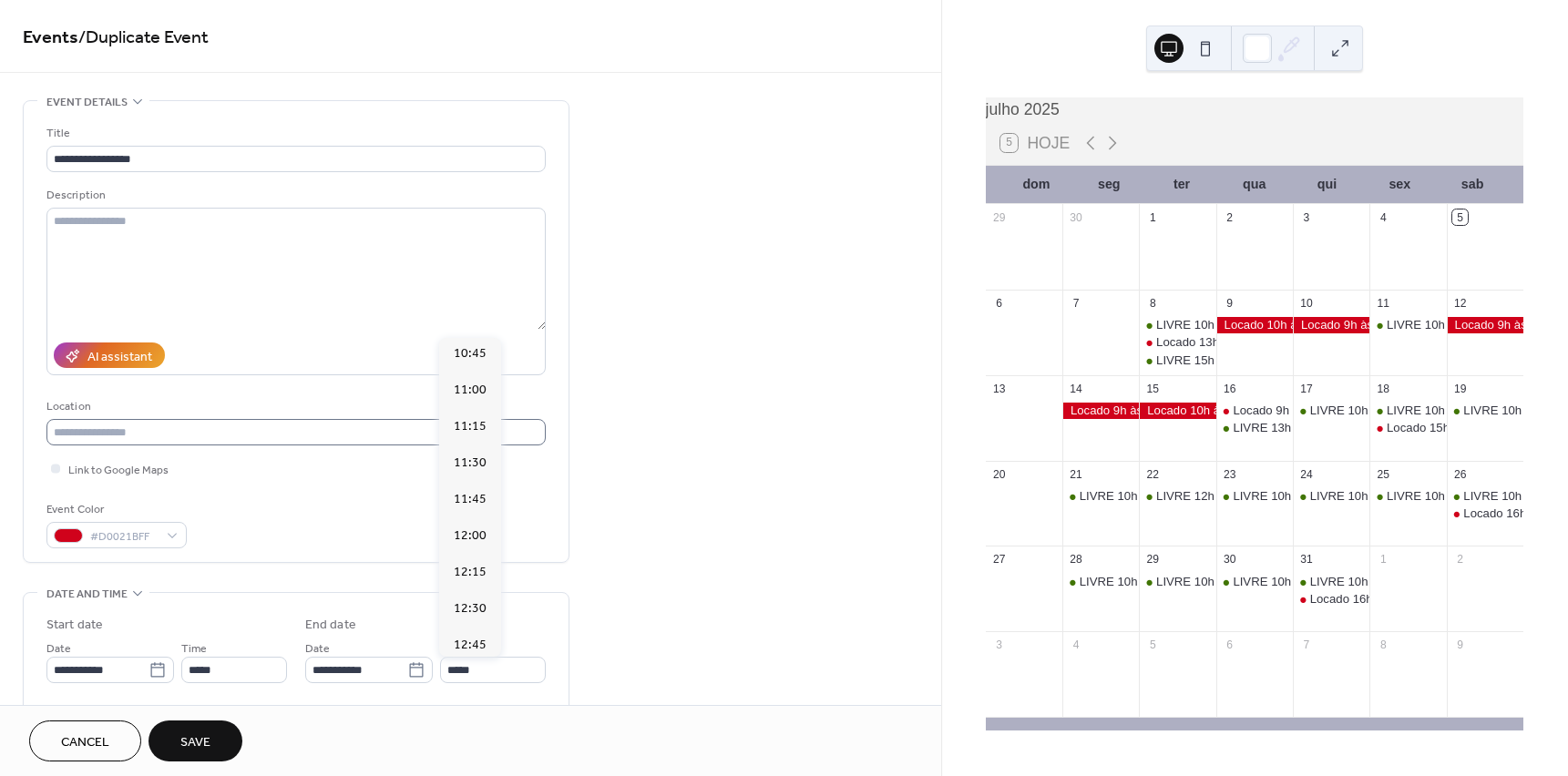 type on "*****" 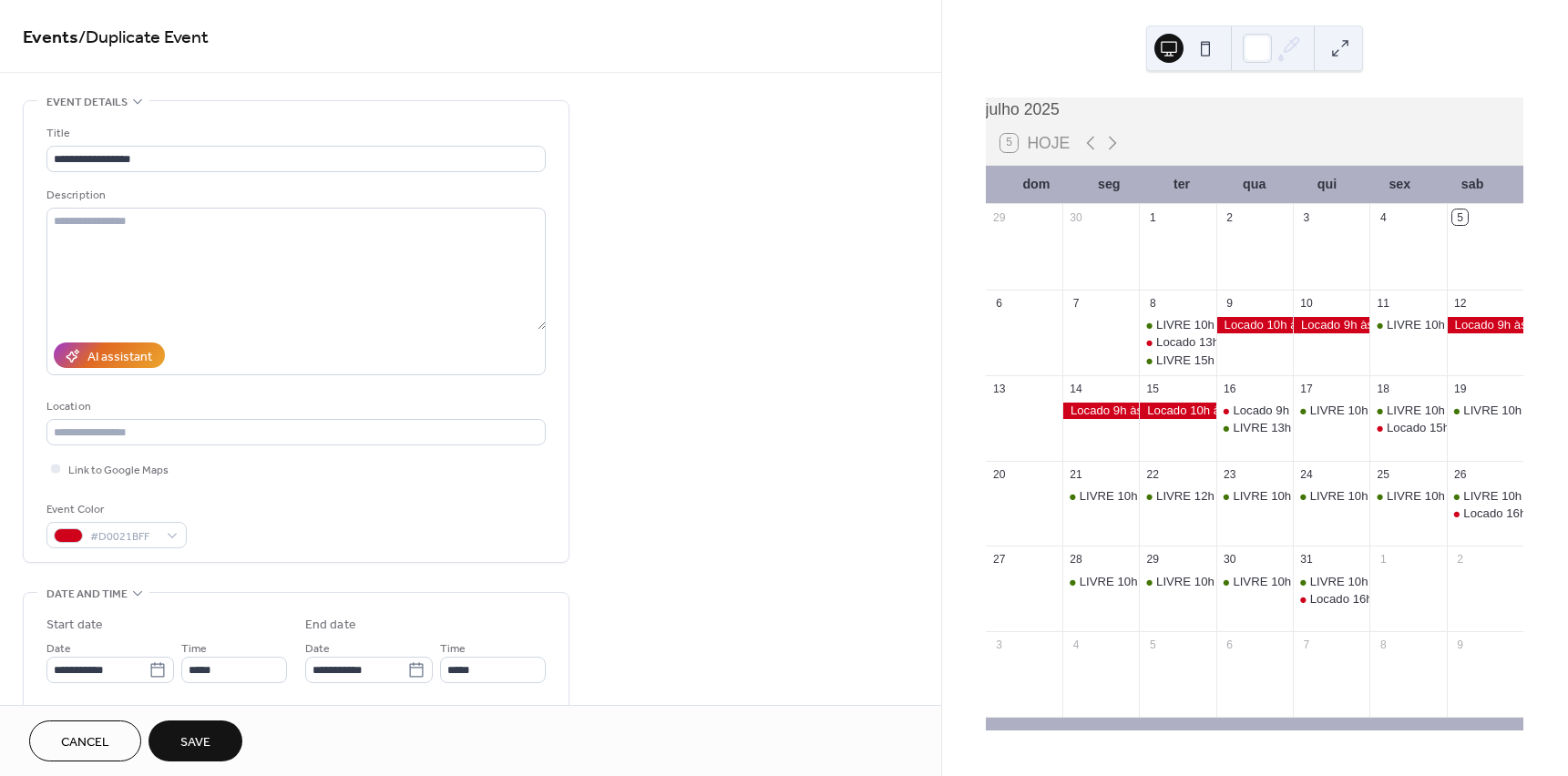 click on "Save" at bounding box center (195, 742) 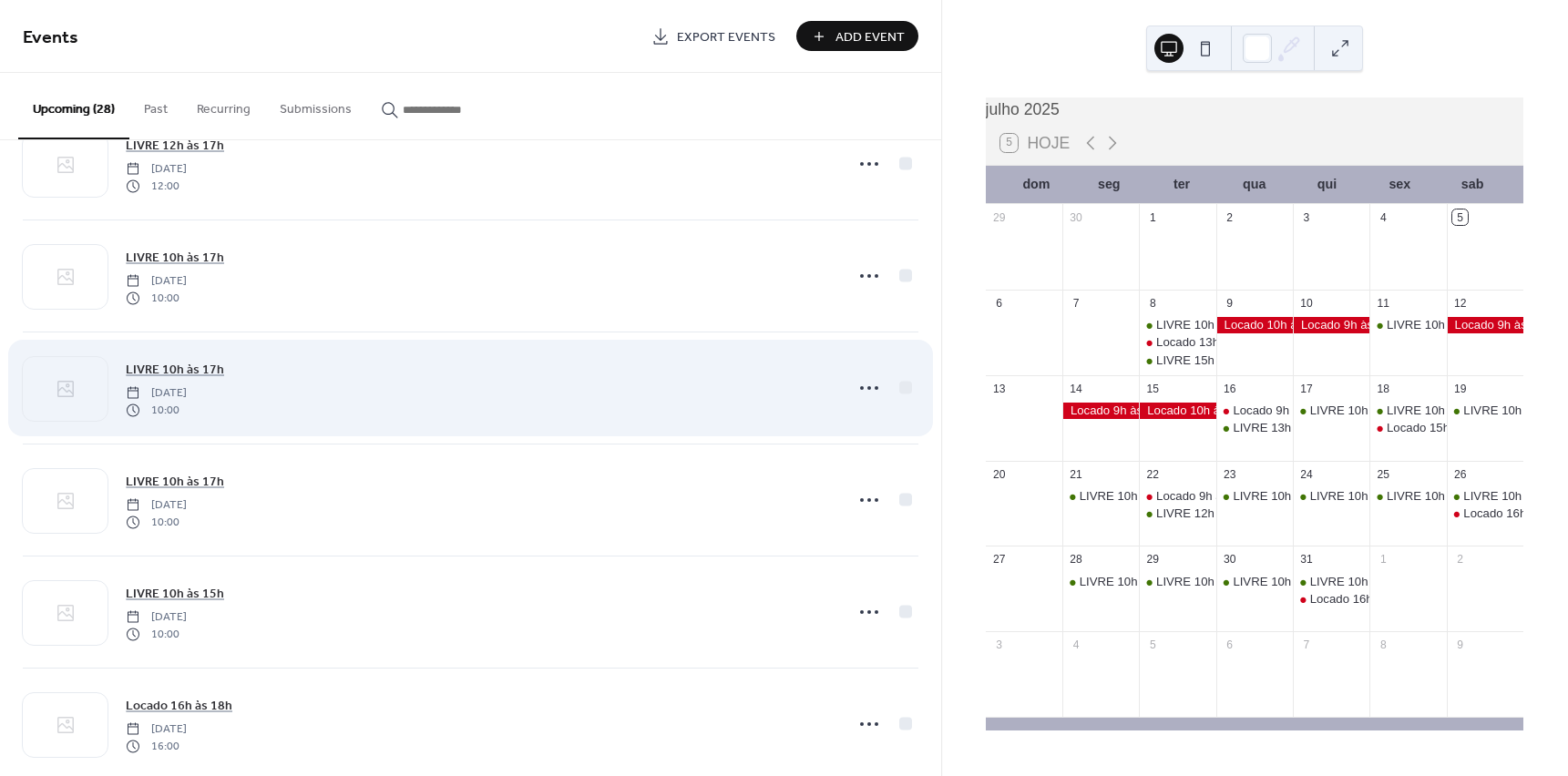 scroll, scrollTop: 2004, scrollLeft: 0, axis: vertical 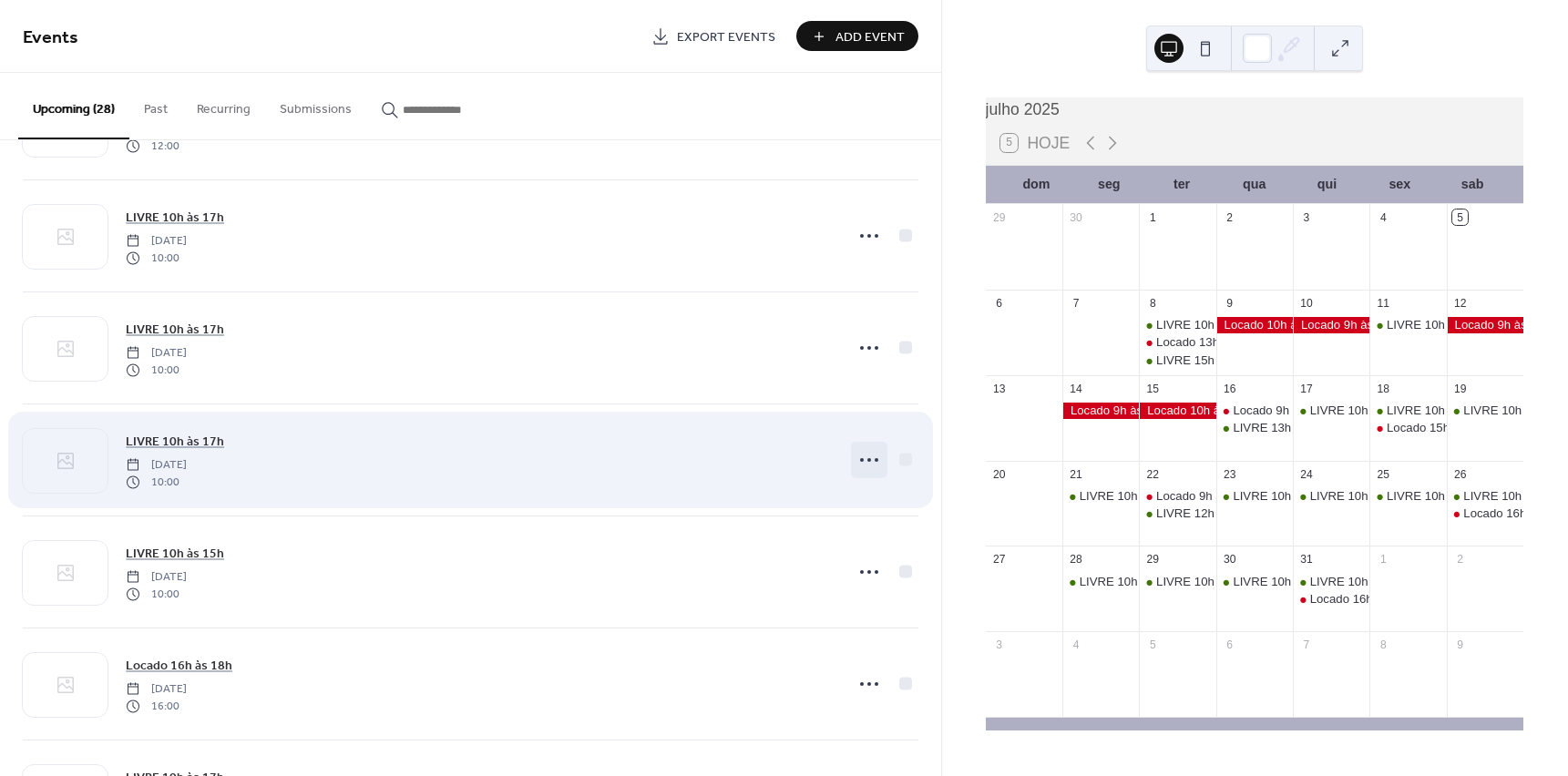 click 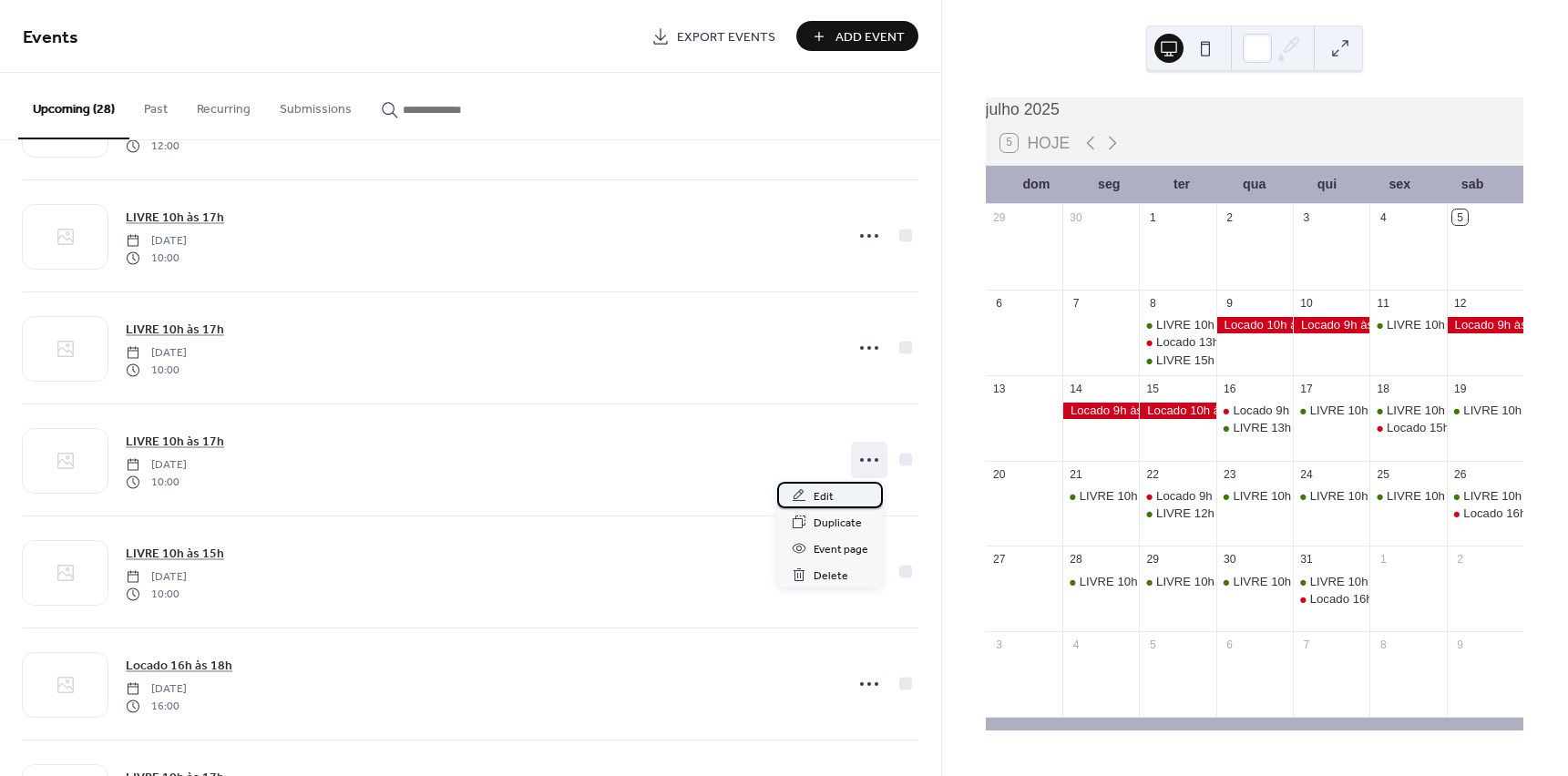 click on "Edit" at bounding box center [830, 495] 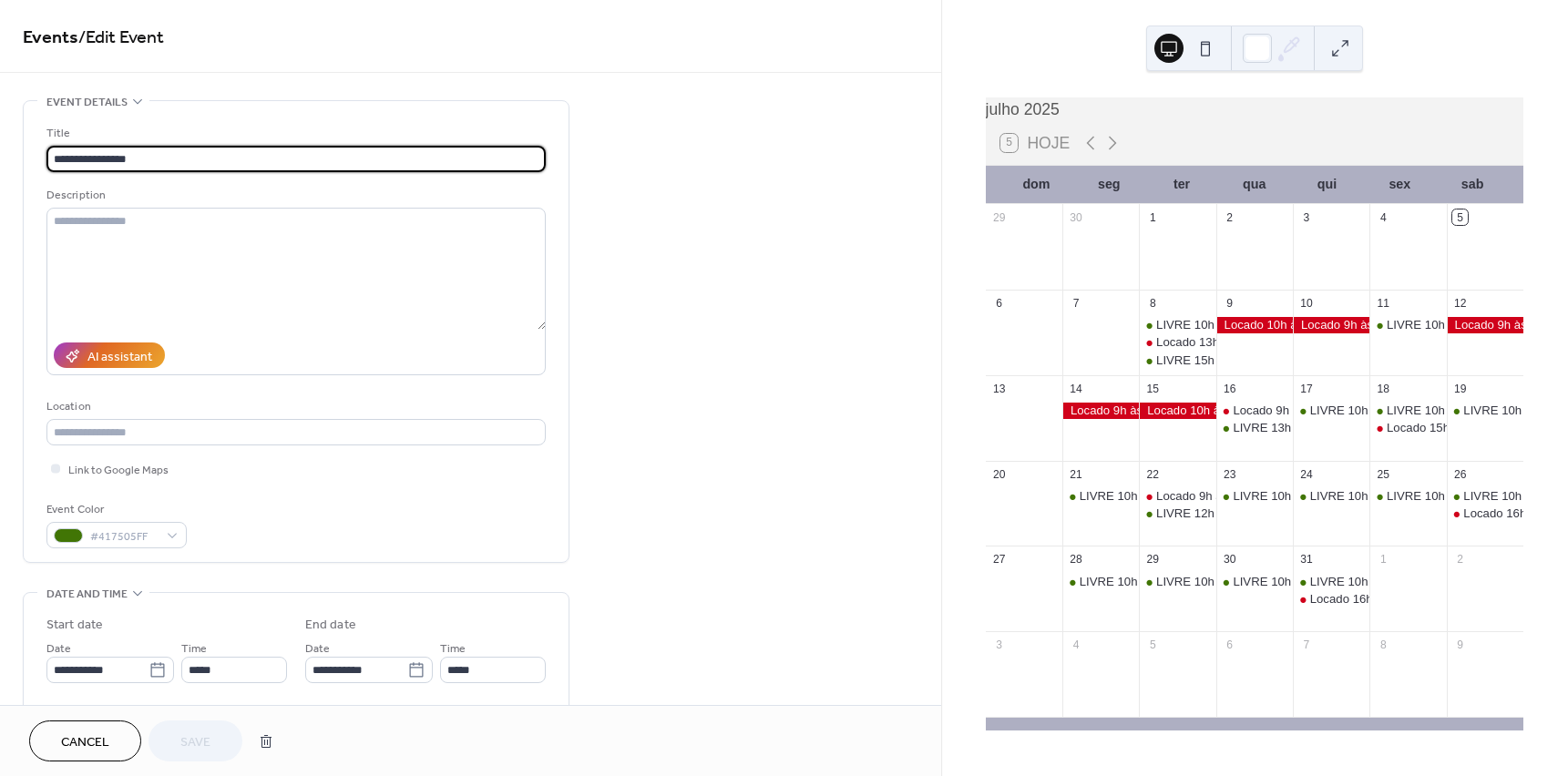 click on "**********" at bounding box center [296, 158] 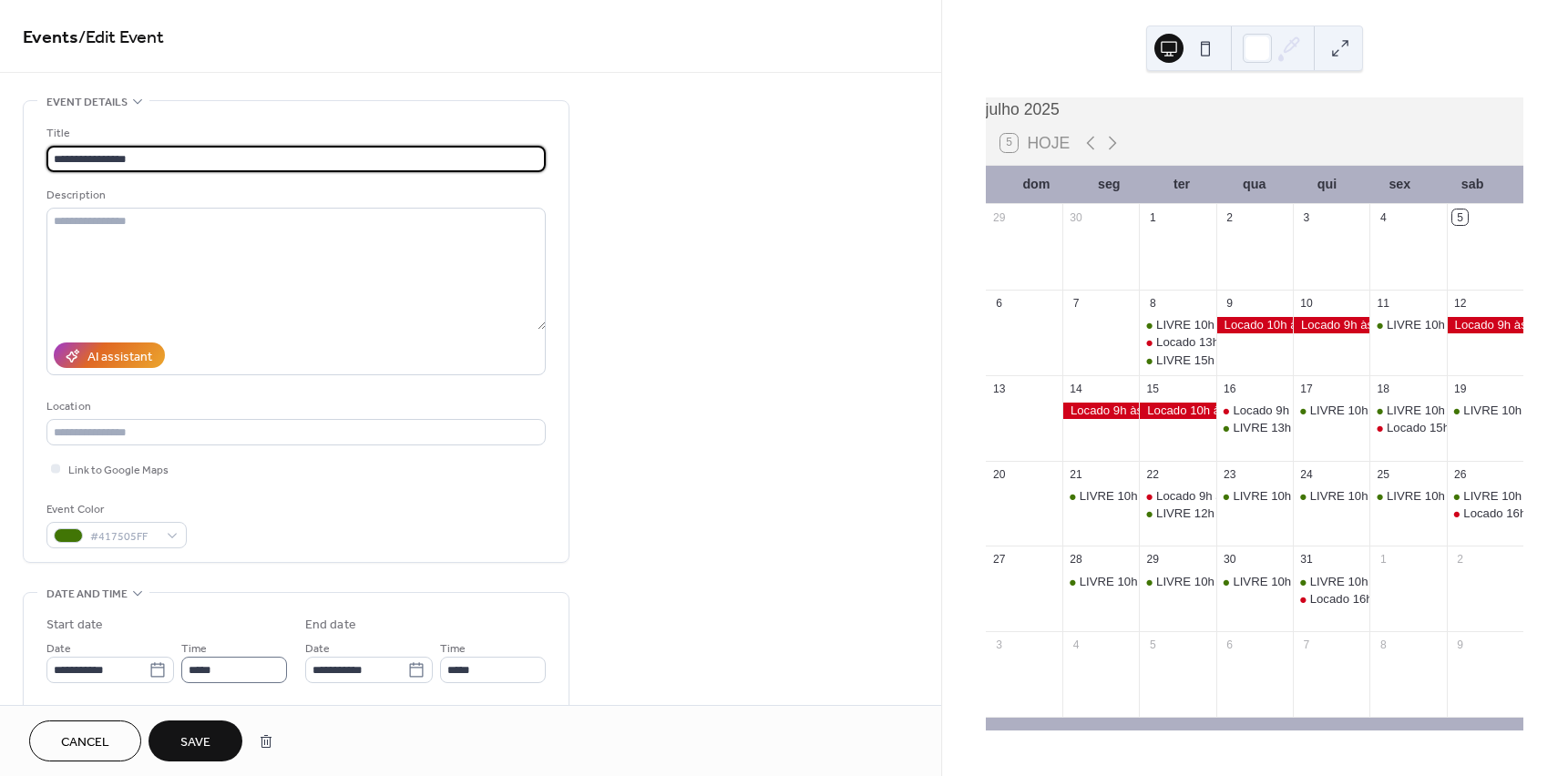 type on "**********" 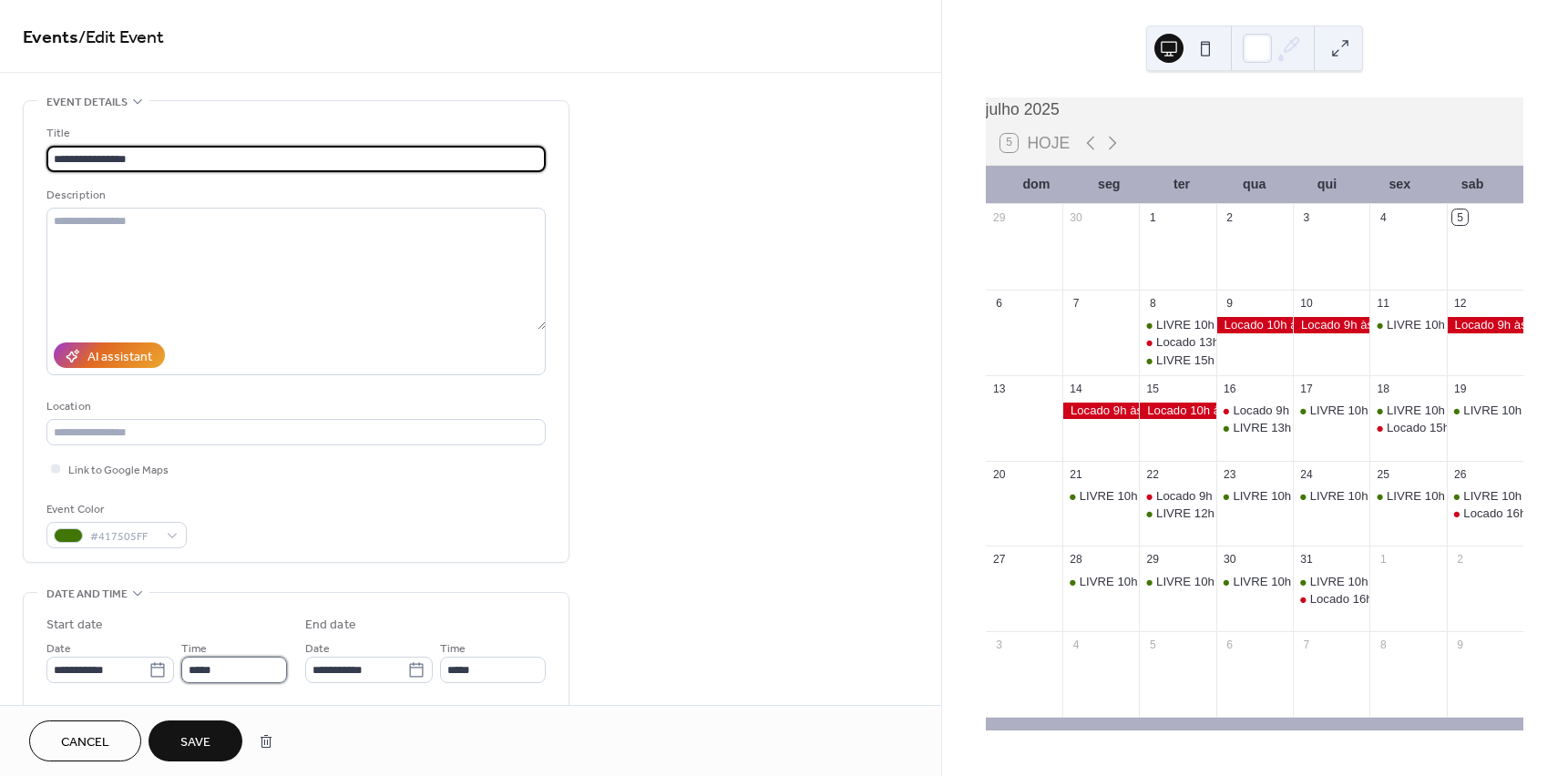 click on "*****" at bounding box center [234, 669] 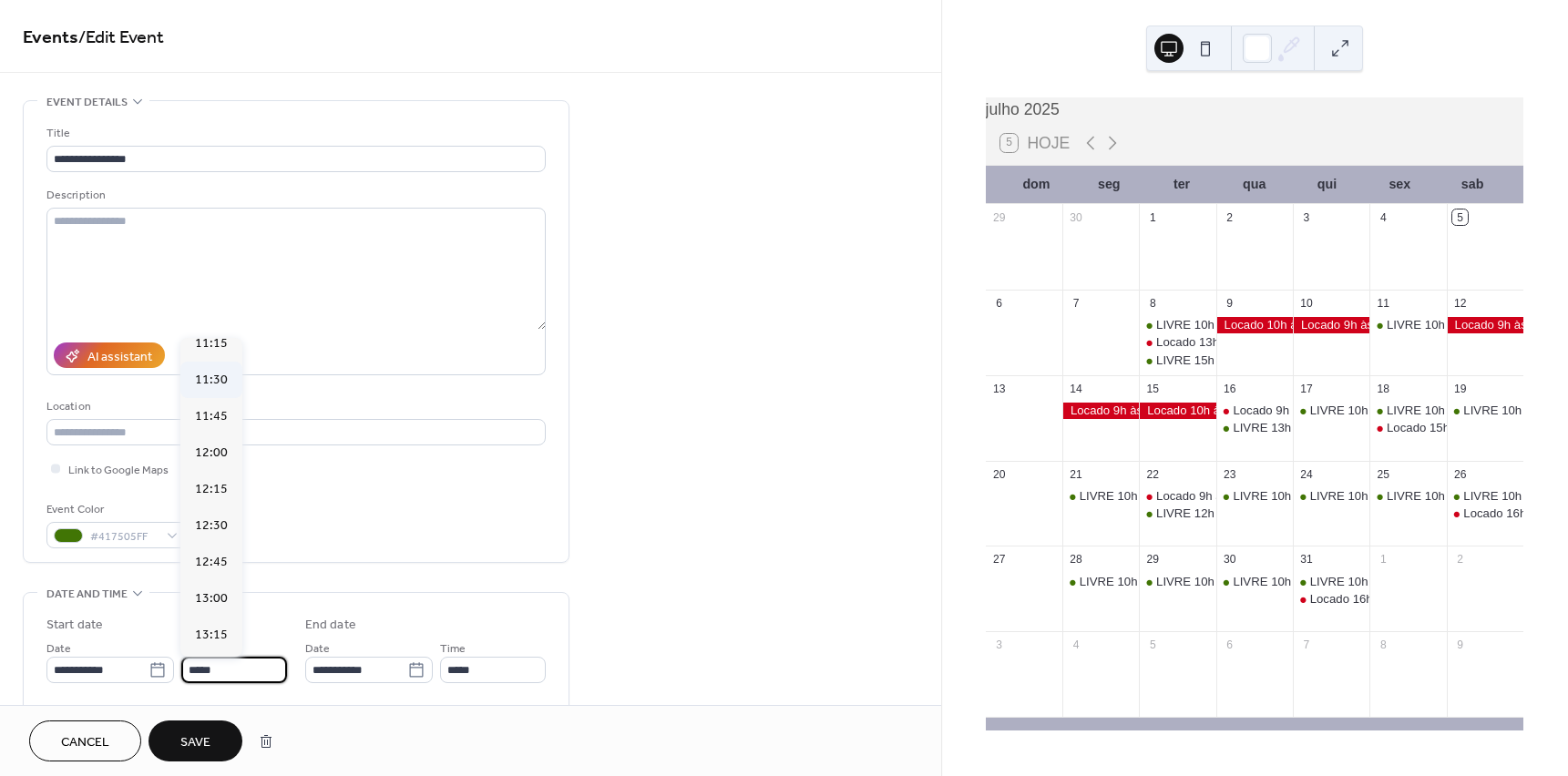scroll, scrollTop: 1767, scrollLeft: 0, axis: vertical 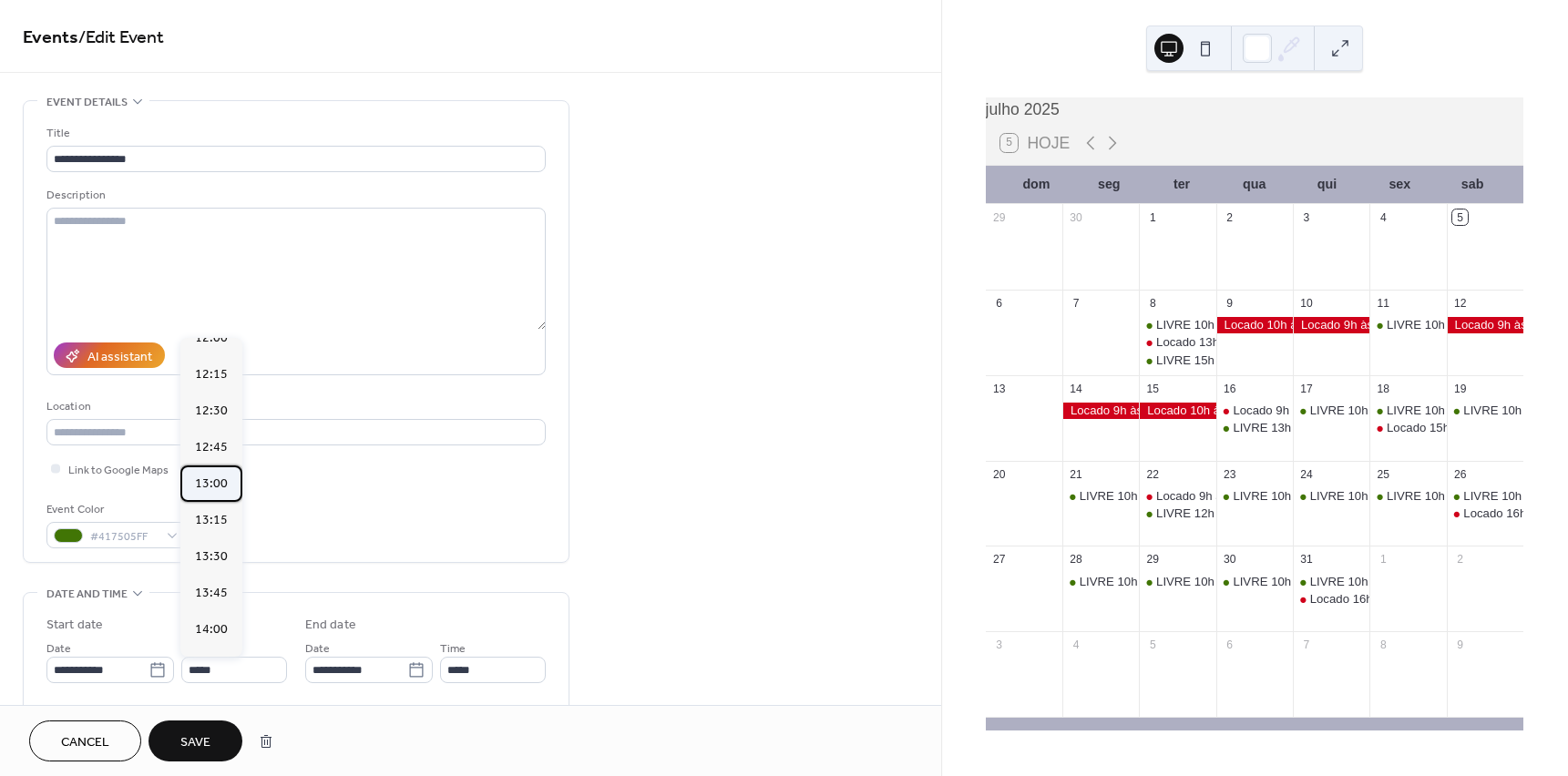 click on "13:00" at bounding box center (211, 484) 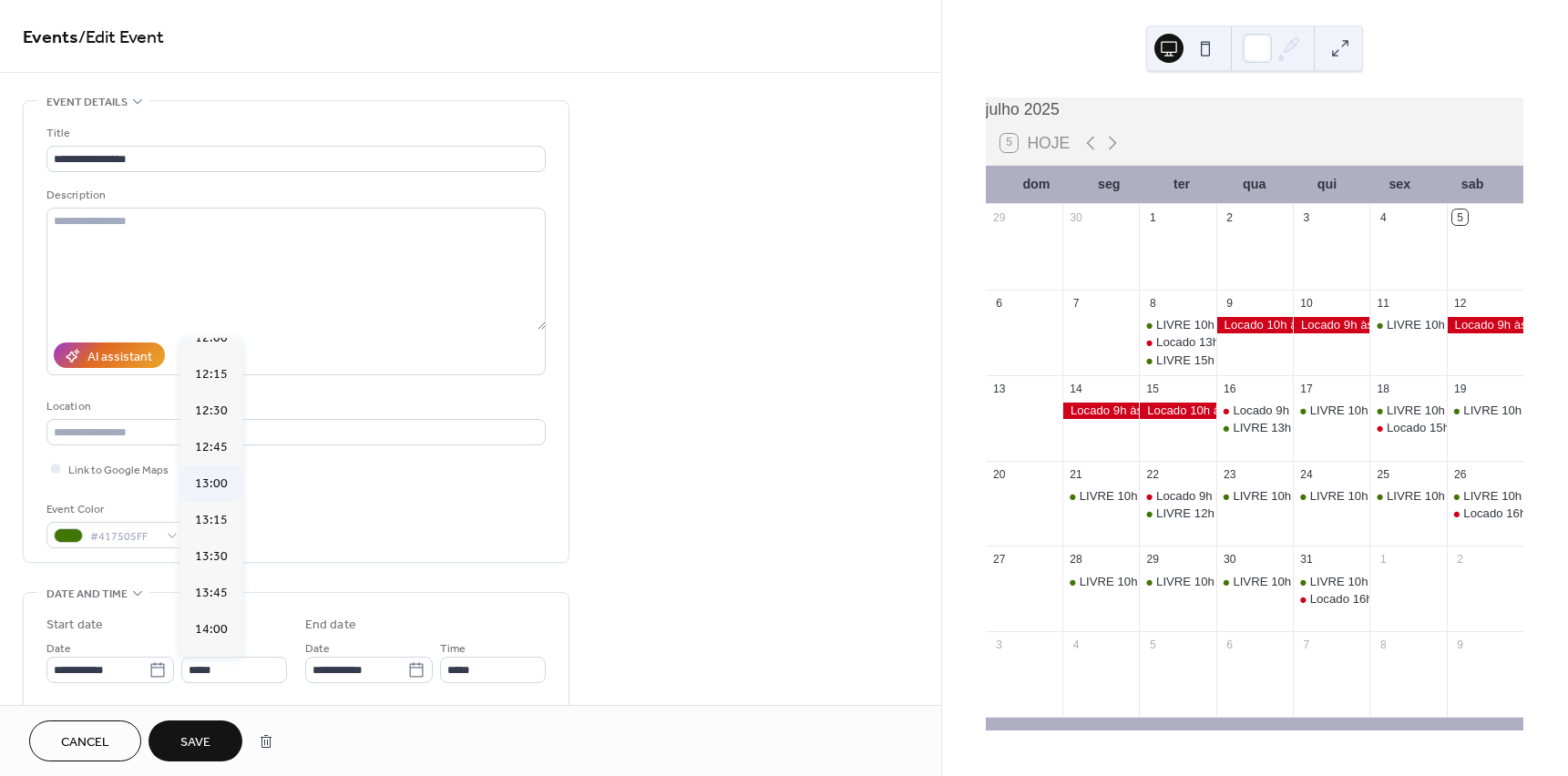 type on "*****" 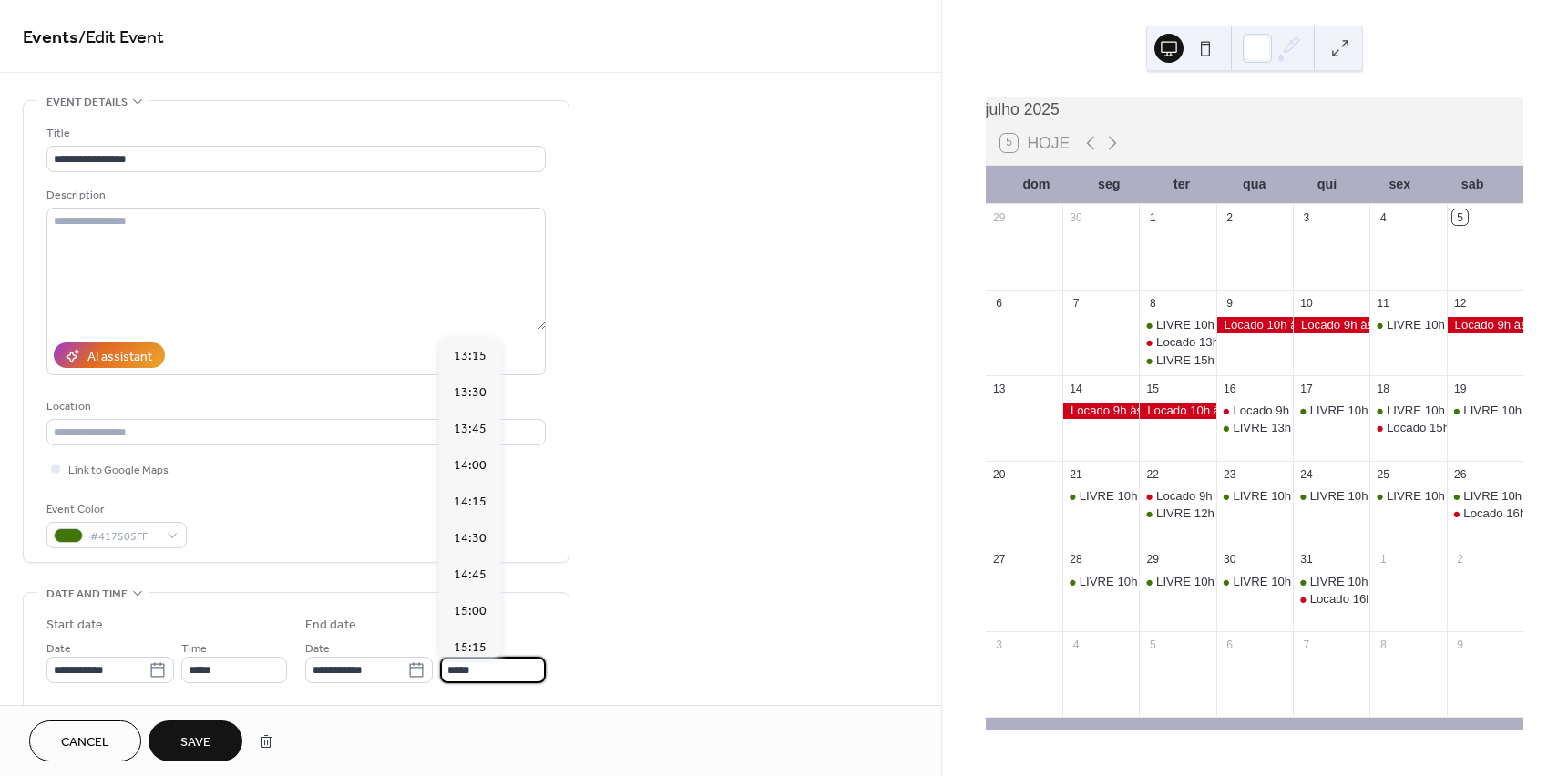 click on "*****" at bounding box center (493, 669) 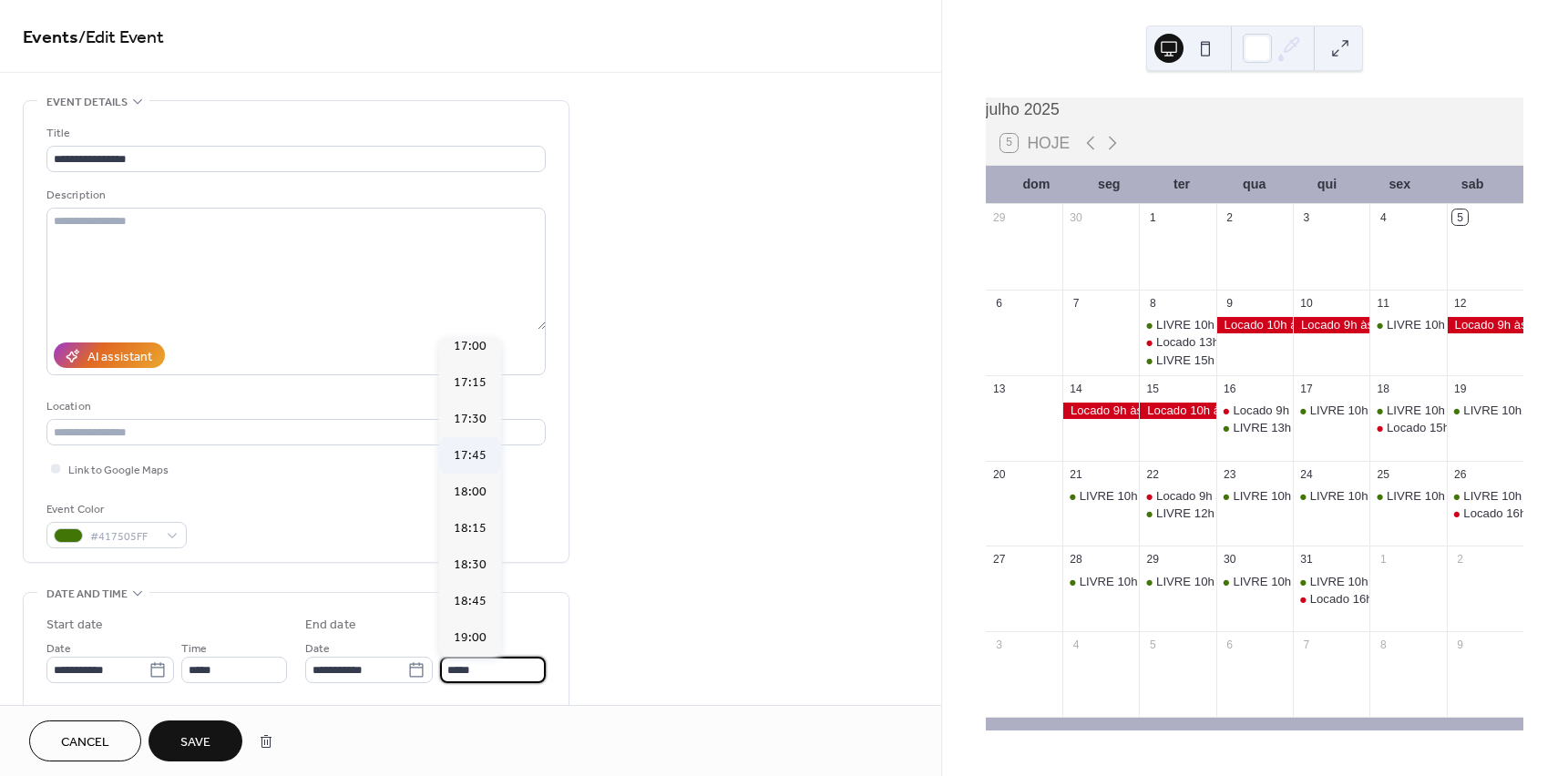 scroll, scrollTop: 553, scrollLeft: 0, axis: vertical 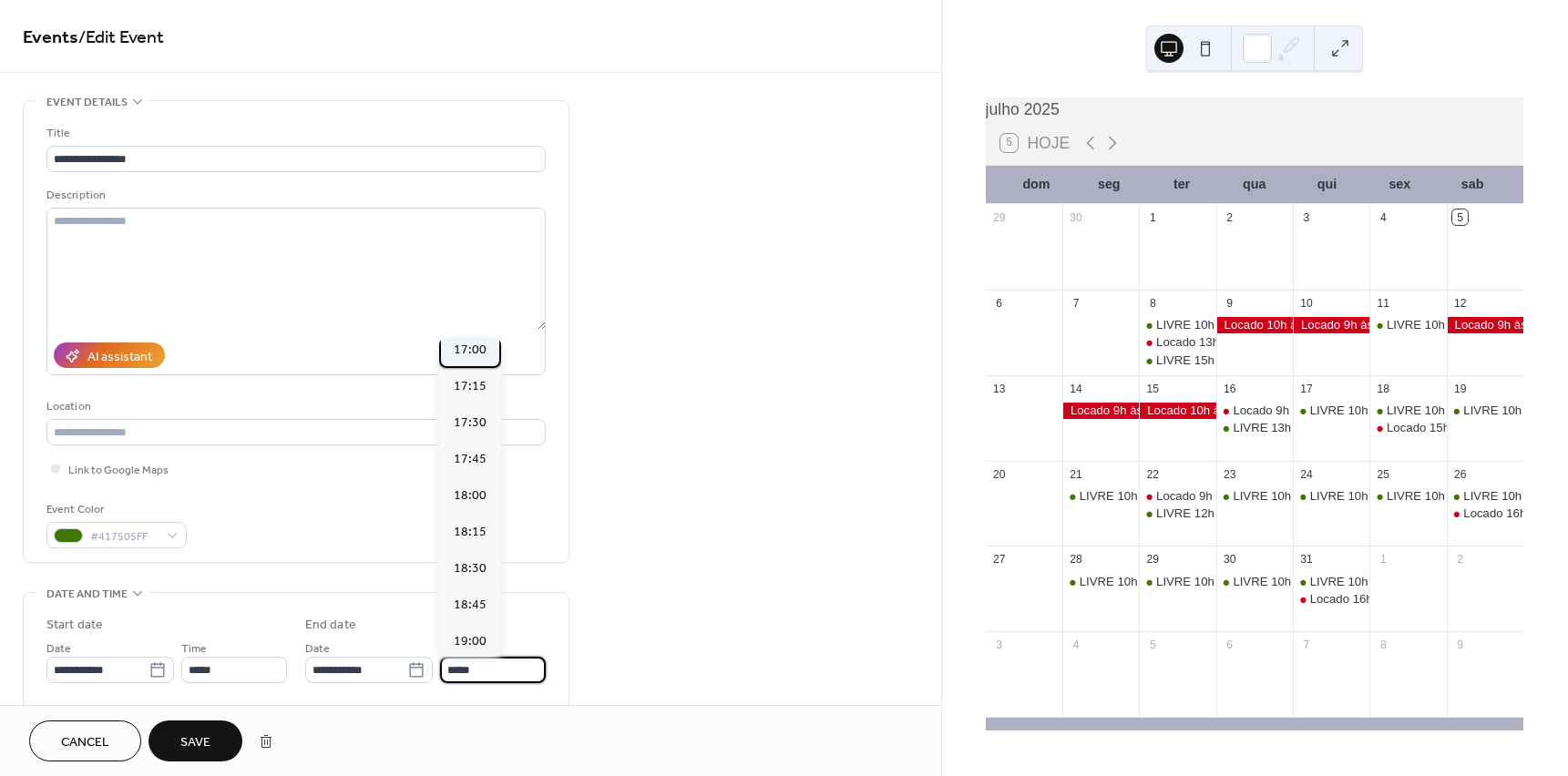 click on "17:00" at bounding box center (470, 350) 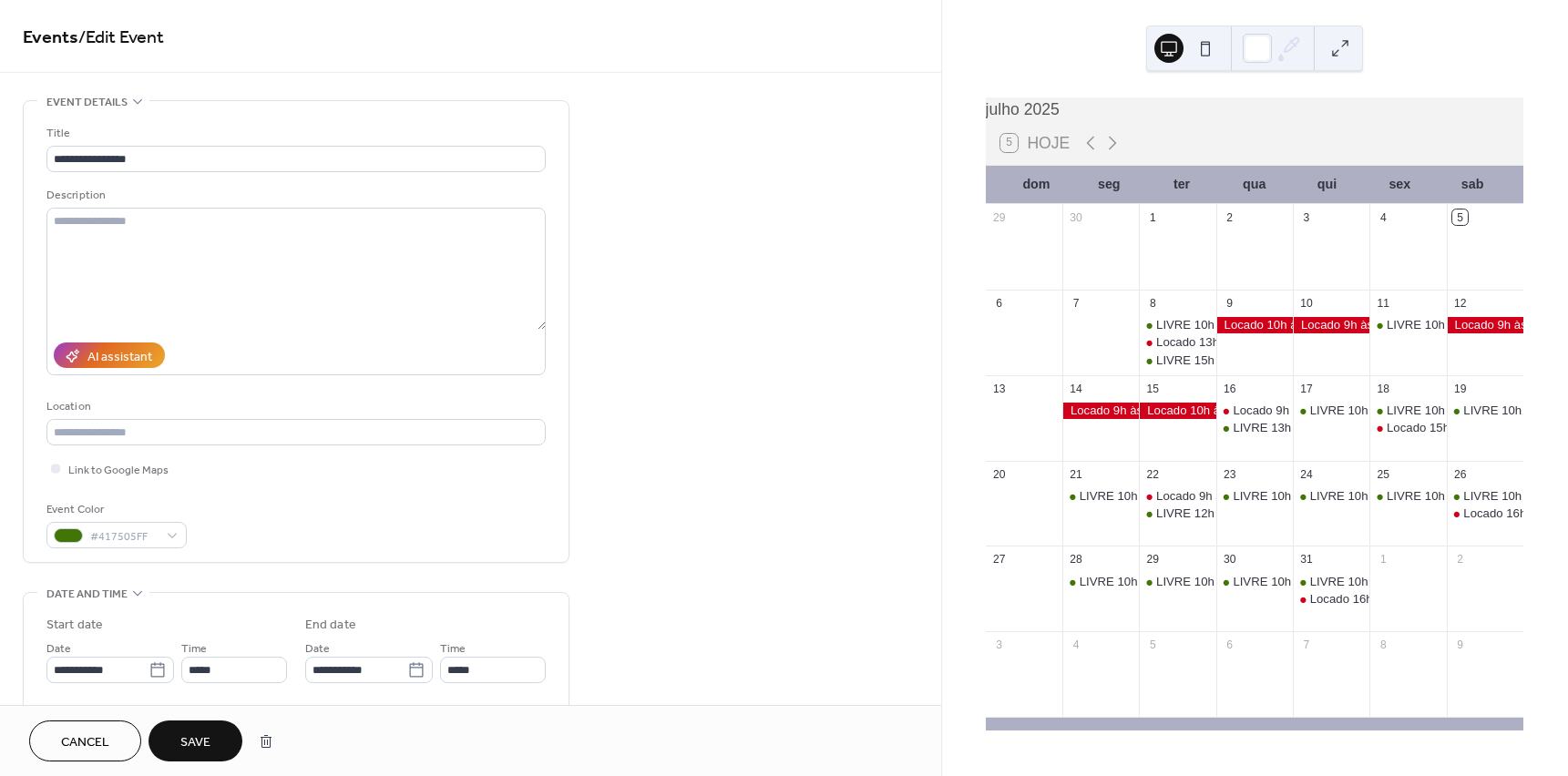 type on "*****" 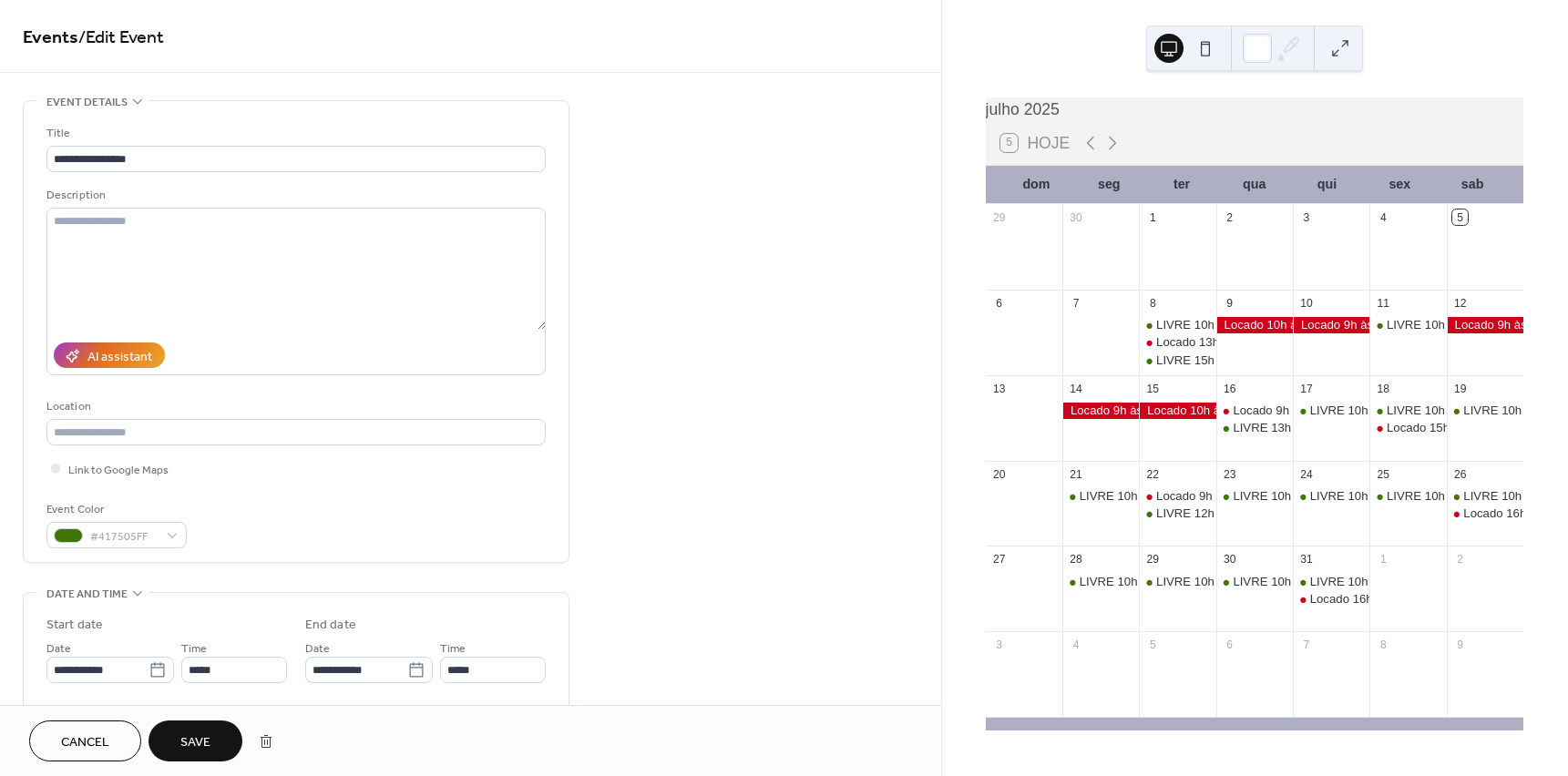 click on "Save" at bounding box center (195, 742) 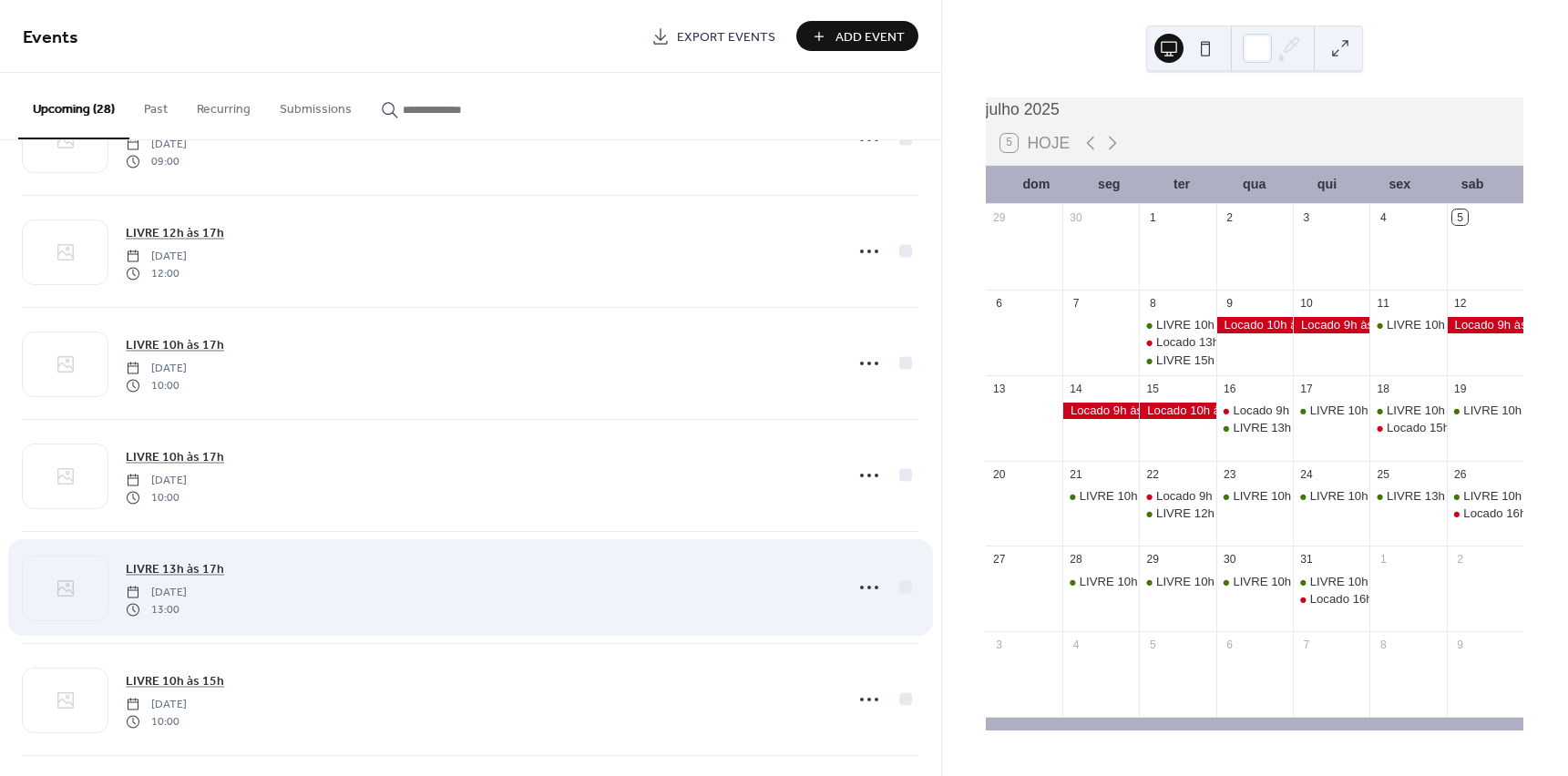scroll, scrollTop: 1913, scrollLeft: 0, axis: vertical 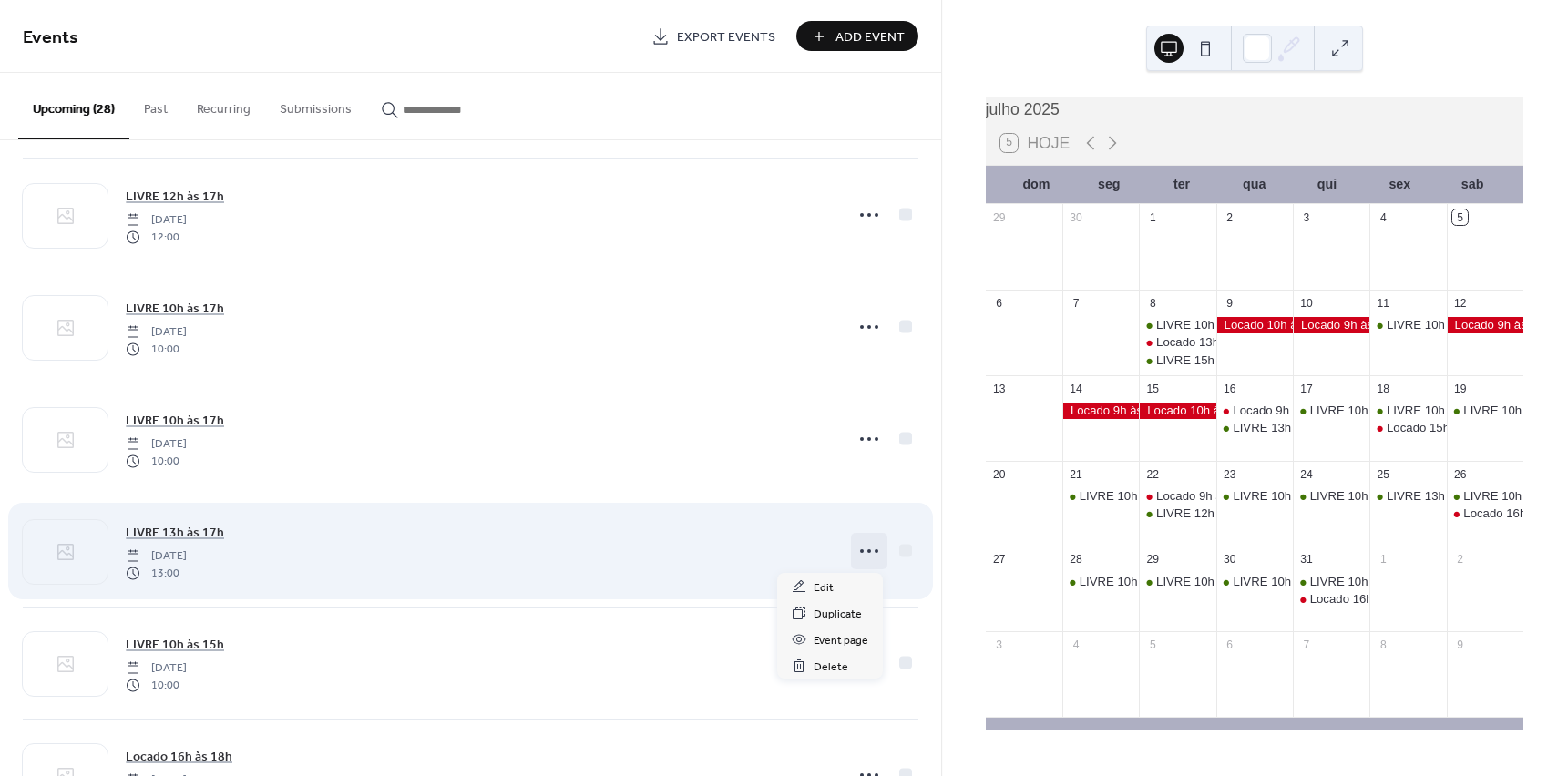 click 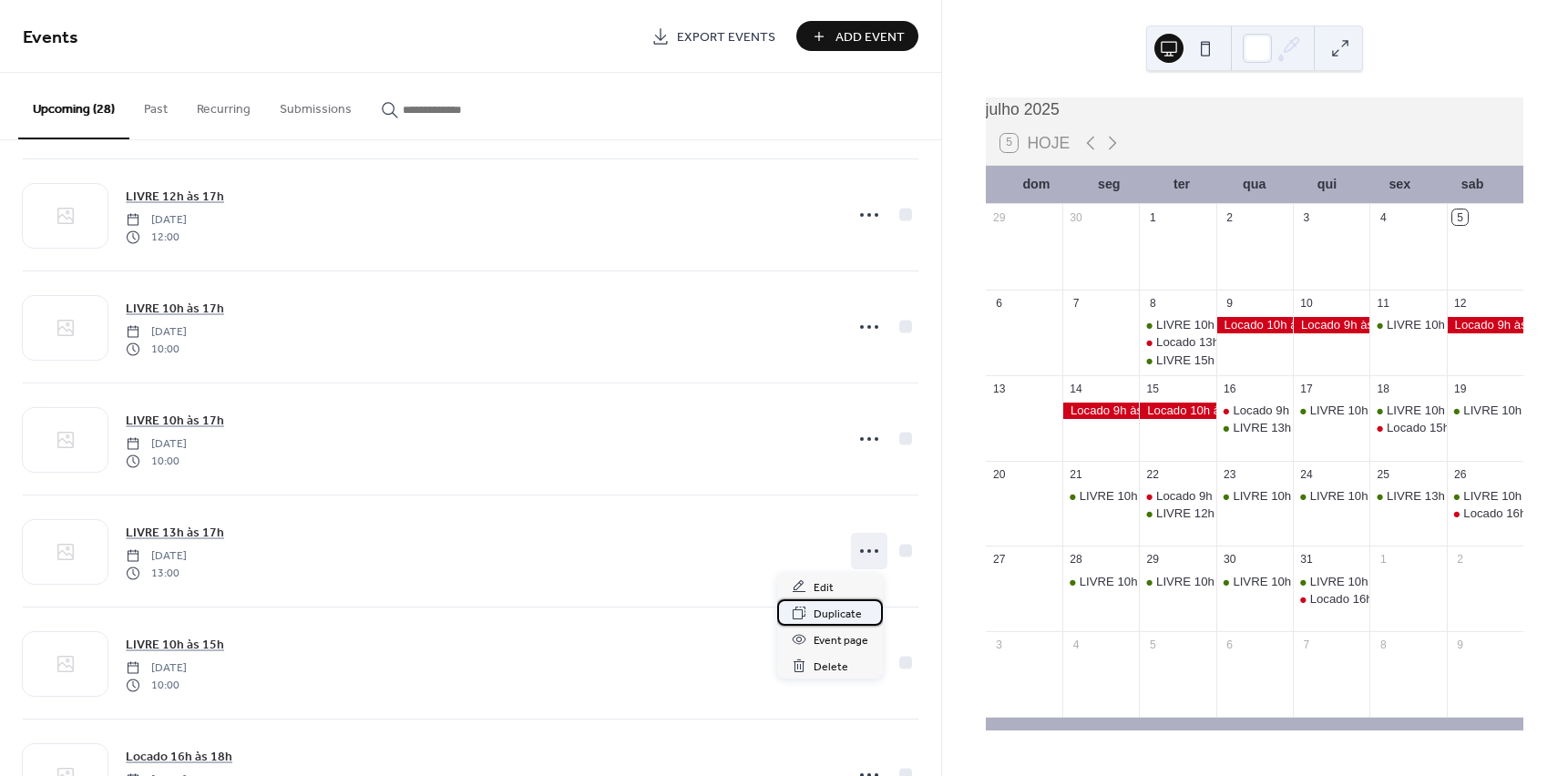 click on "Duplicate" at bounding box center (837, 614) 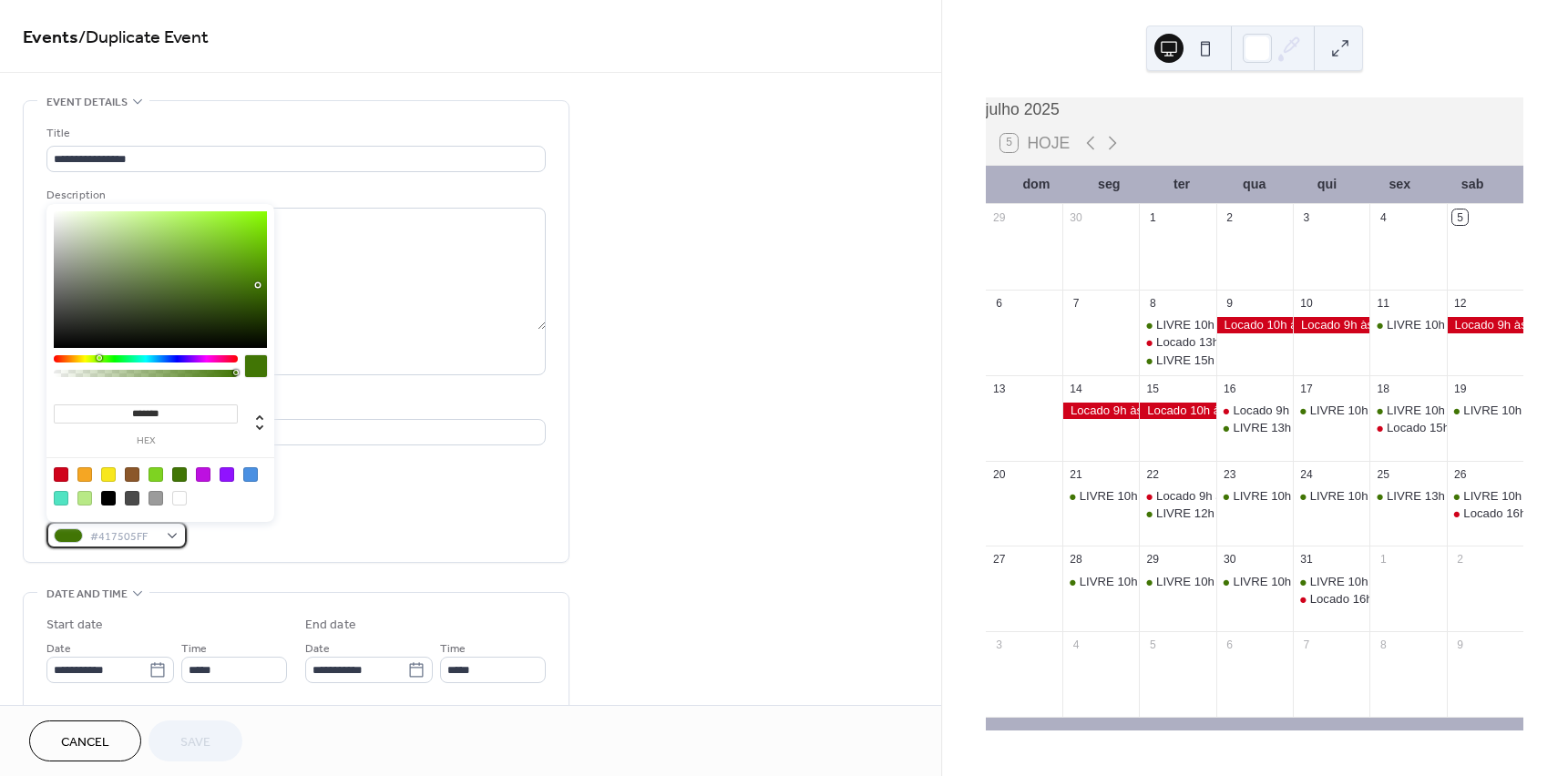 click on "#417505FF" at bounding box center (117, 535) 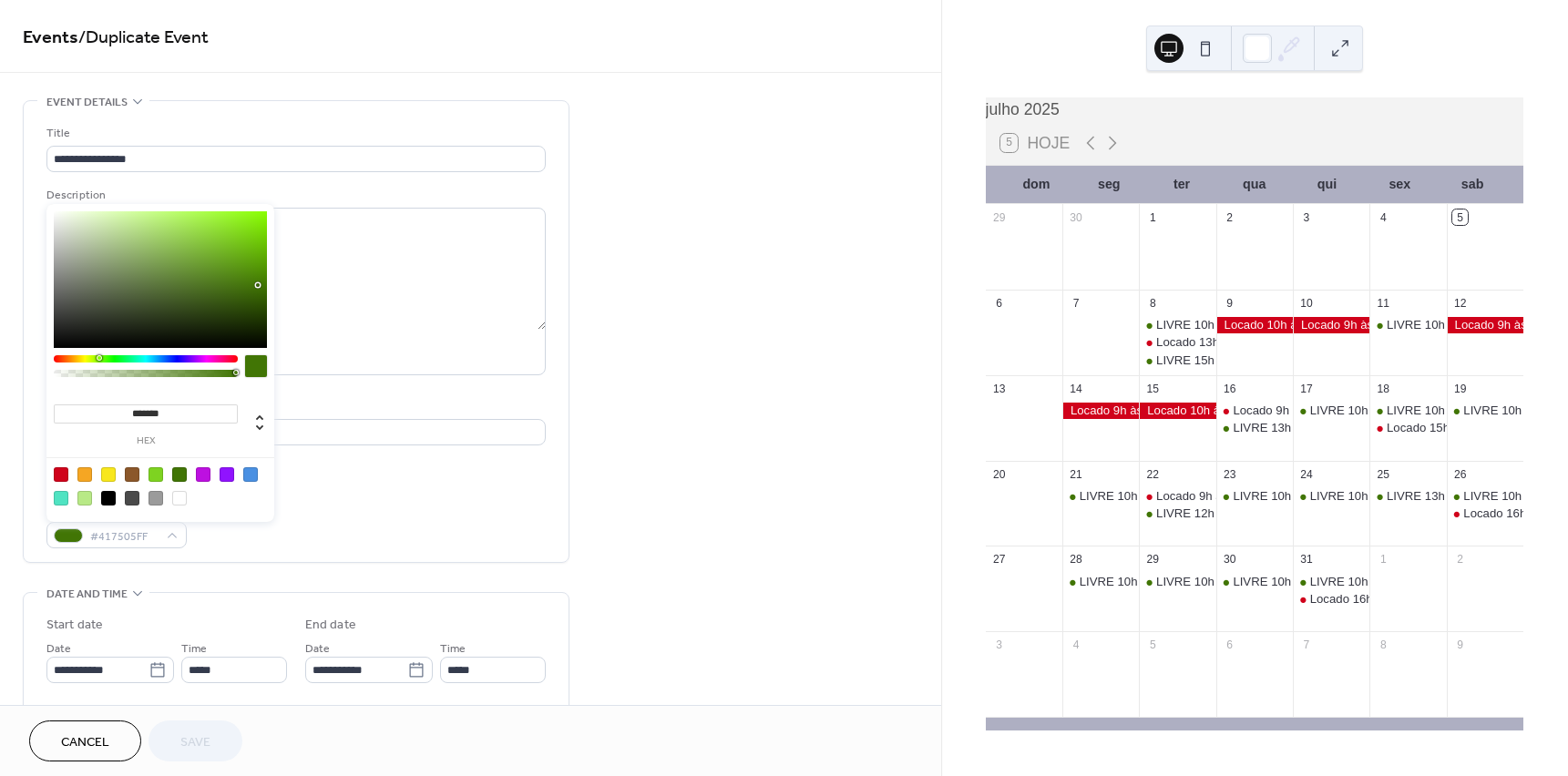 click at bounding box center [61, 475] 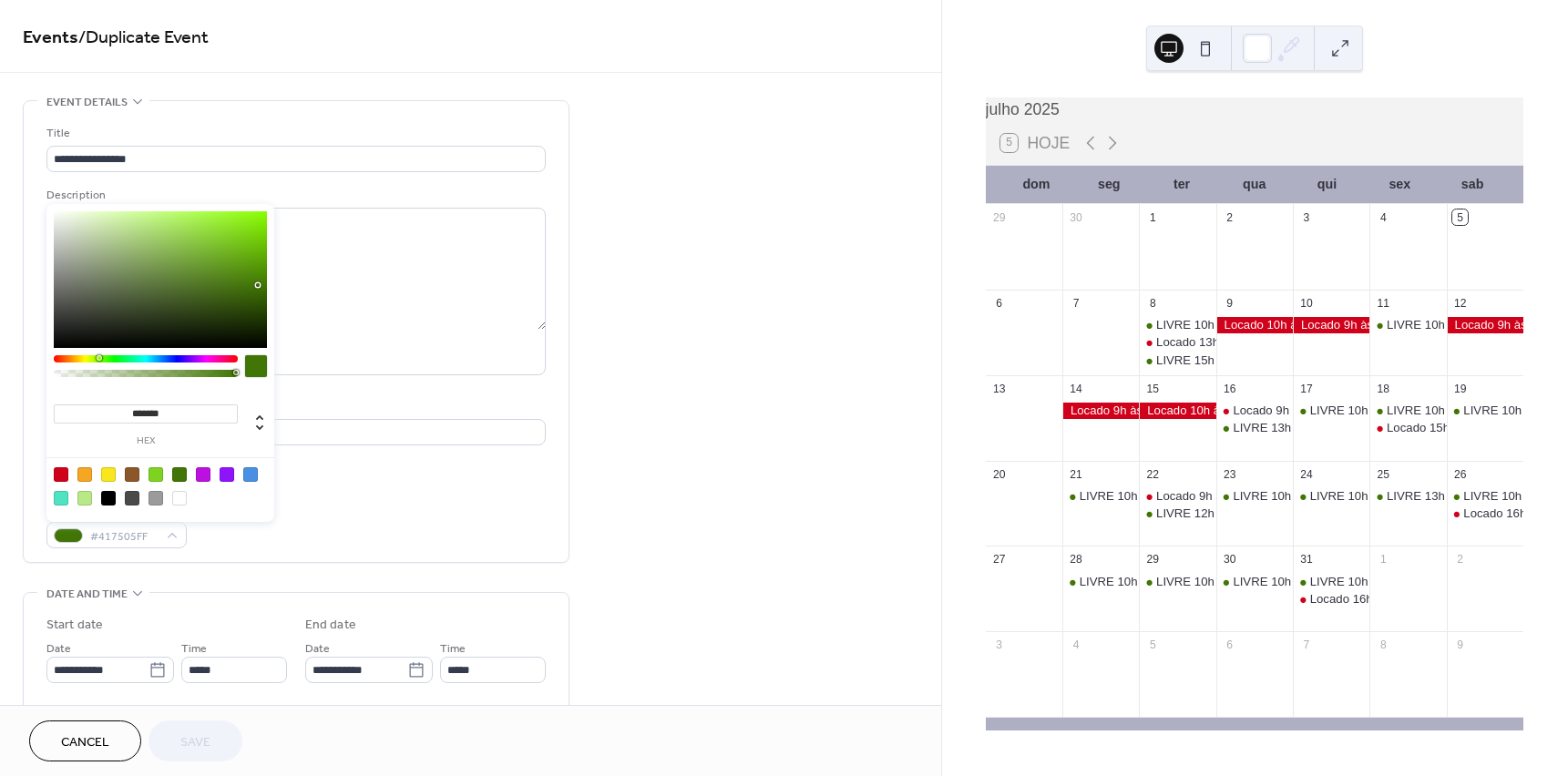 type on "*******" 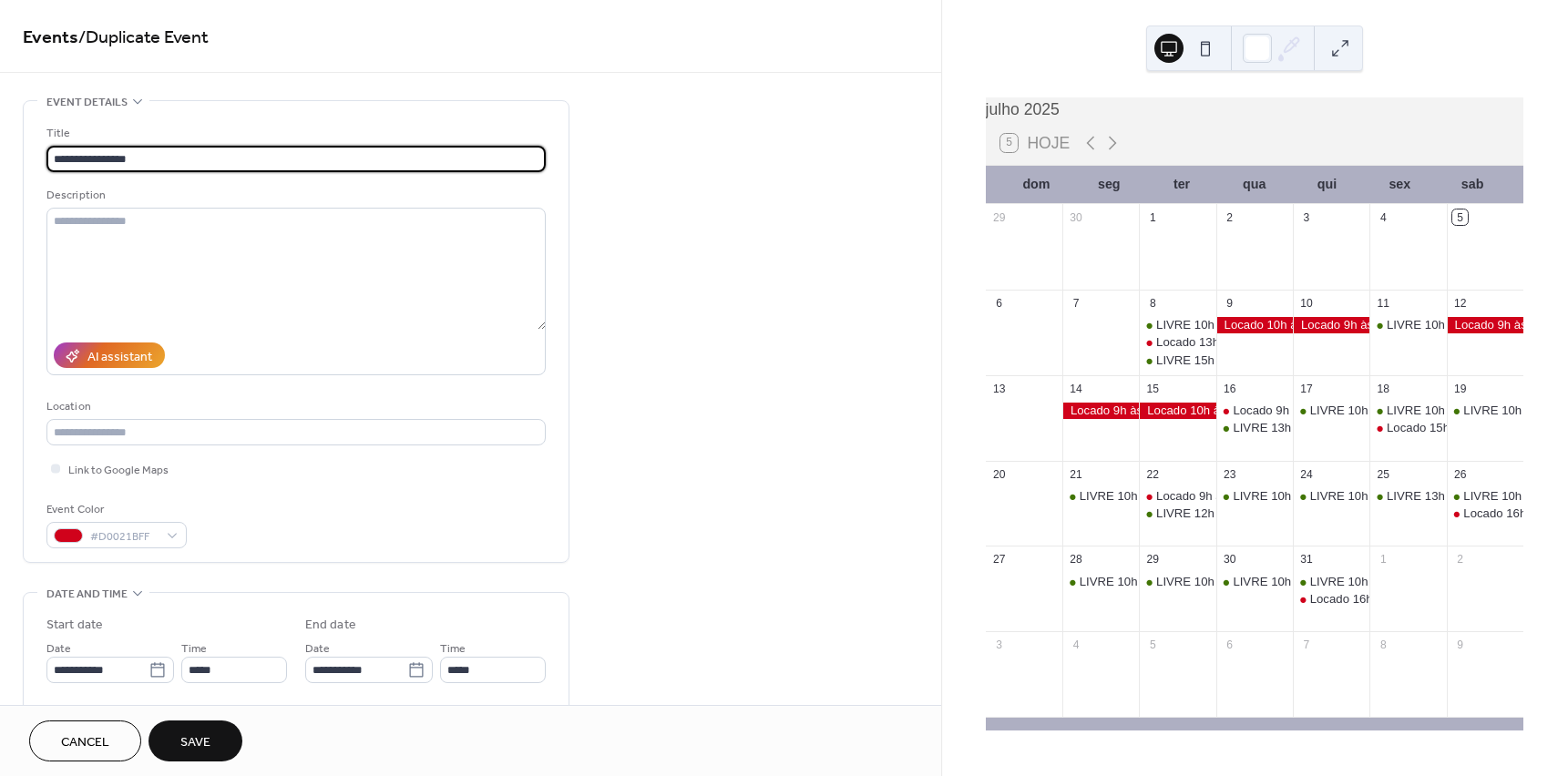 drag, startPoint x: 163, startPoint y: 157, endPoint x: -36, endPoint y: 162, distance: 199.0628 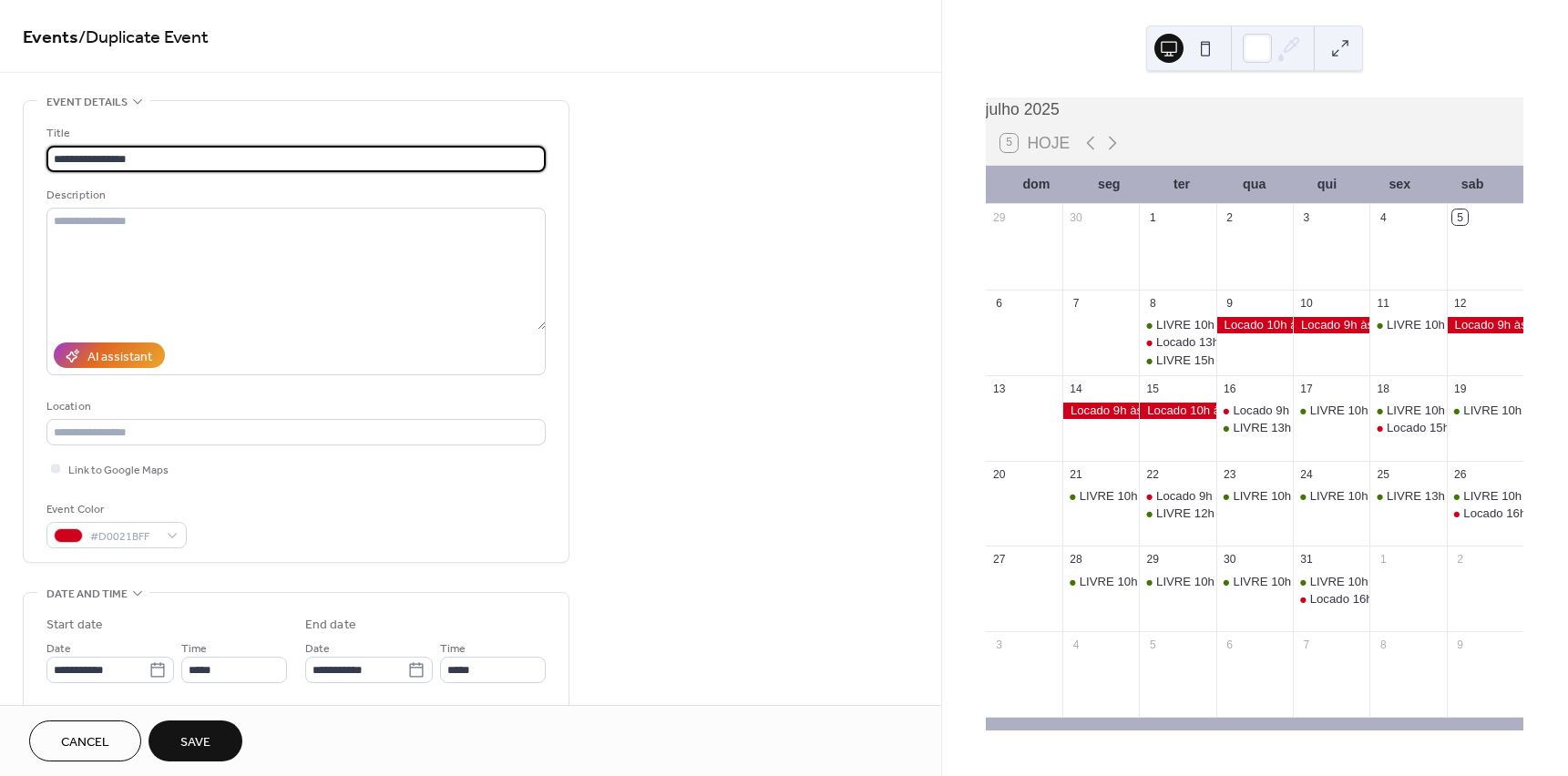 click on "**********" at bounding box center (784, 388) 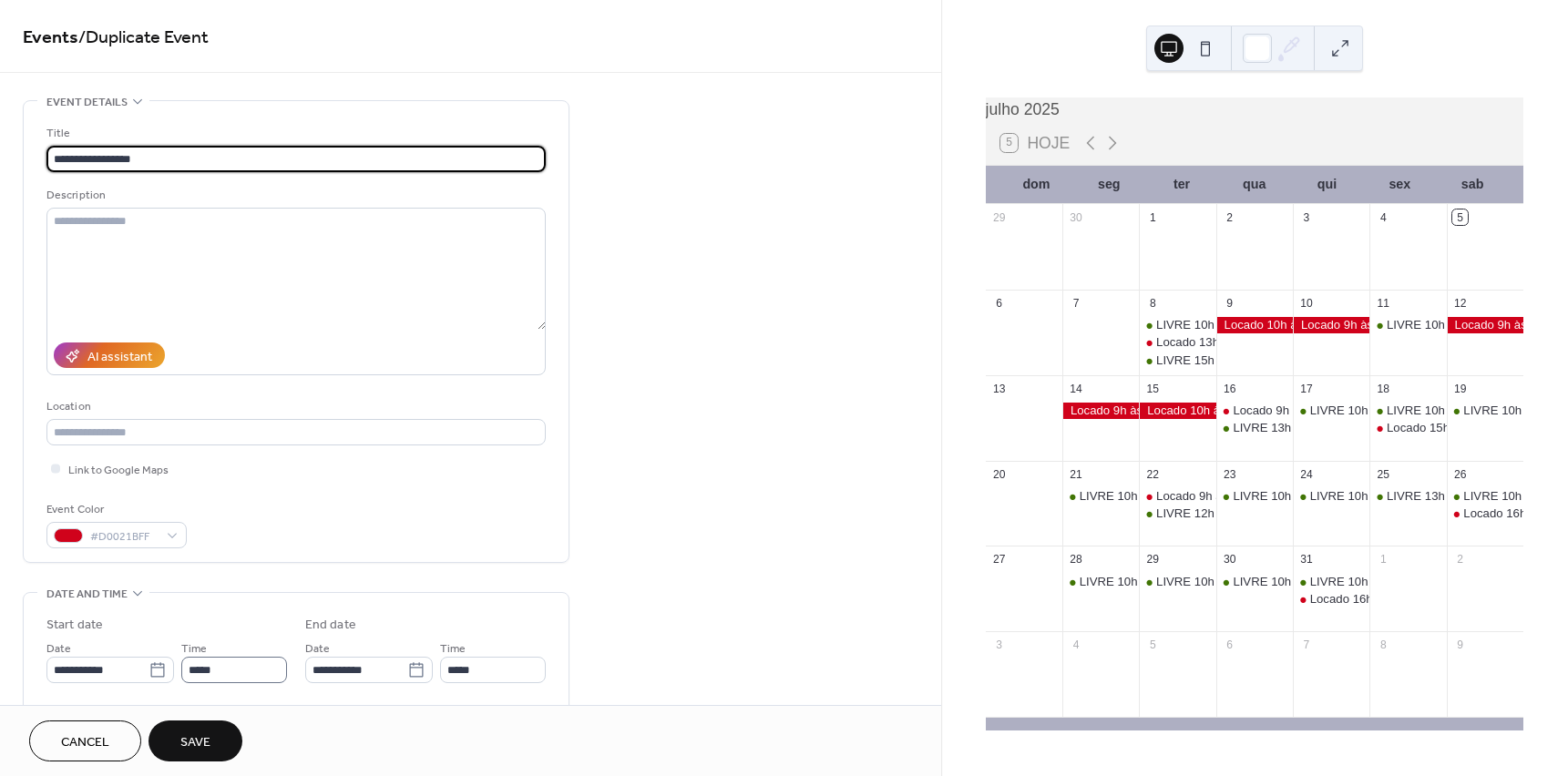 type on "**********" 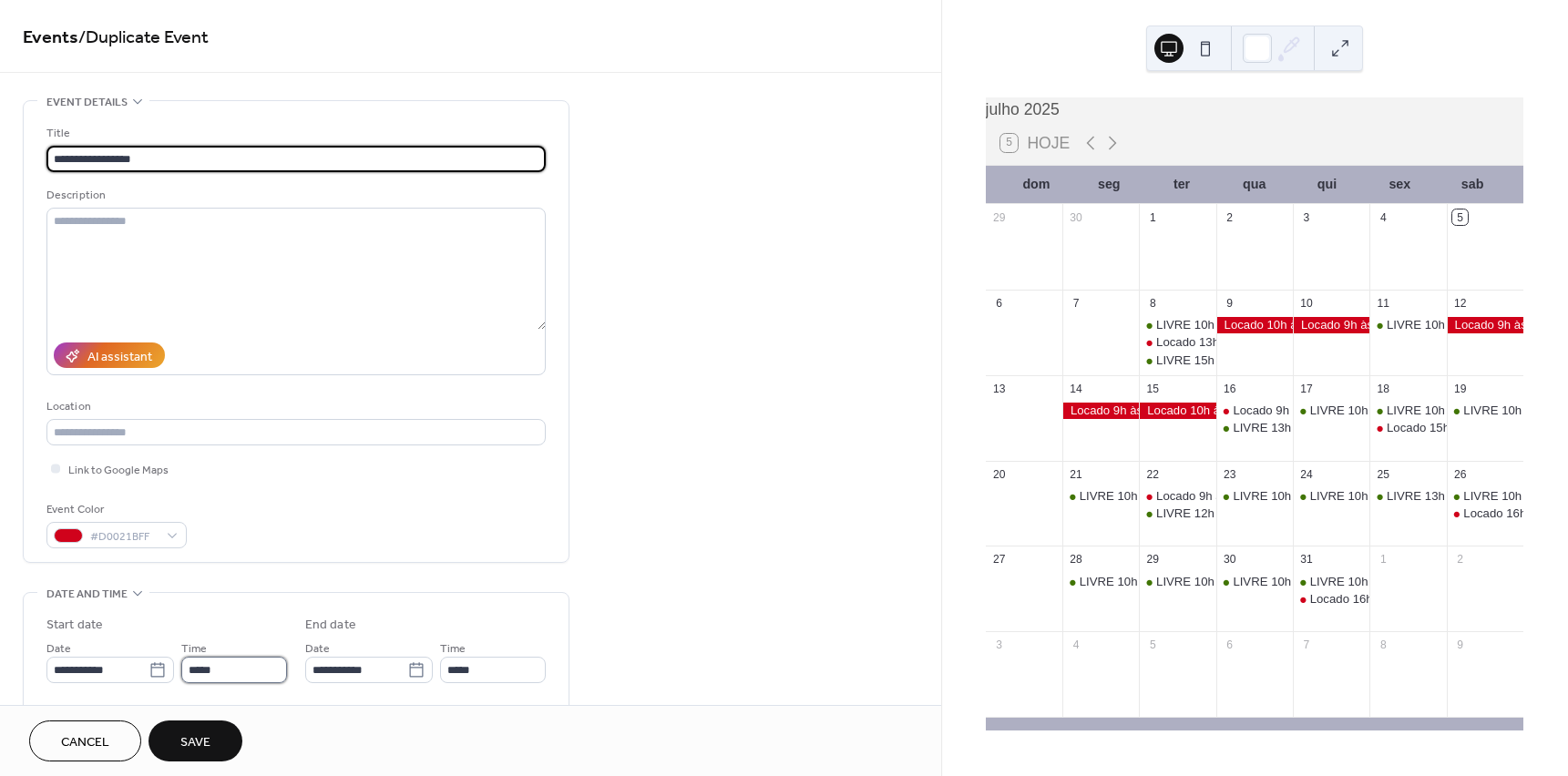 click on "*****" at bounding box center (234, 669) 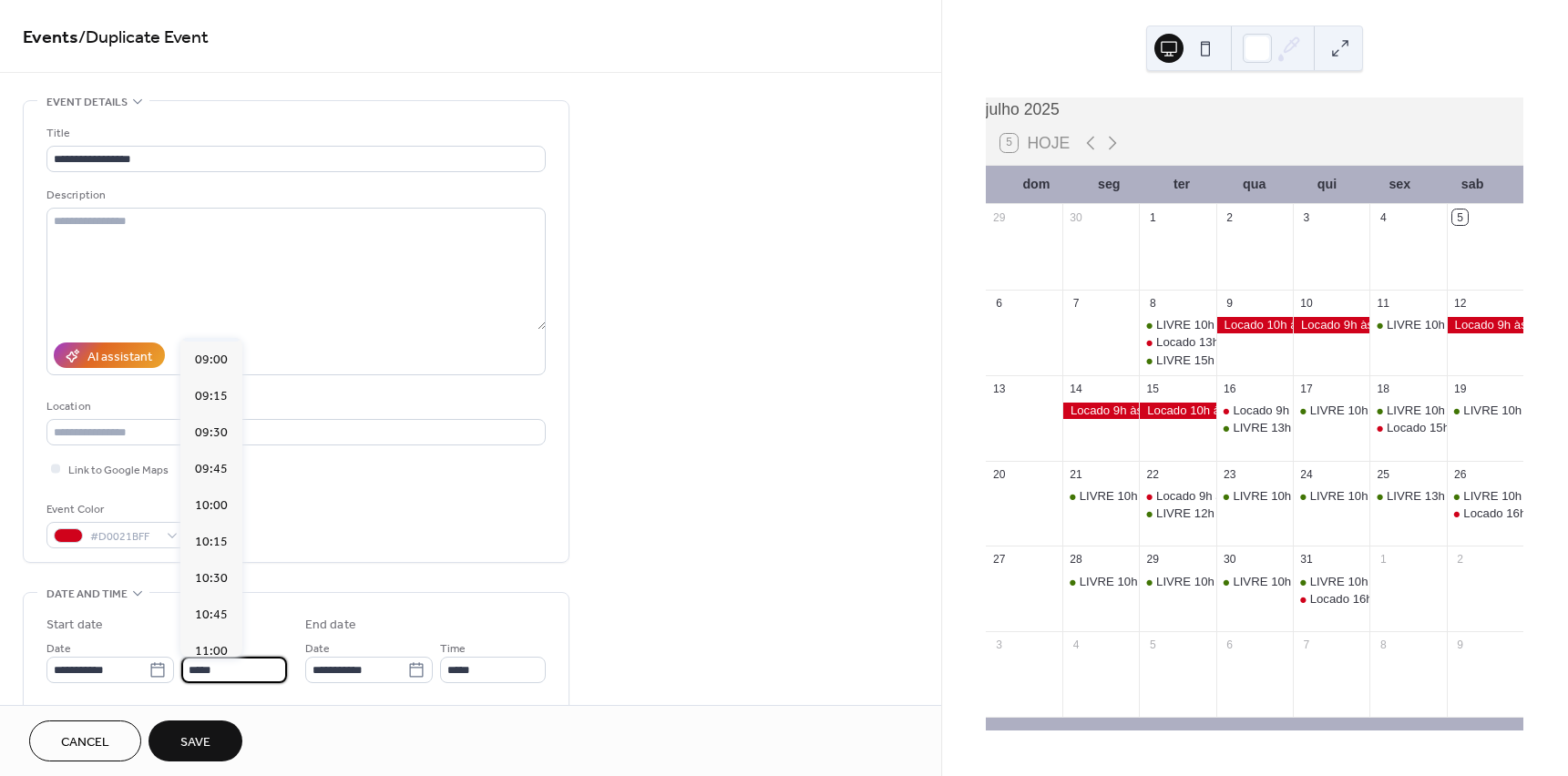 scroll, scrollTop: 1304, scrollLeft: 0, axis: vertical 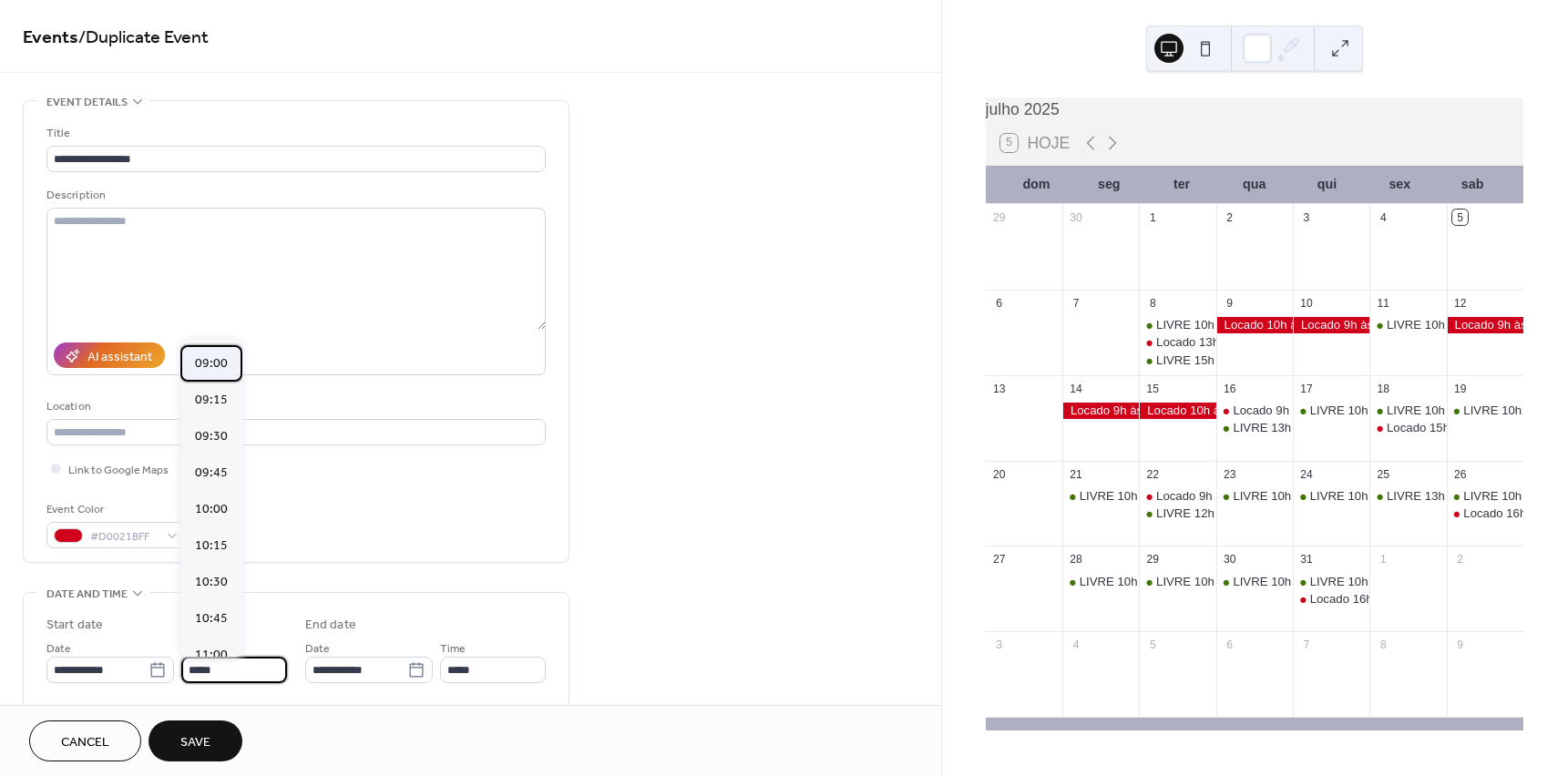click on "09:00" at bounding box center (211, 363) 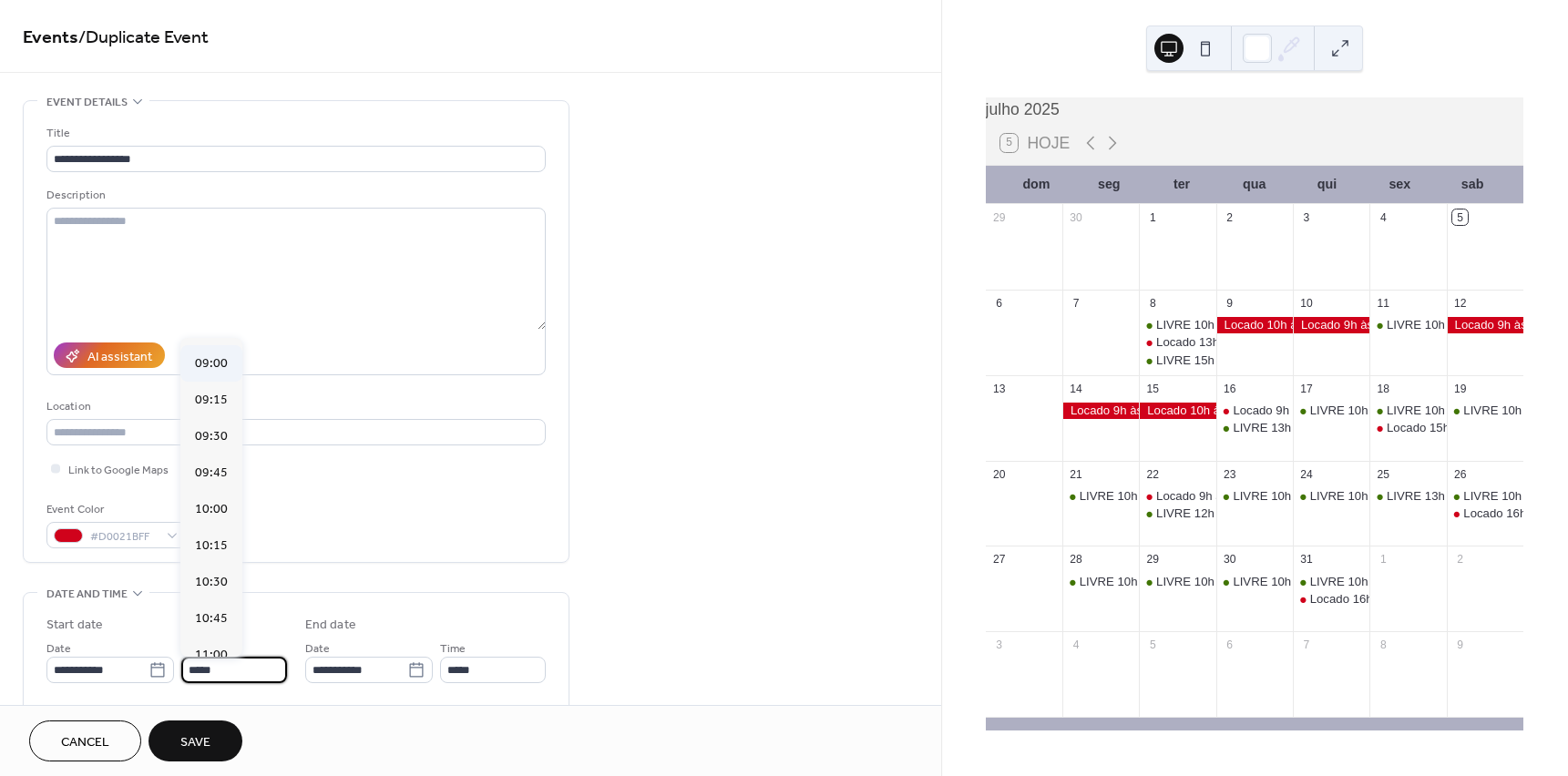 type on "*****" 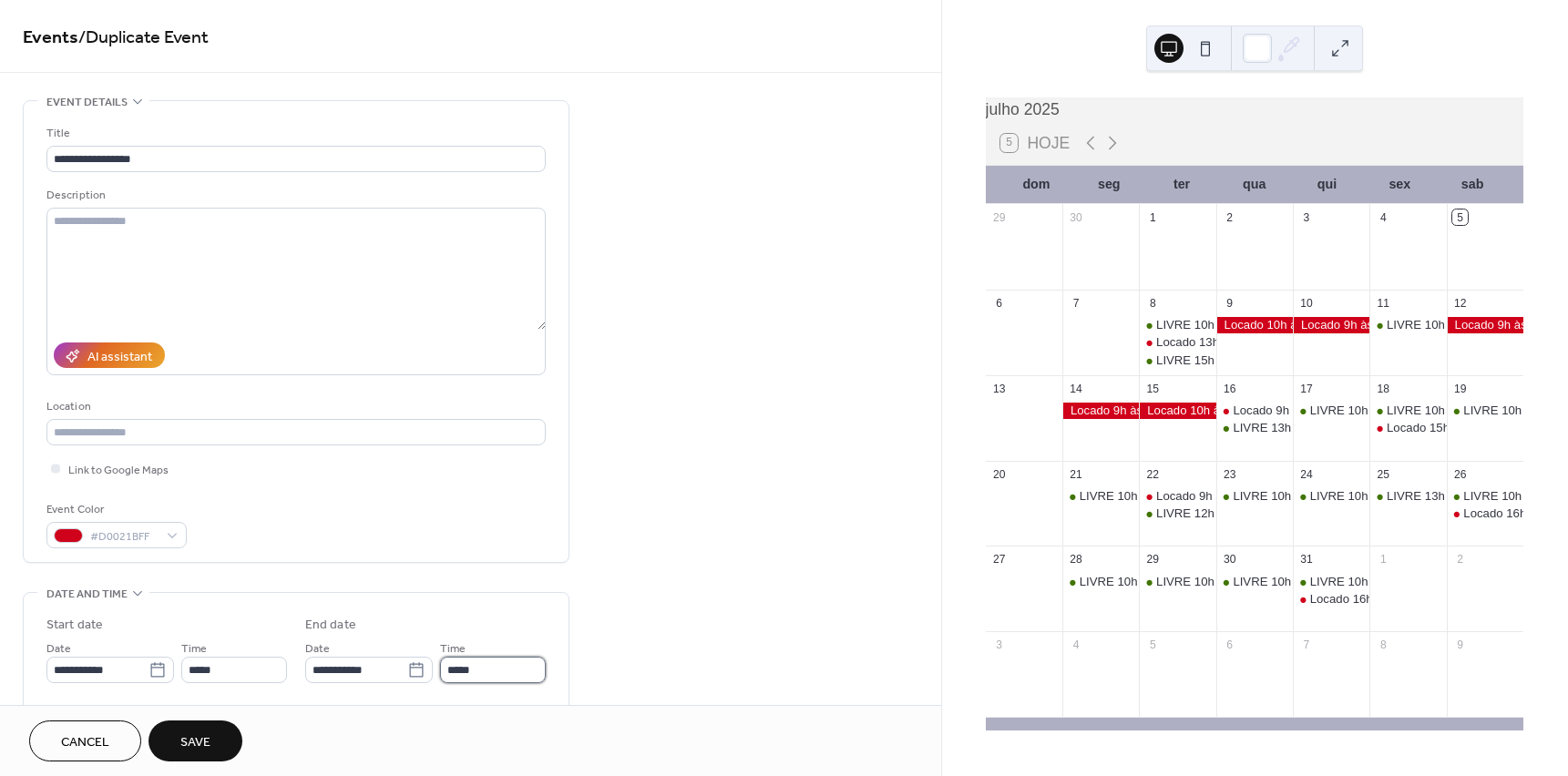 click on "*****" at bounding box center (493, 669) 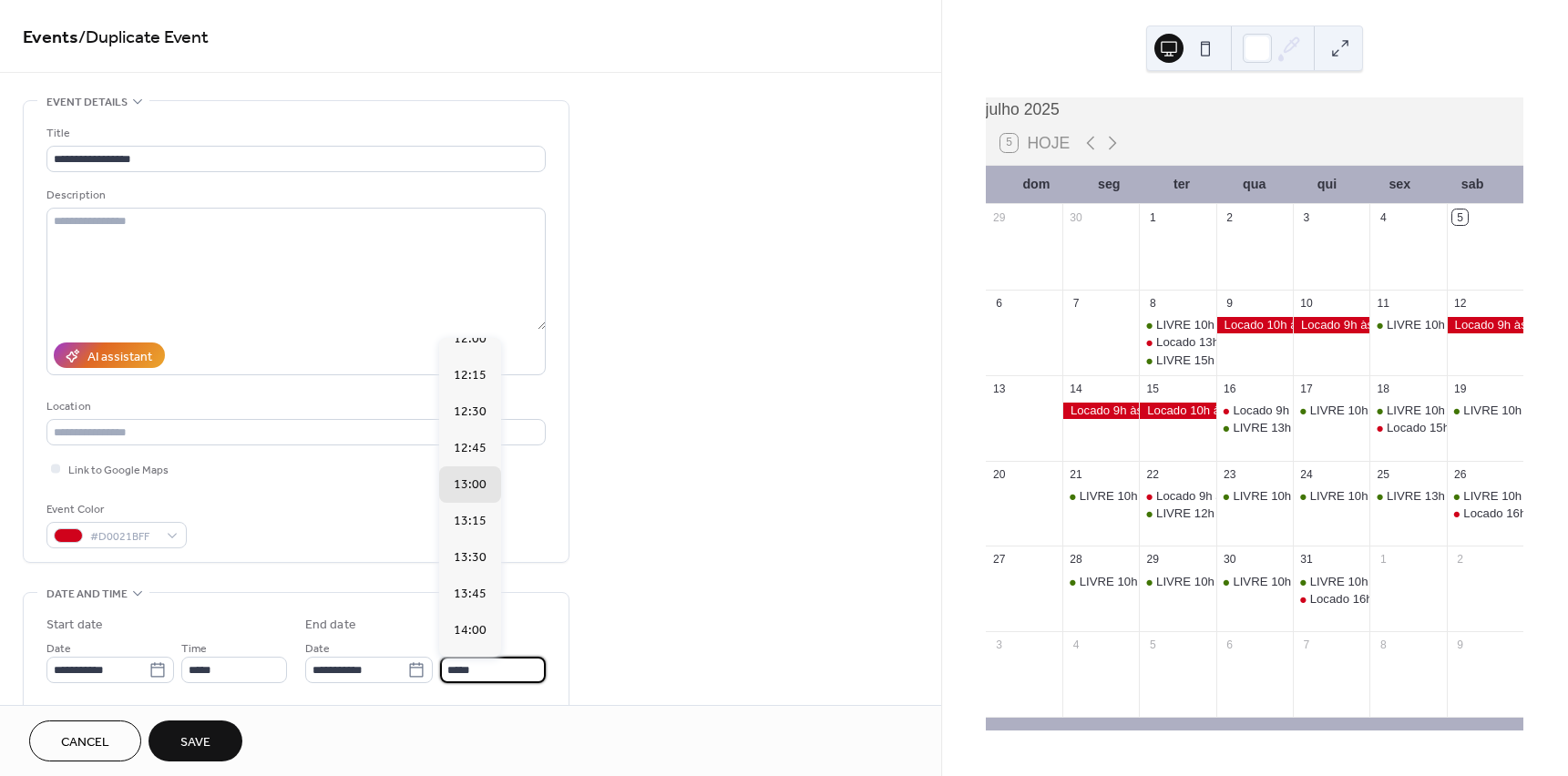 scroll, scrollTop: 378, scrollLeft: 0, axis: vertical 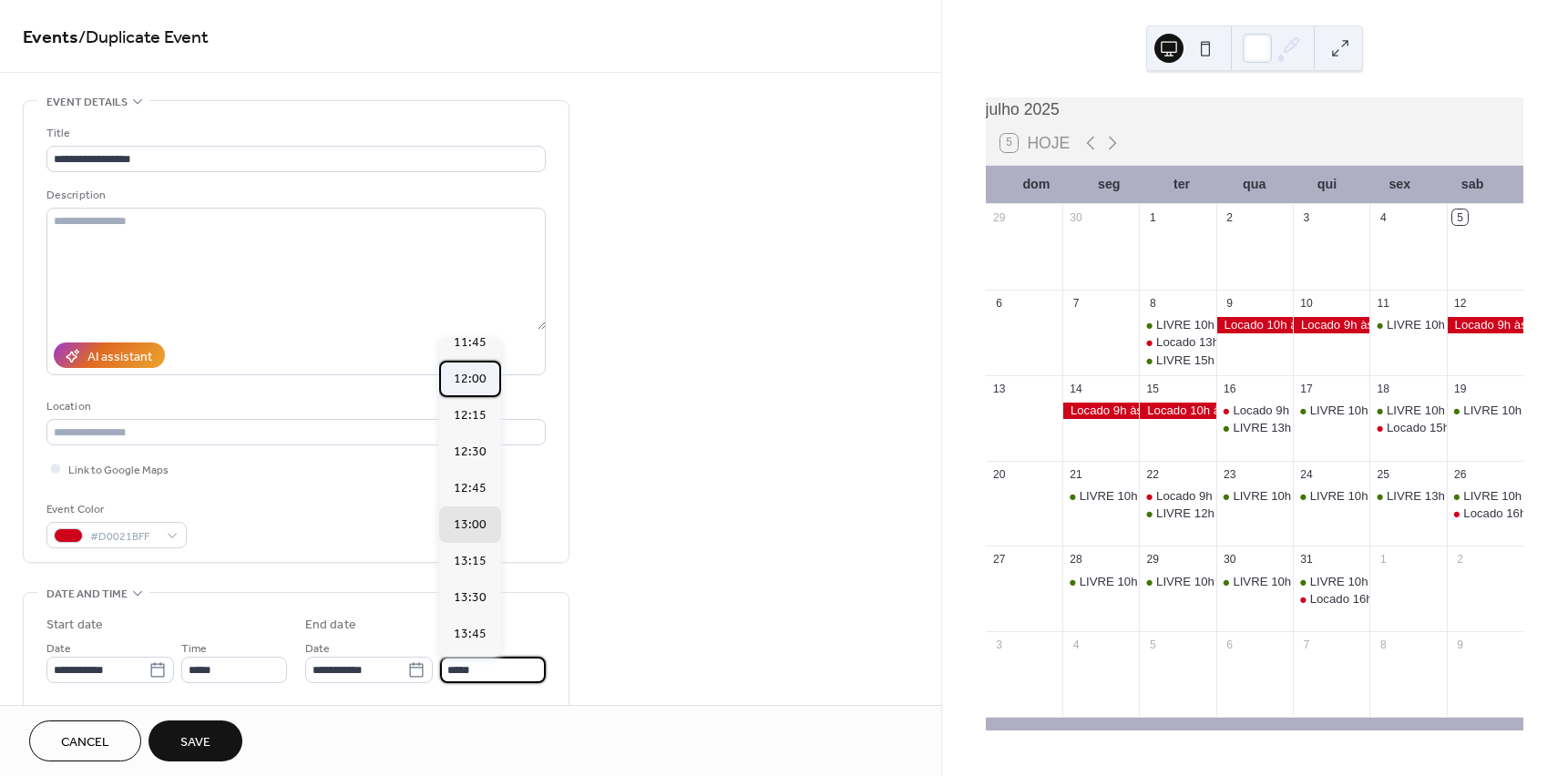 click on "12:00" at bounding box center (470, 379) 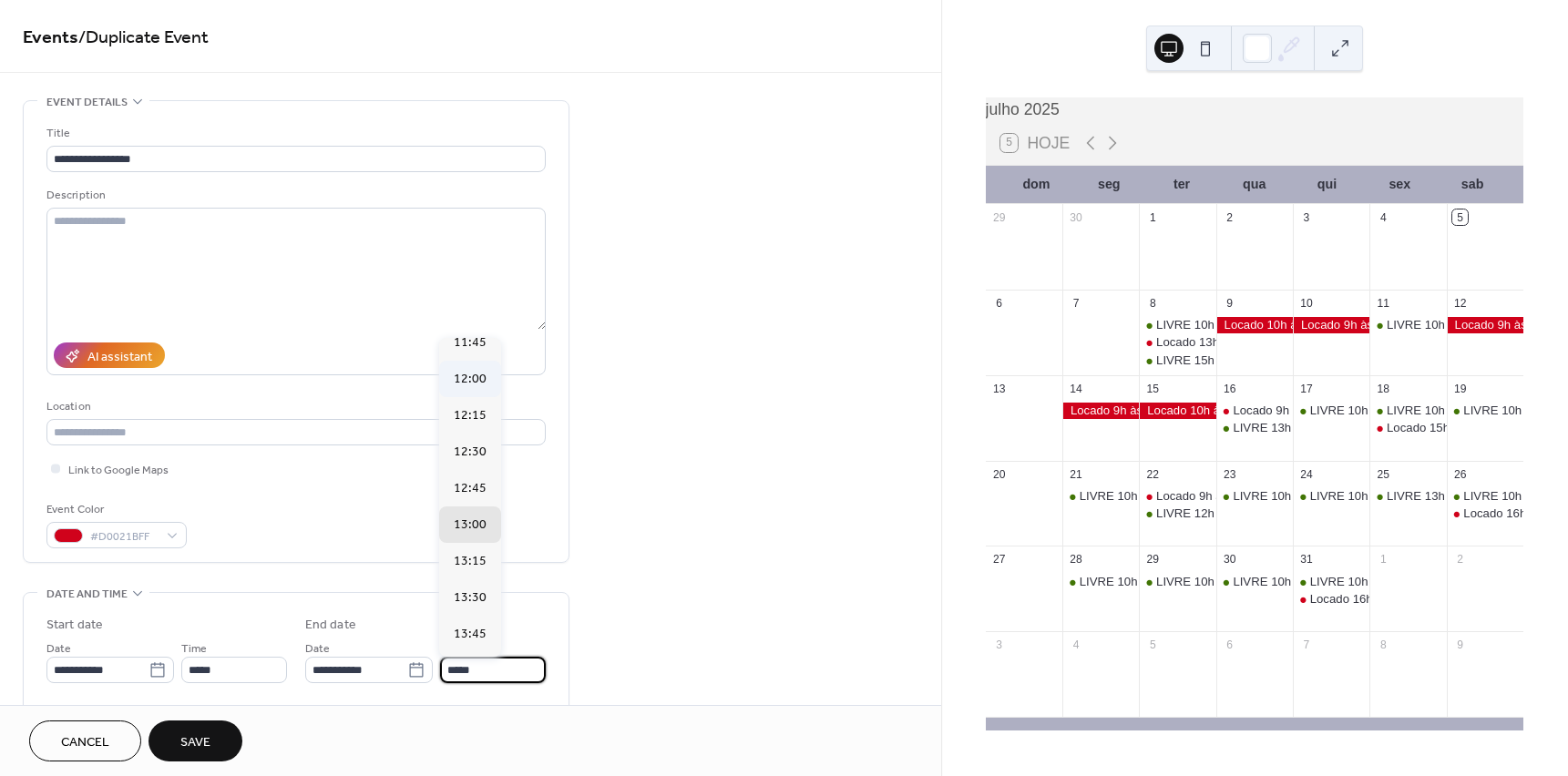 type on "*****" 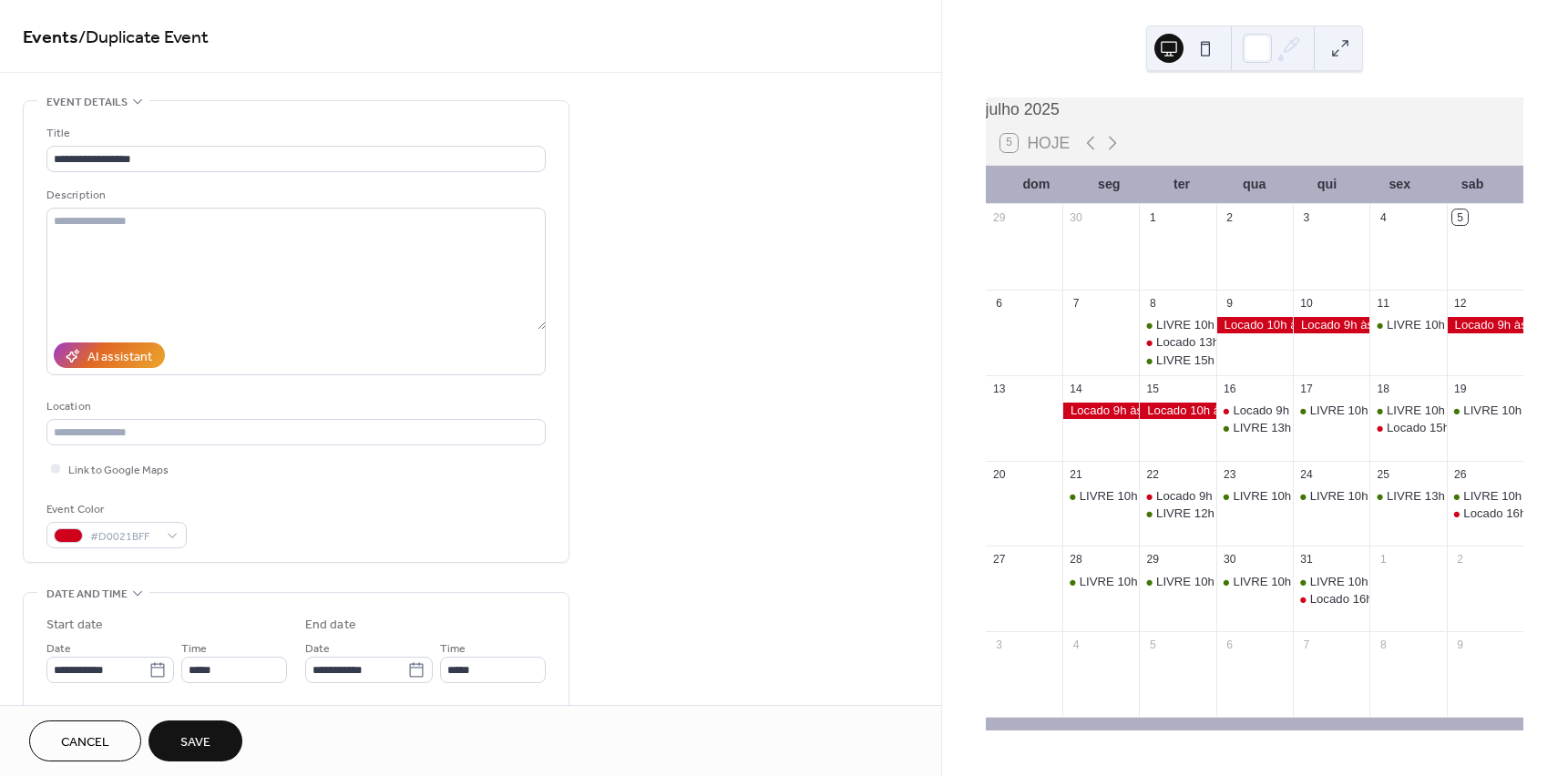 click on "Save" at bounding box center [195, 742] 